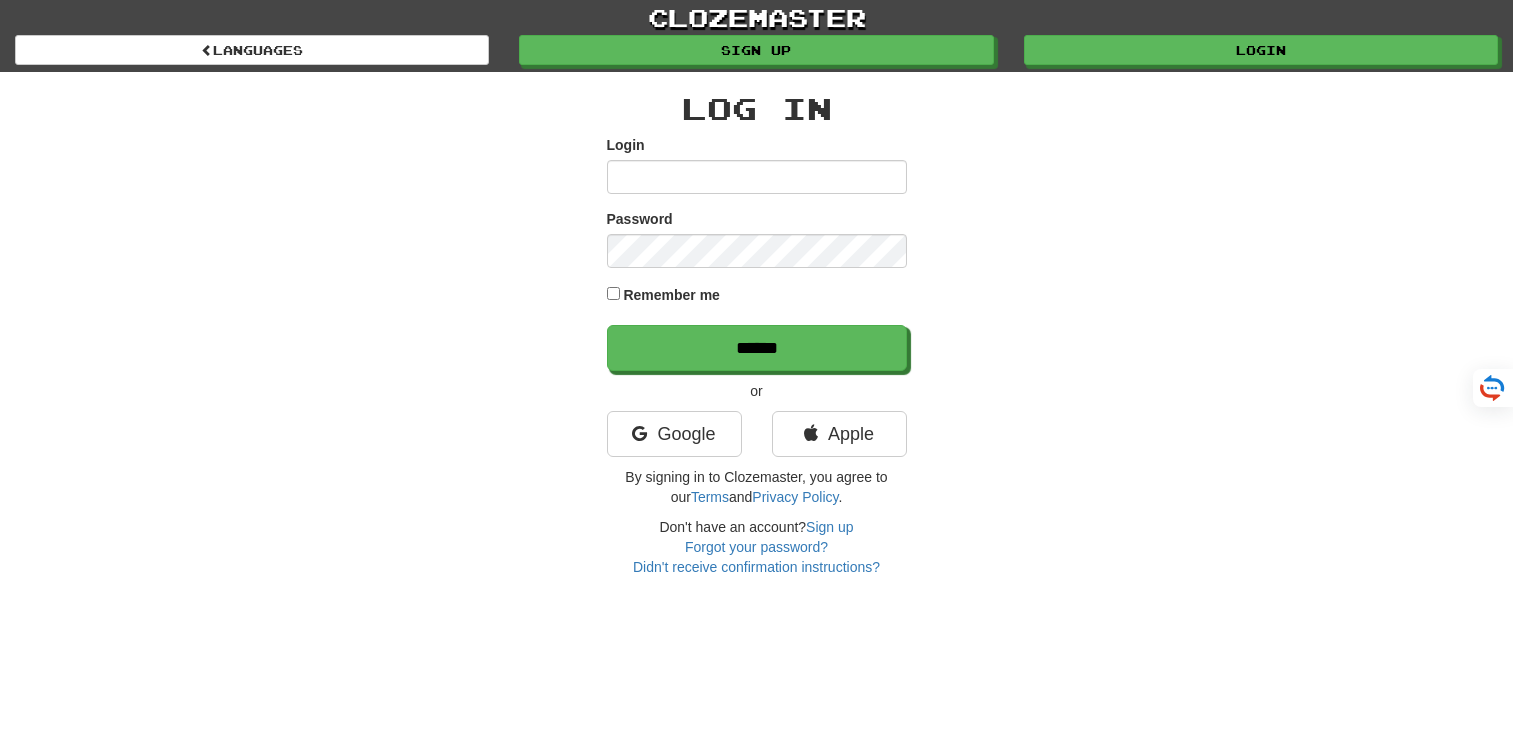 scroll, scrollTop: 0, scrollLeft: 0, axis: both 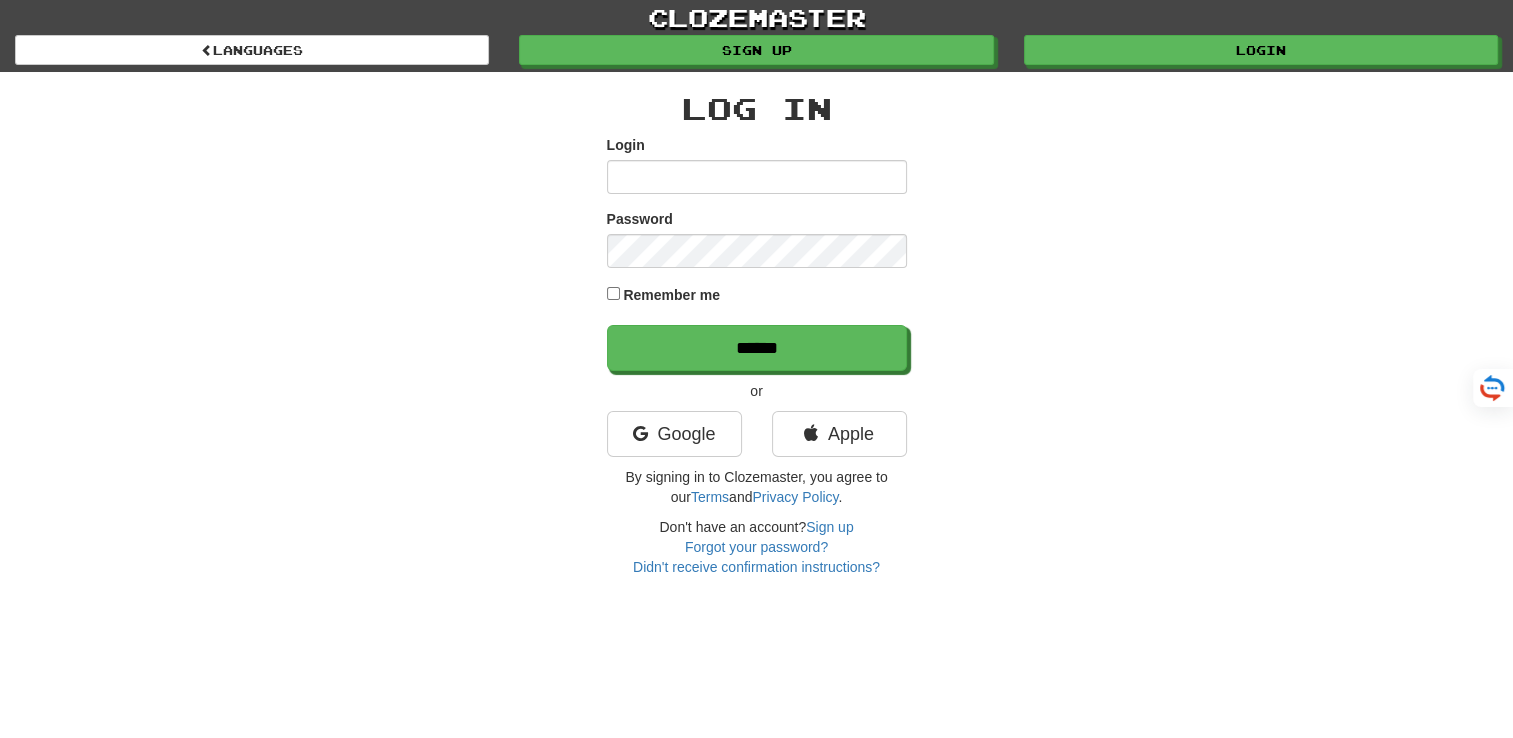 click on "Login" at bounding box center [757, 177] 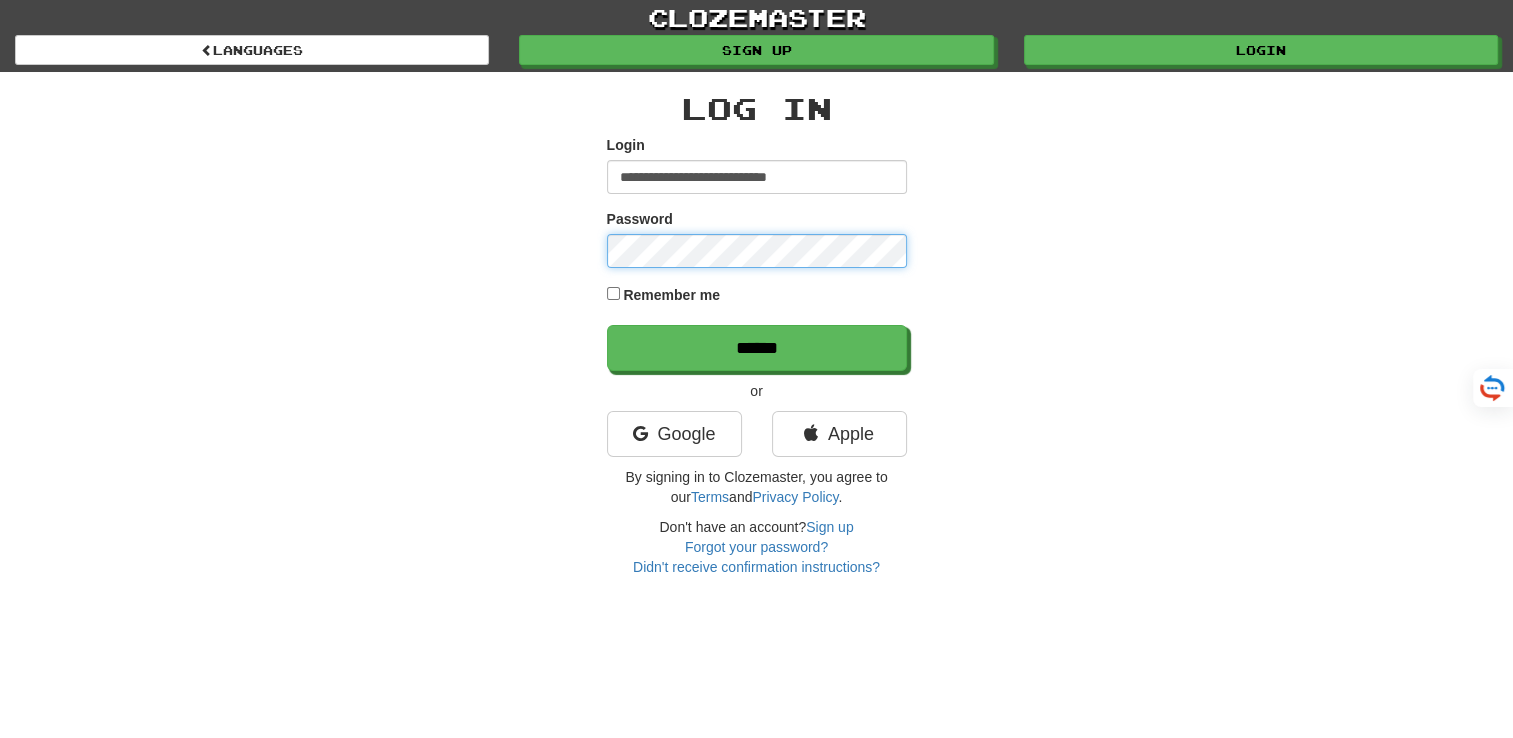 click on "******" at bounding box center [757, 348] 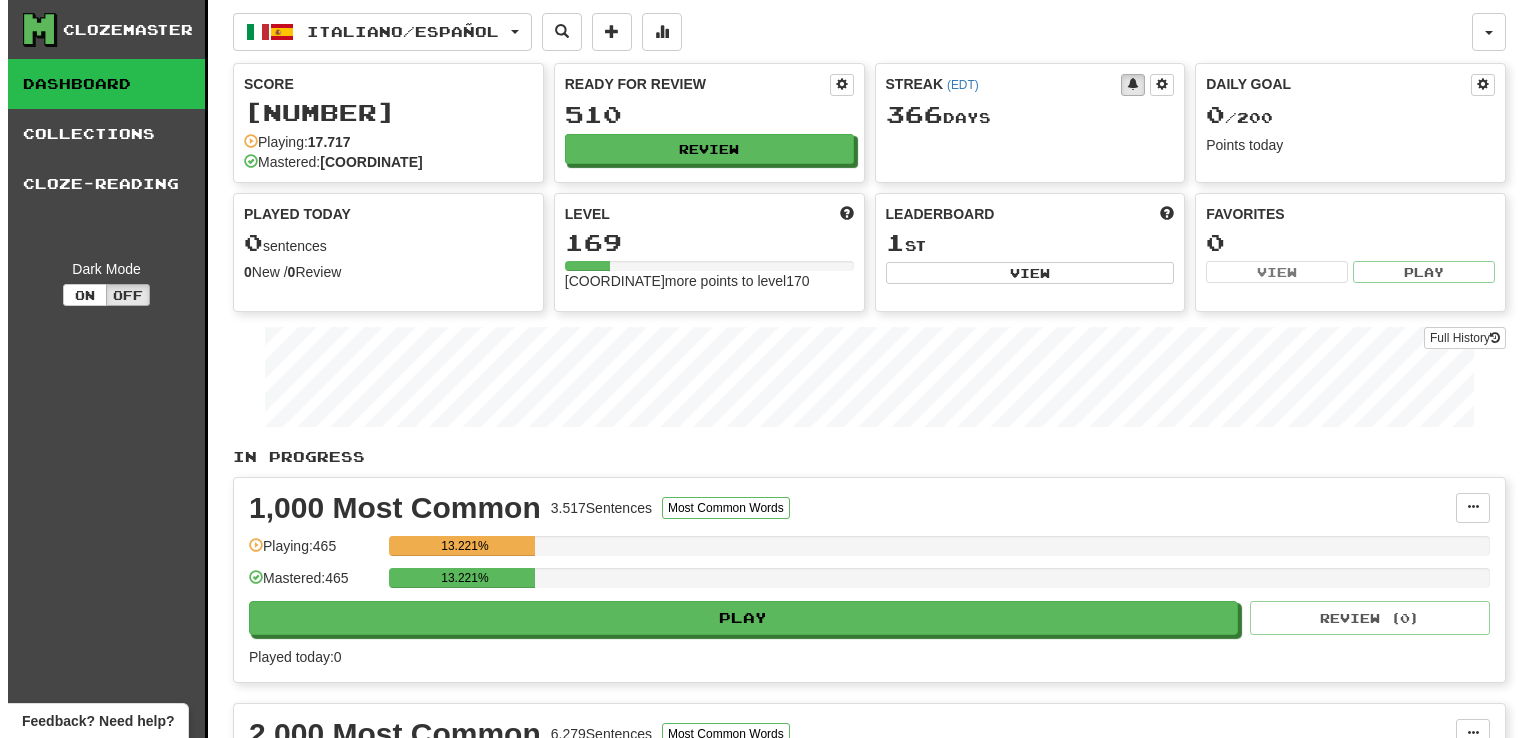 scroll, scrollTop: 0, scrollLeft: 0, axis: both 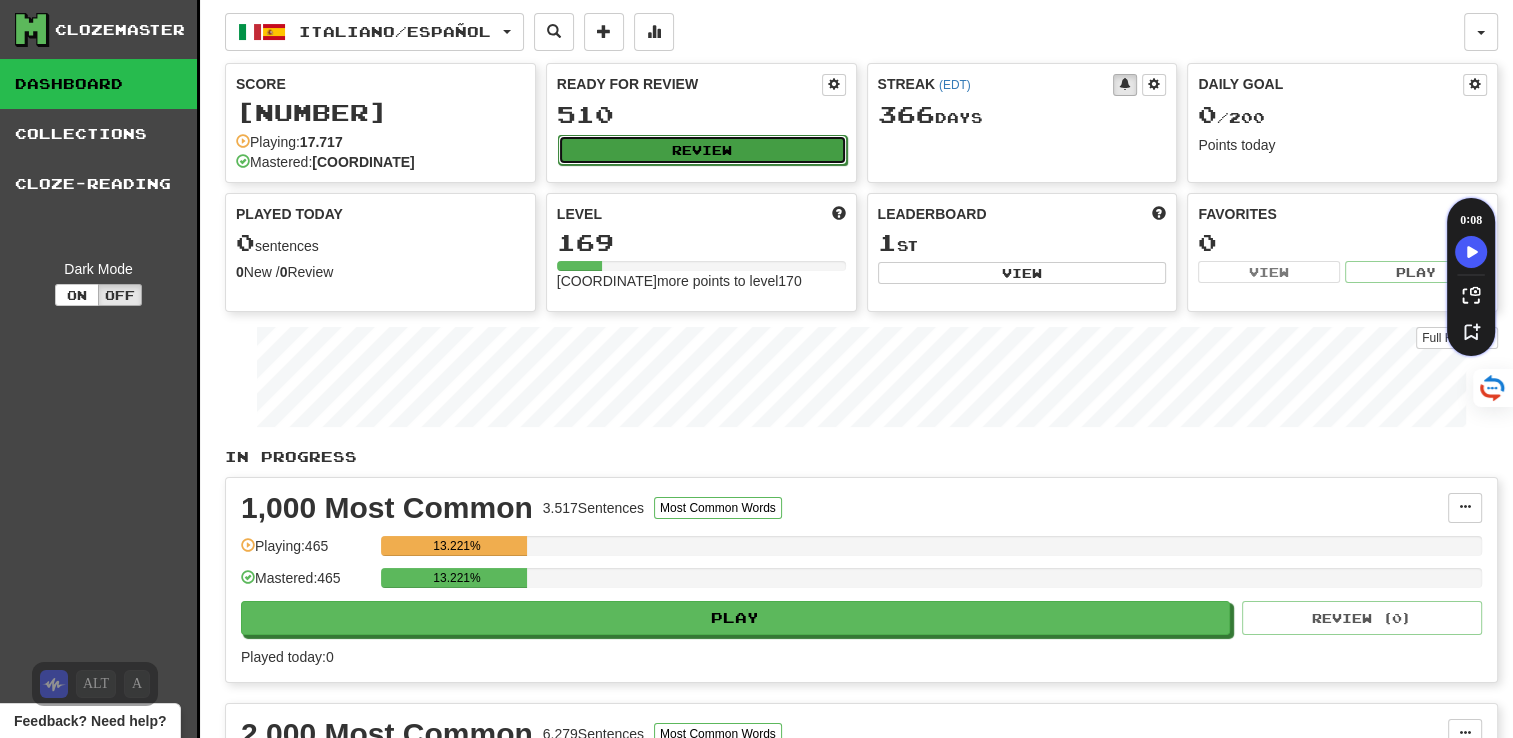 click on "Review" at bounding box center (702, 150) 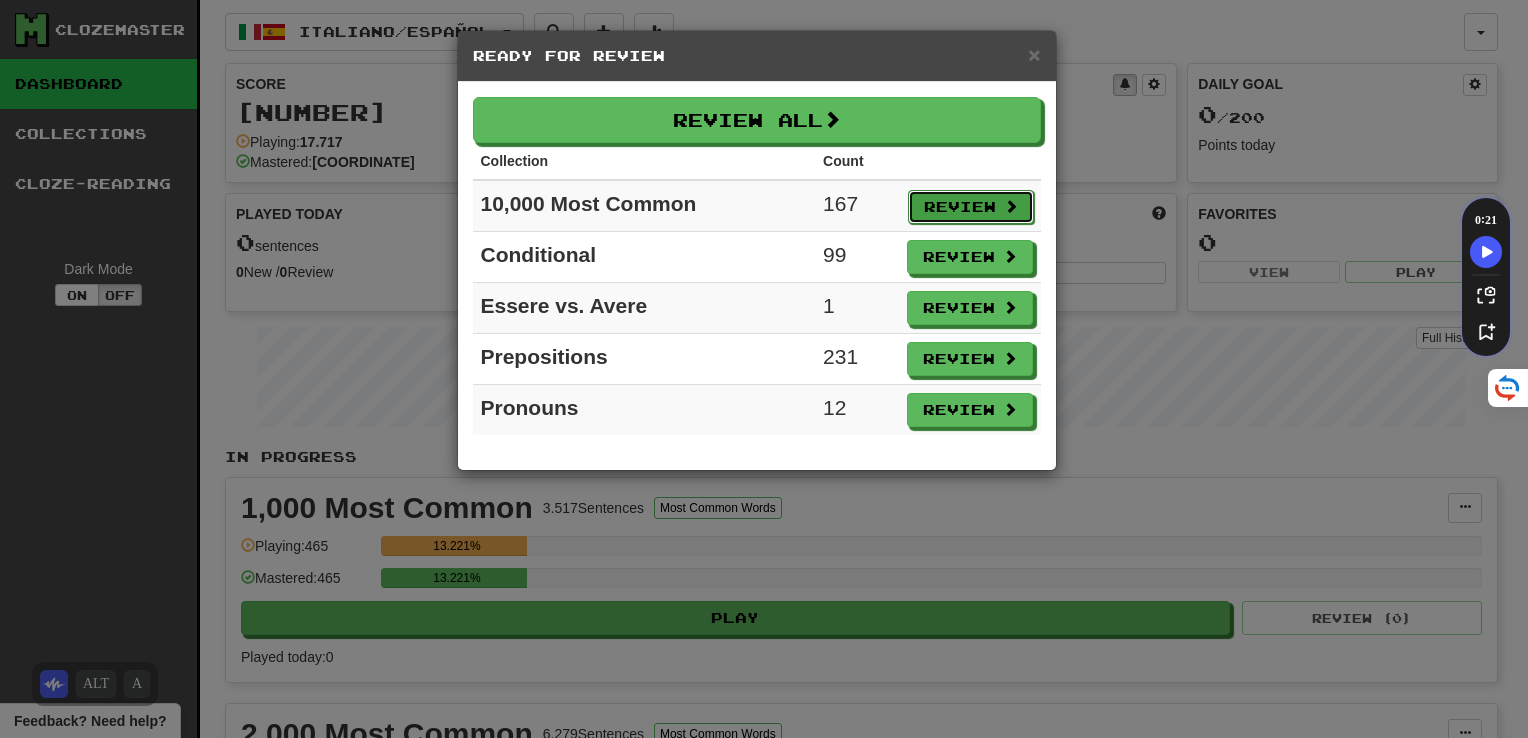 click on "Review" at bounding box center [971, 207] 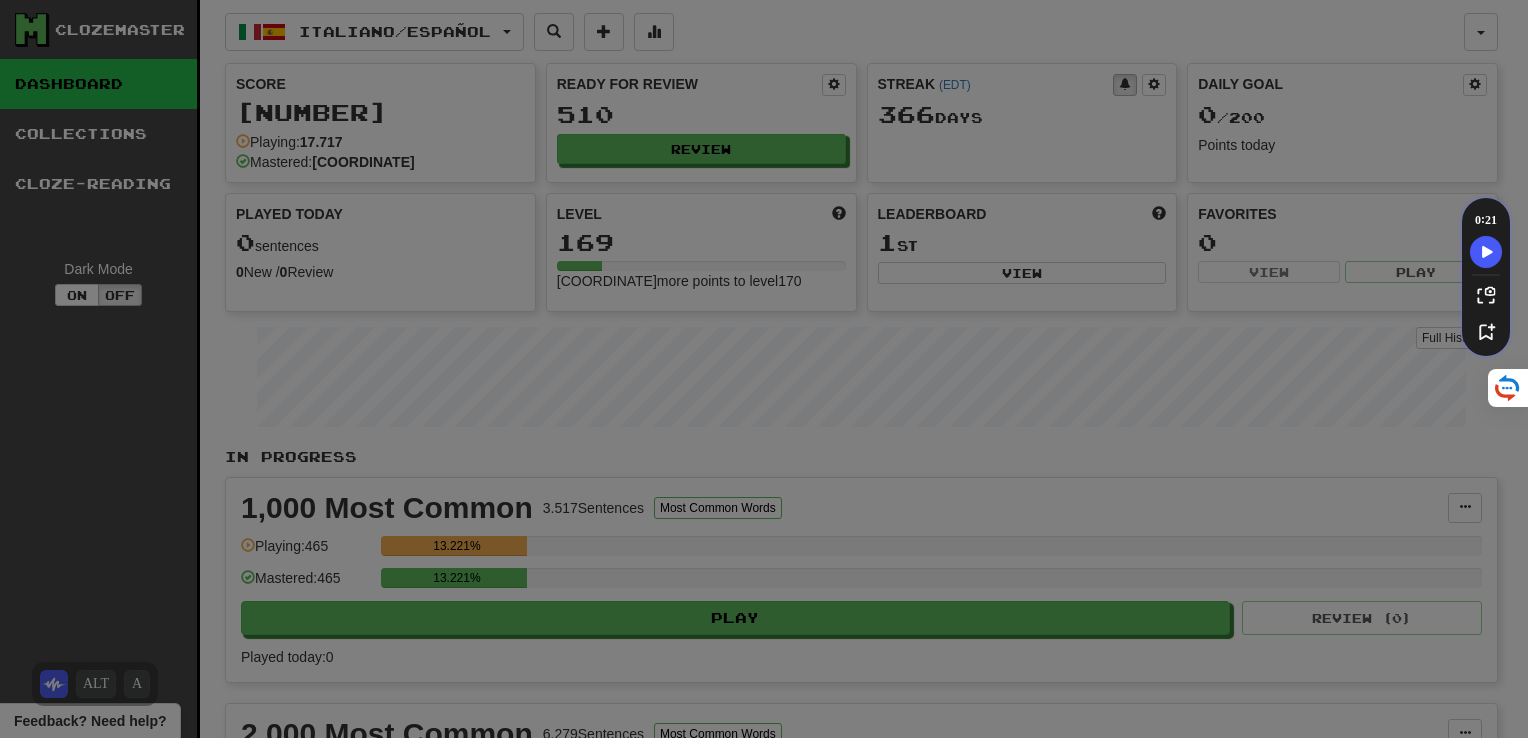 select on "***" 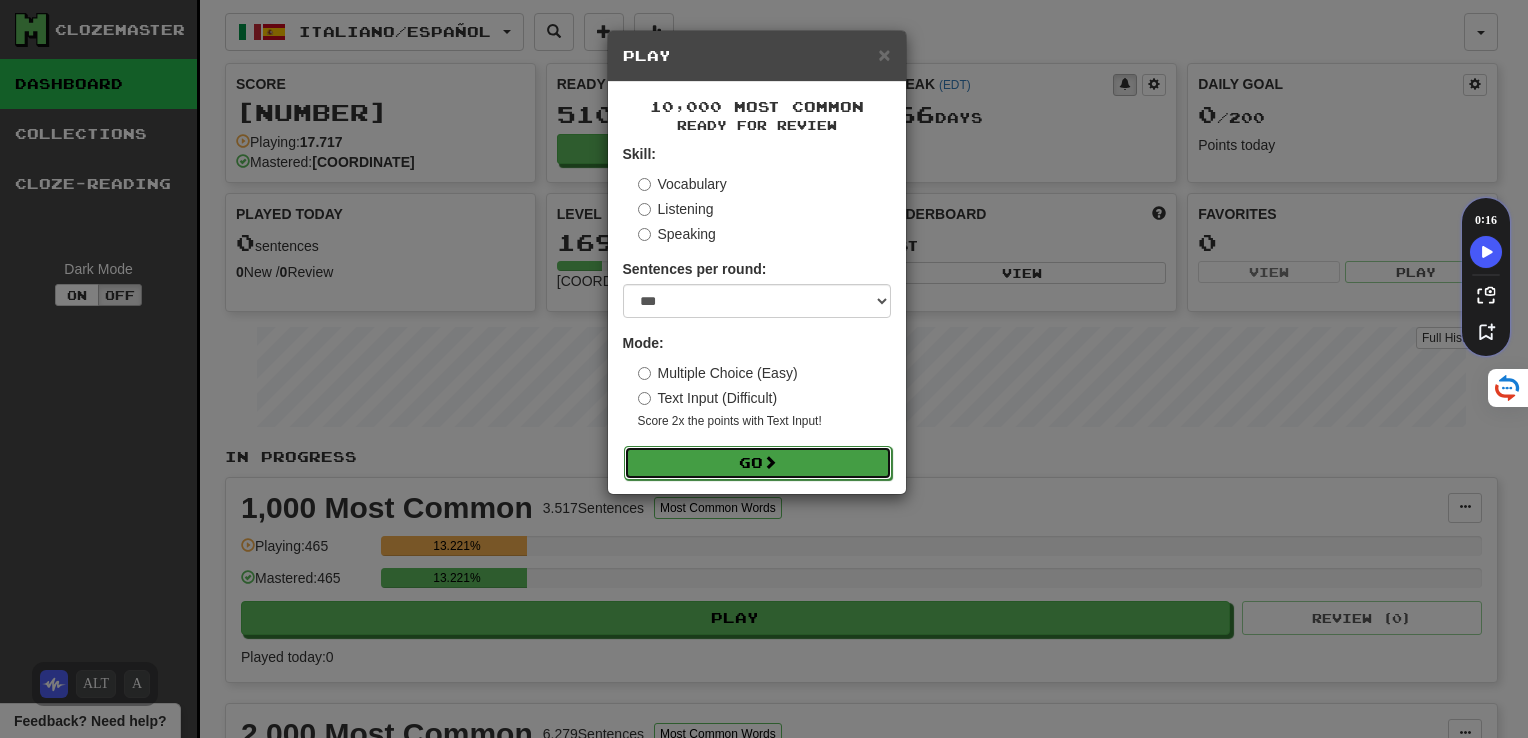 click on "Go" at bounding box center [758, 463] 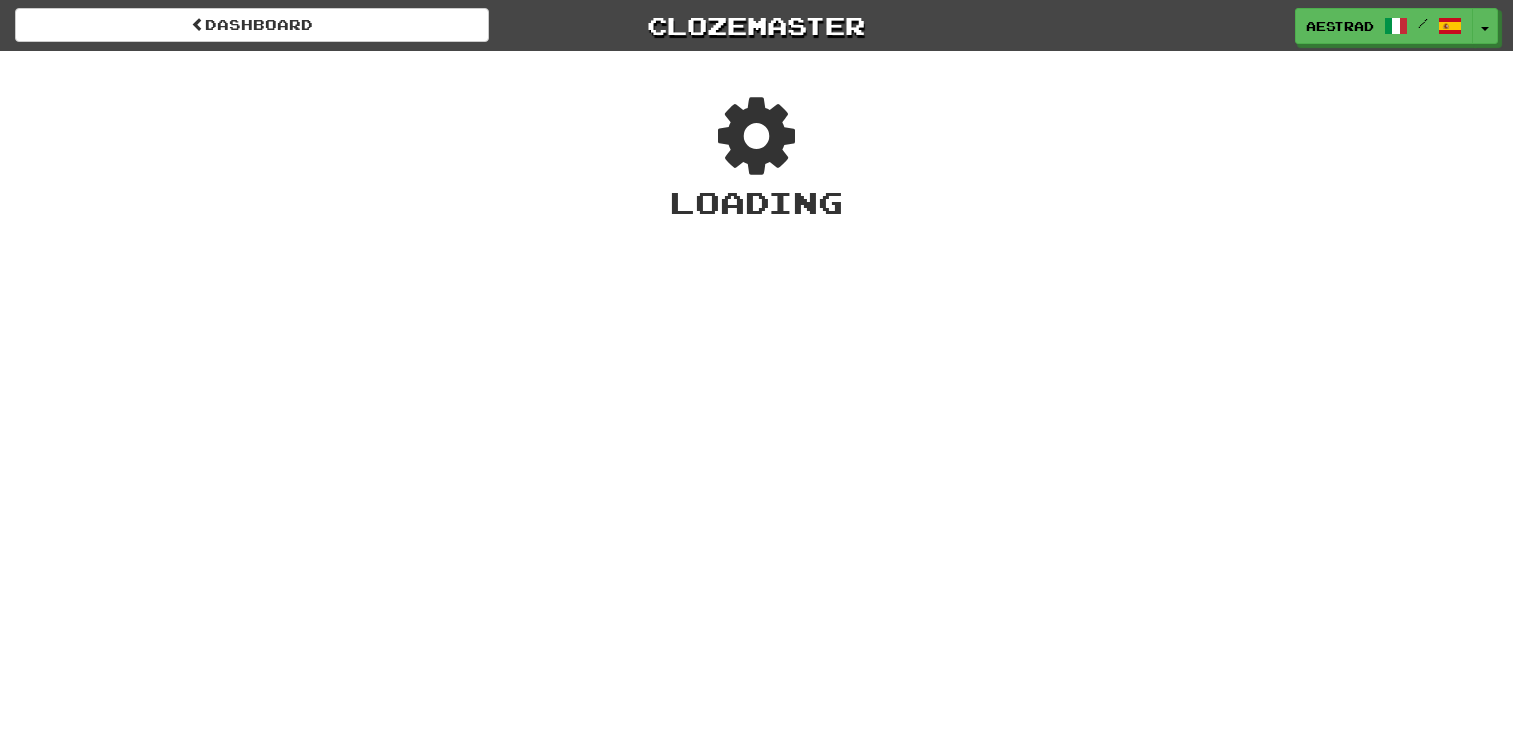 scroll, scrollTop: 0, scrollLeft: 0, axis: both 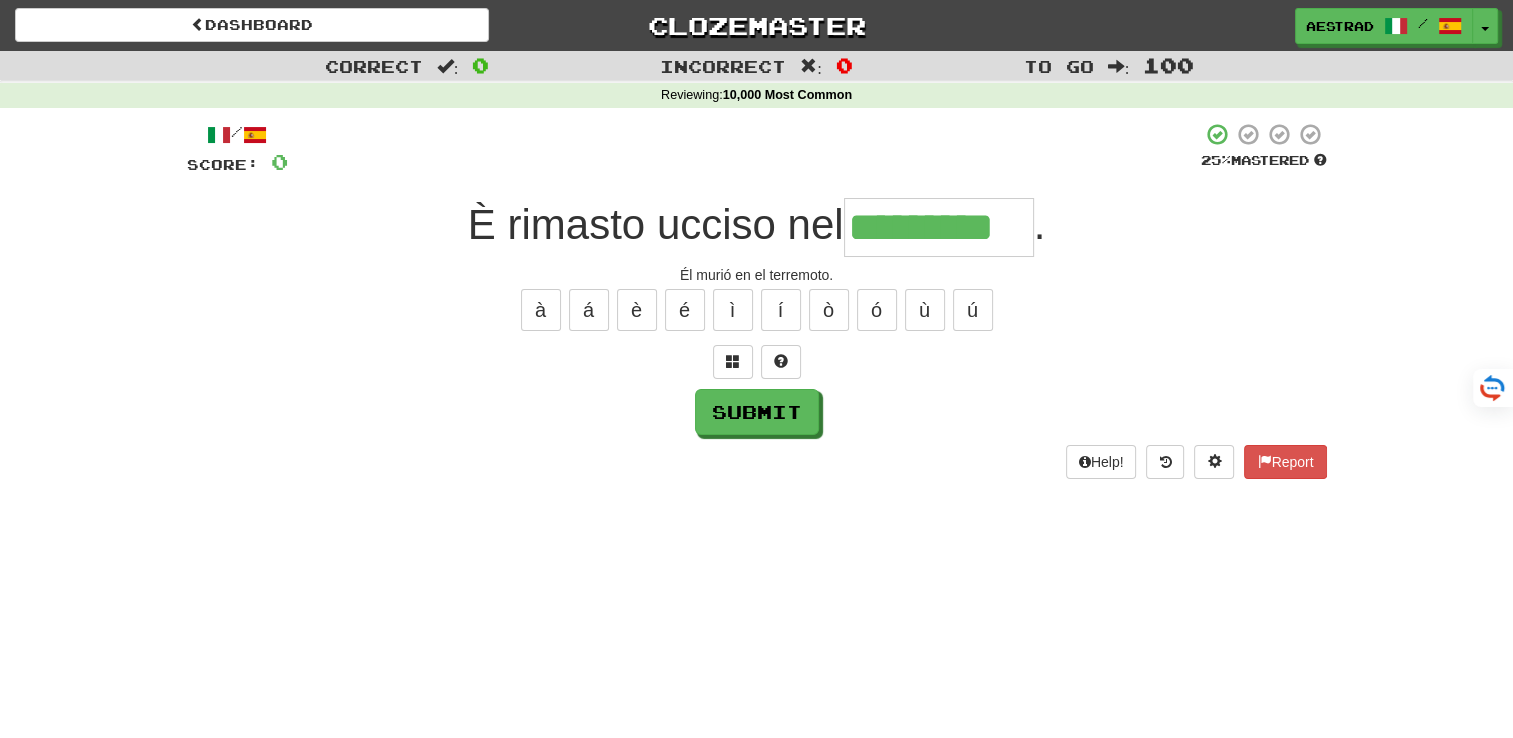type on "*********" 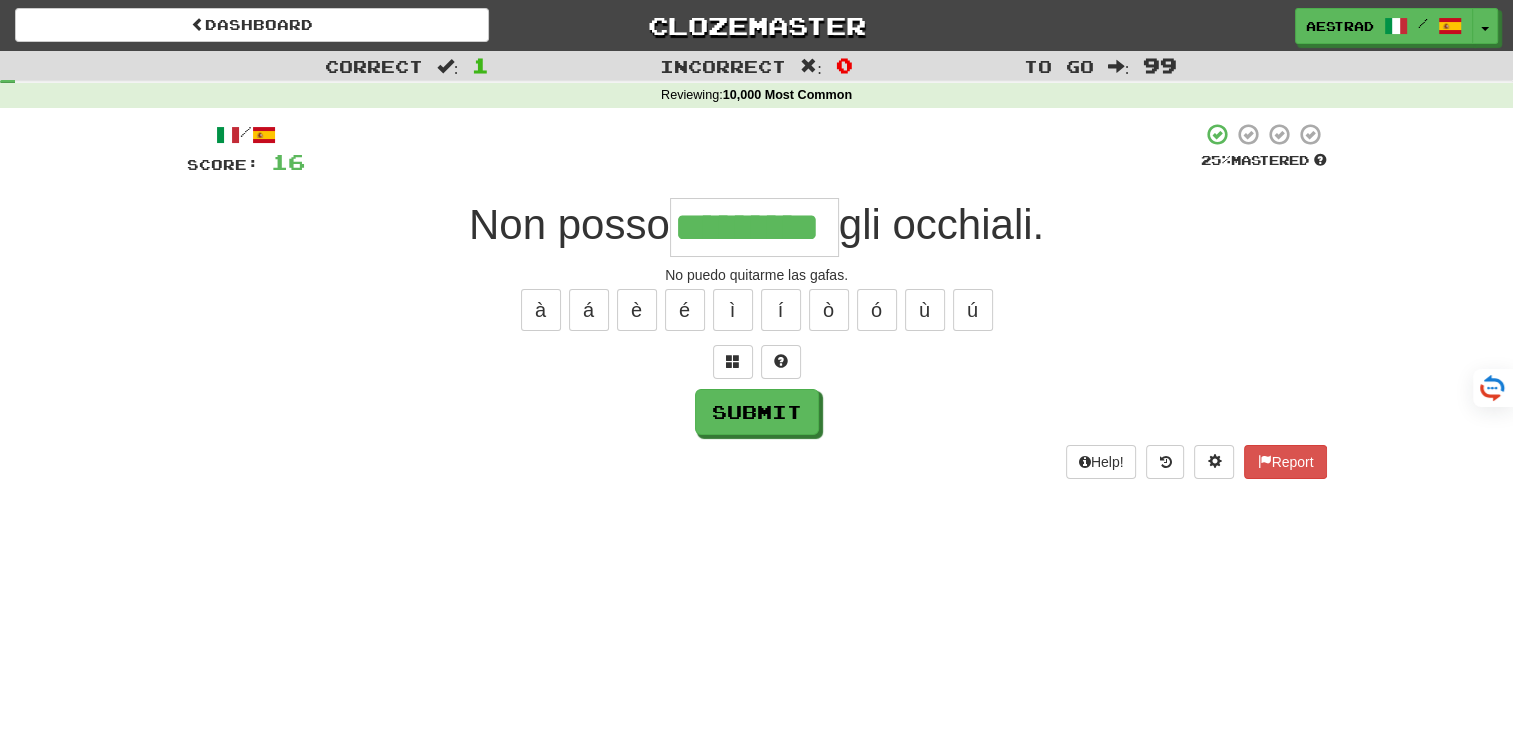 type on "*********" 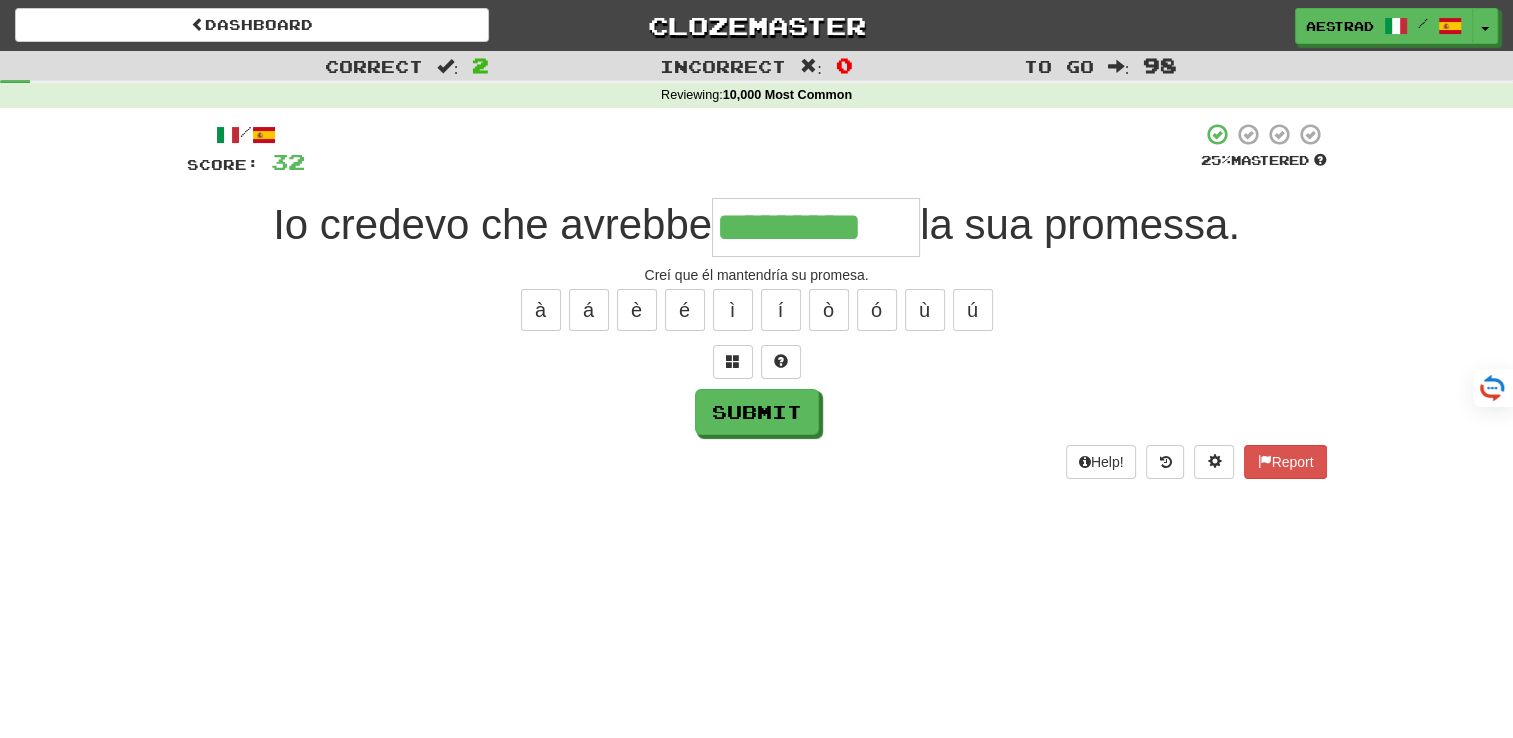 type on "*********" 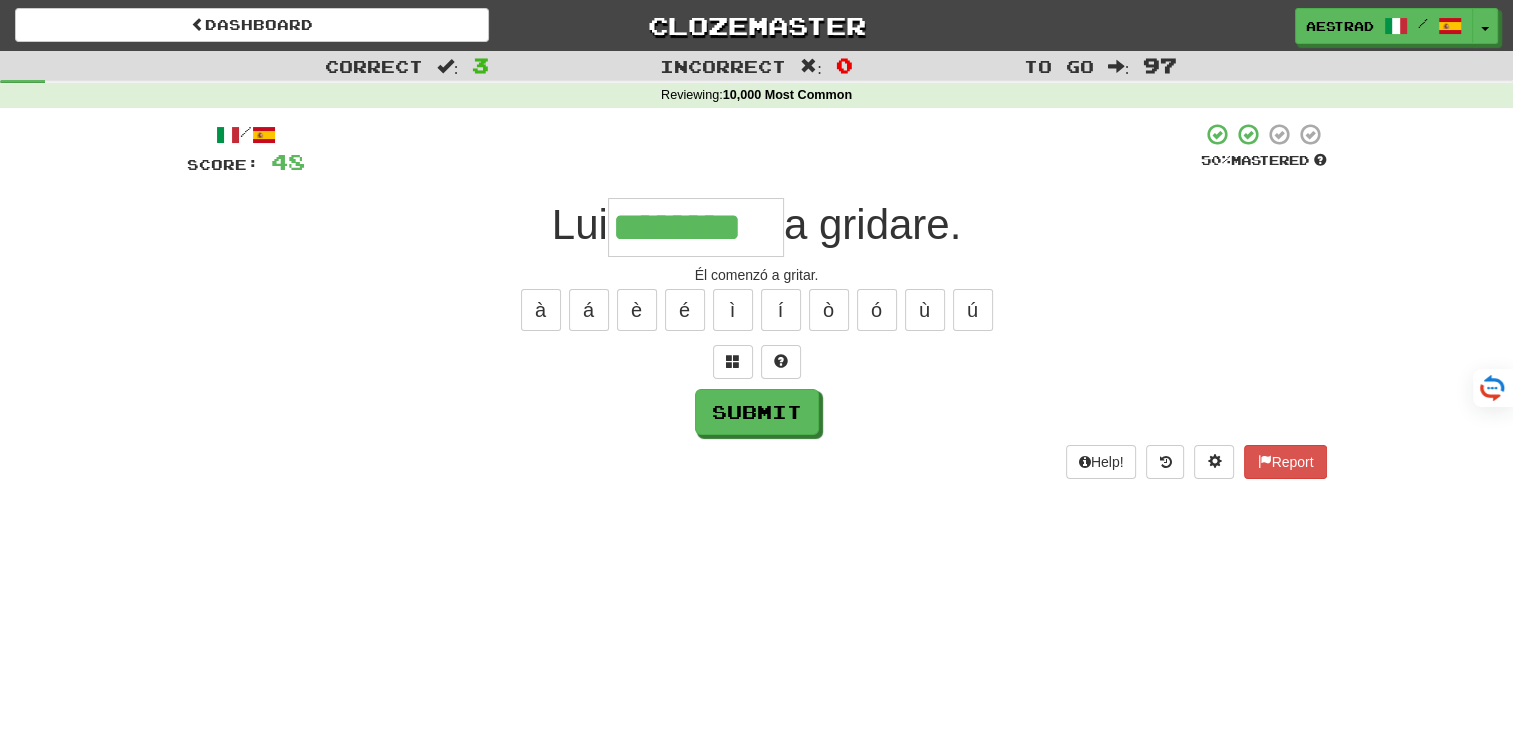type on "********" 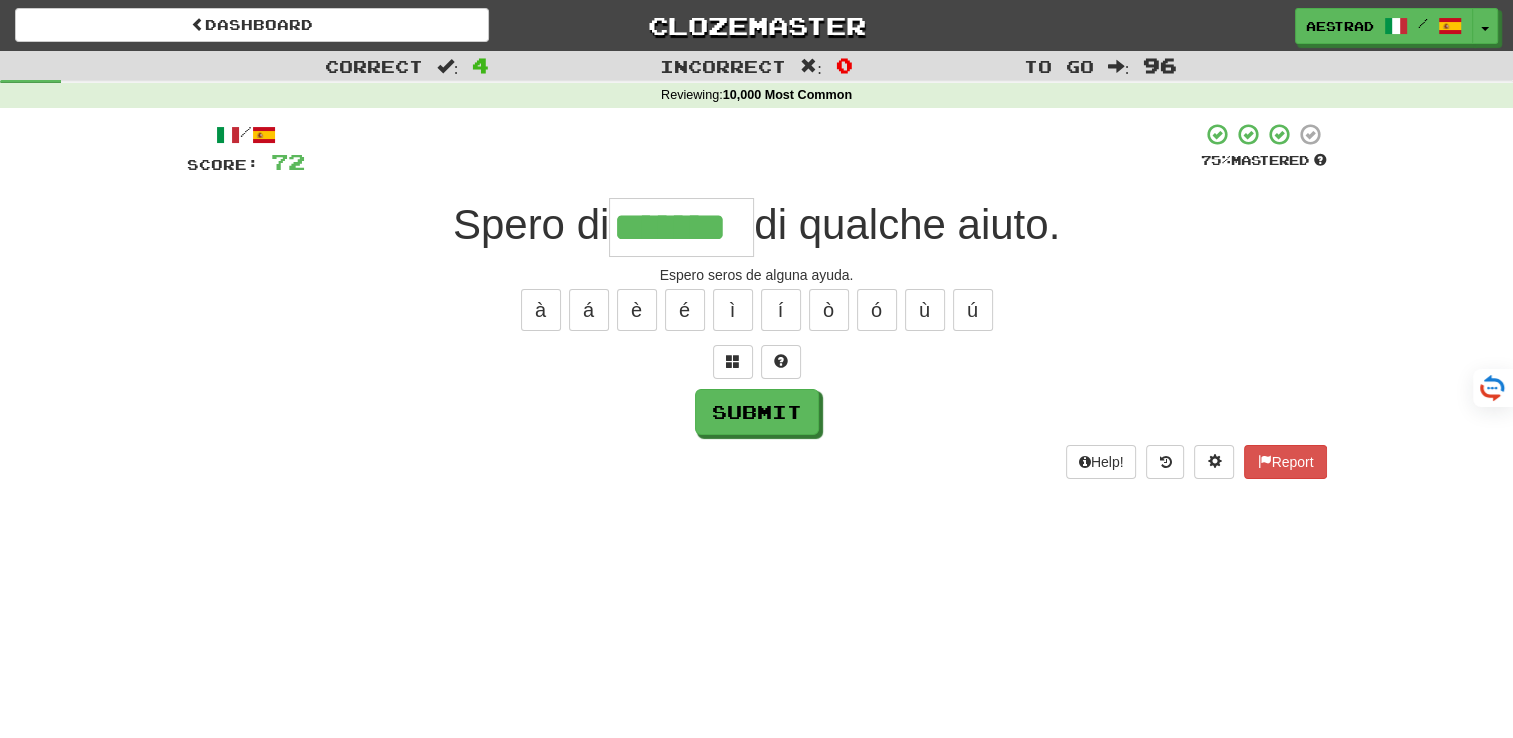 type on "*******" 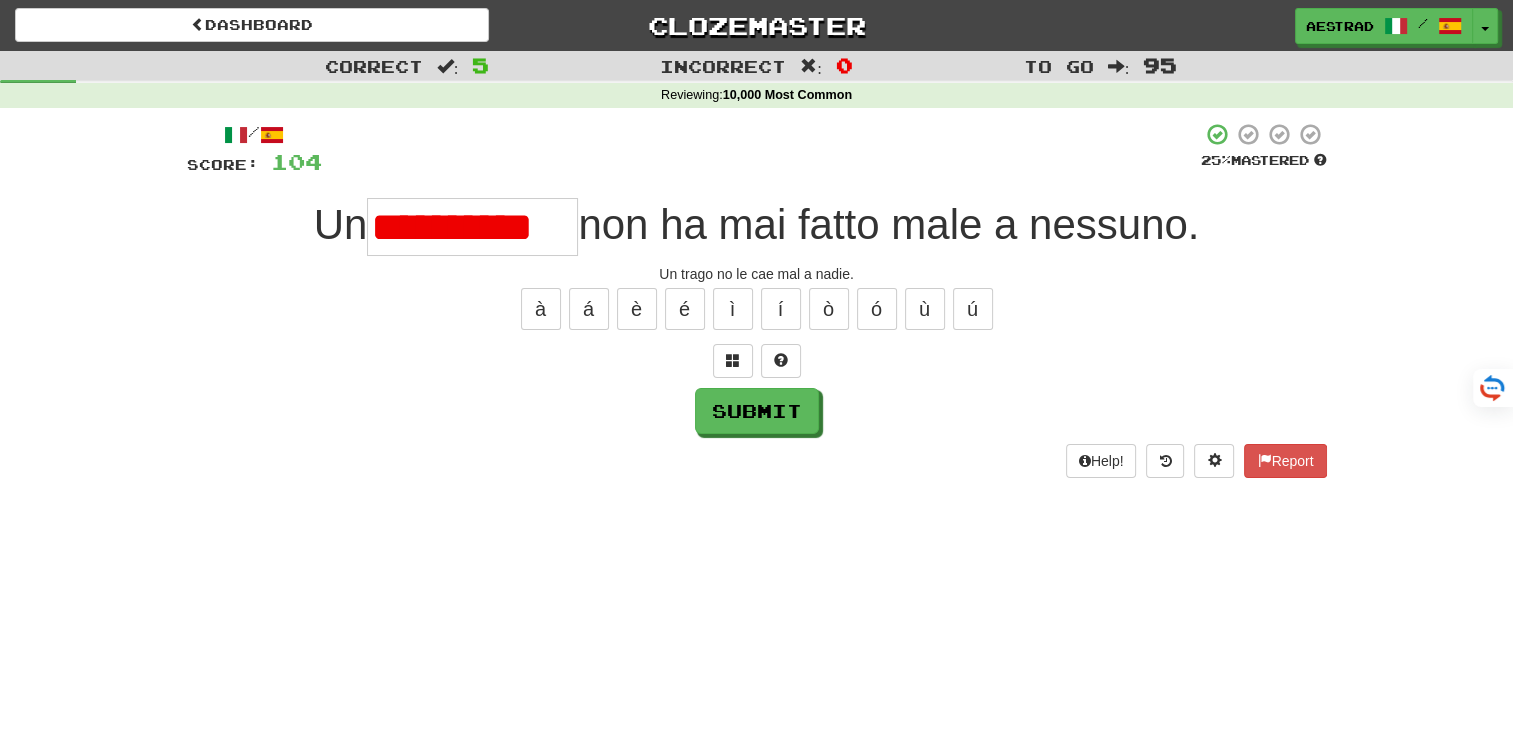 scroll, scrollTop: 0, scrollLeft: 0, axis: both 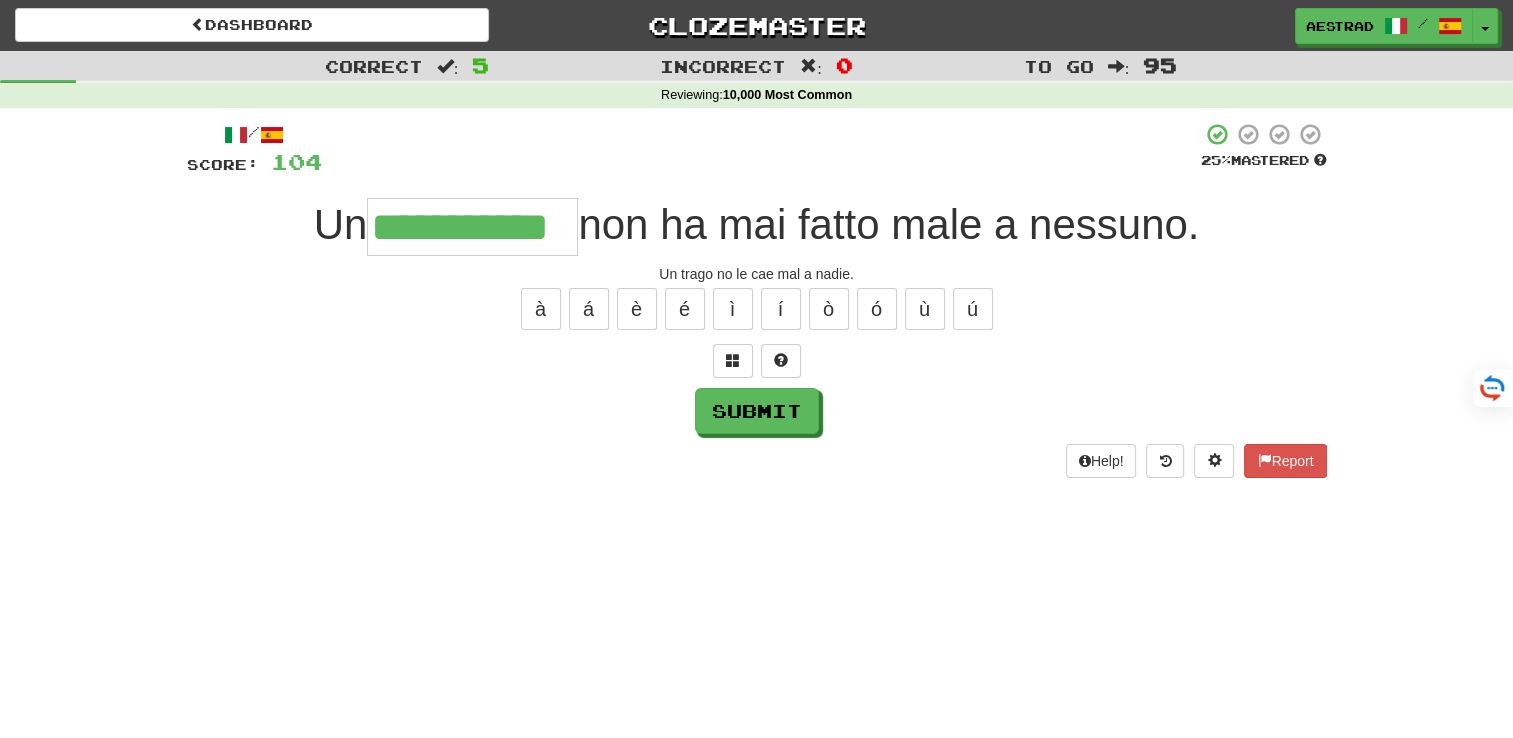 type on "**********" 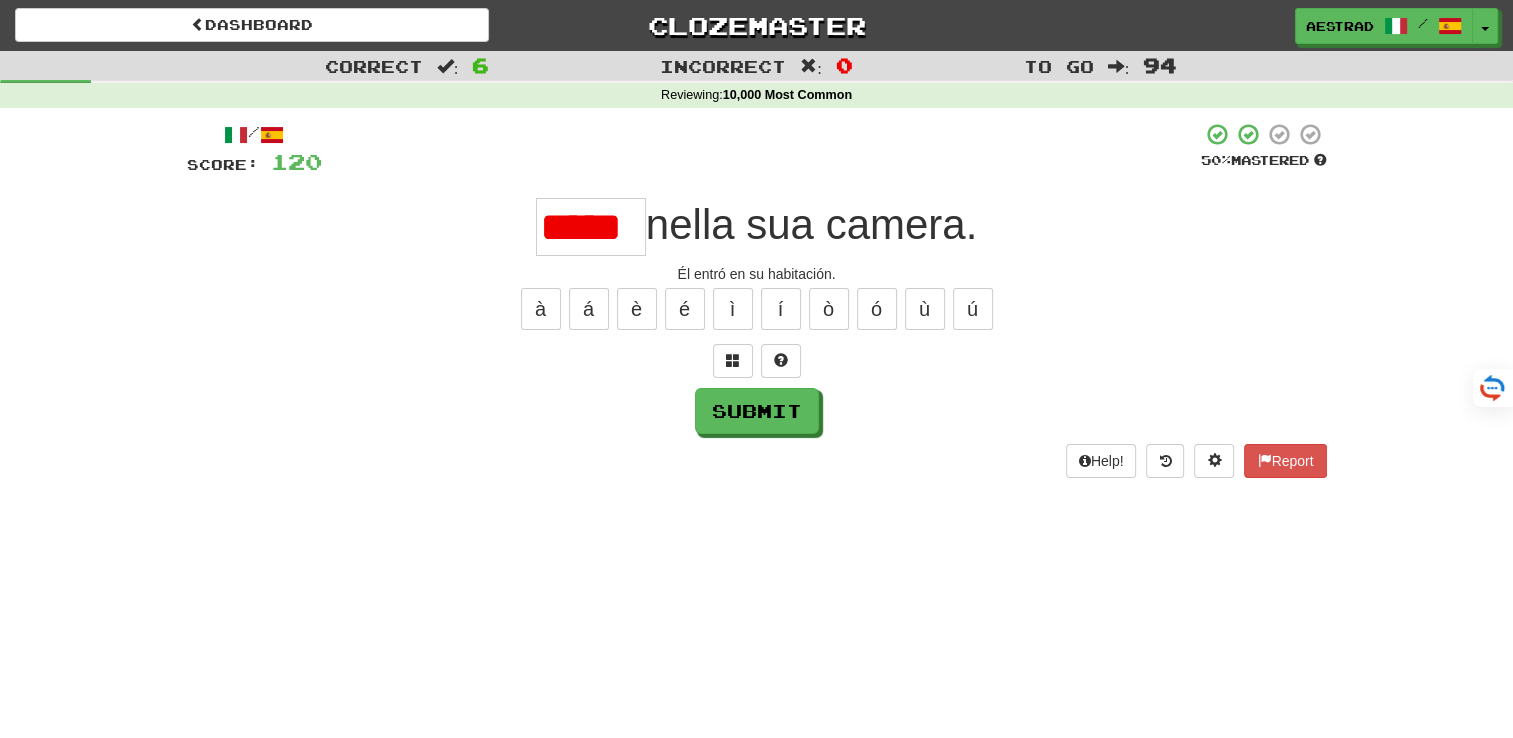 scroll, scrollTop: 0, scrollLeft: 0, axis: both 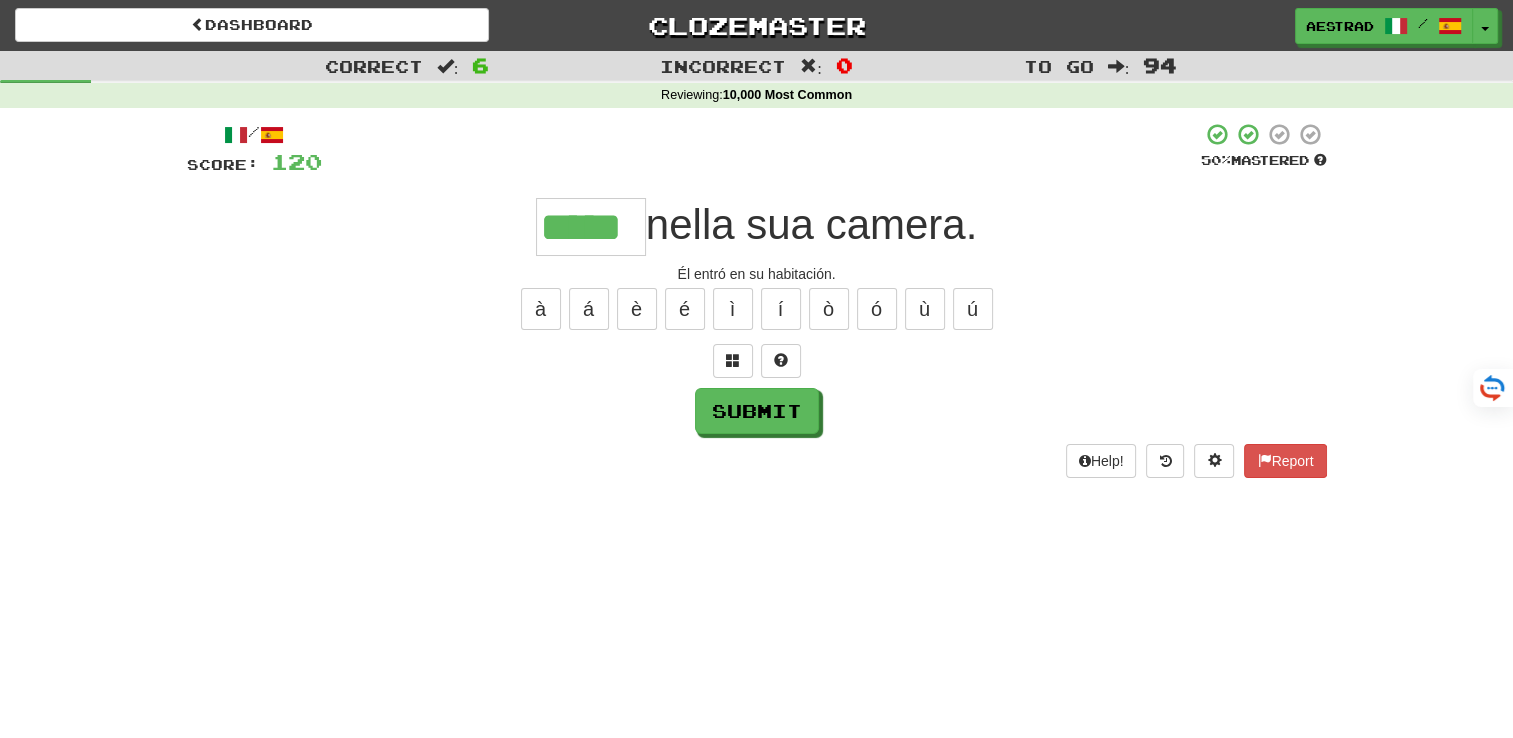 type on "*****" 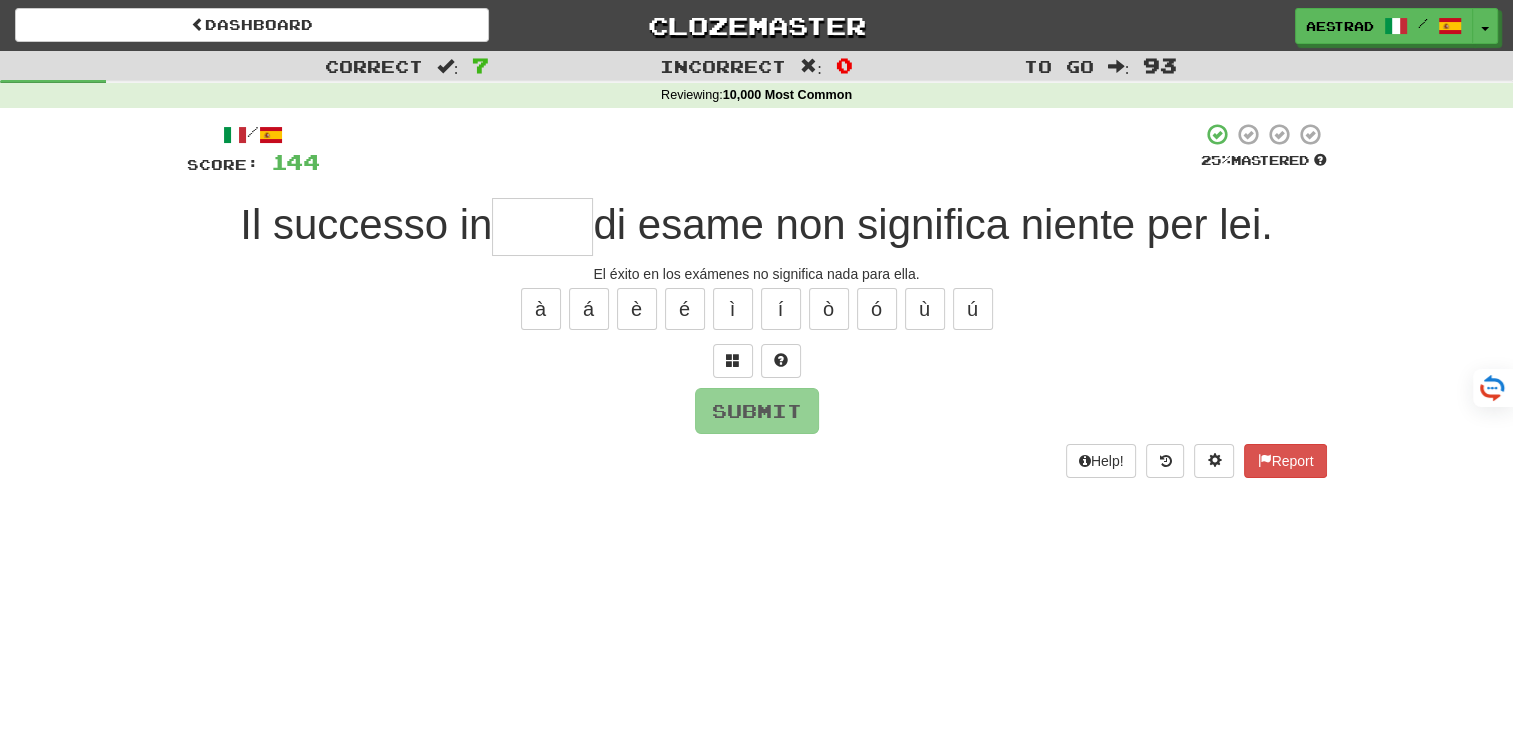 type on "*" 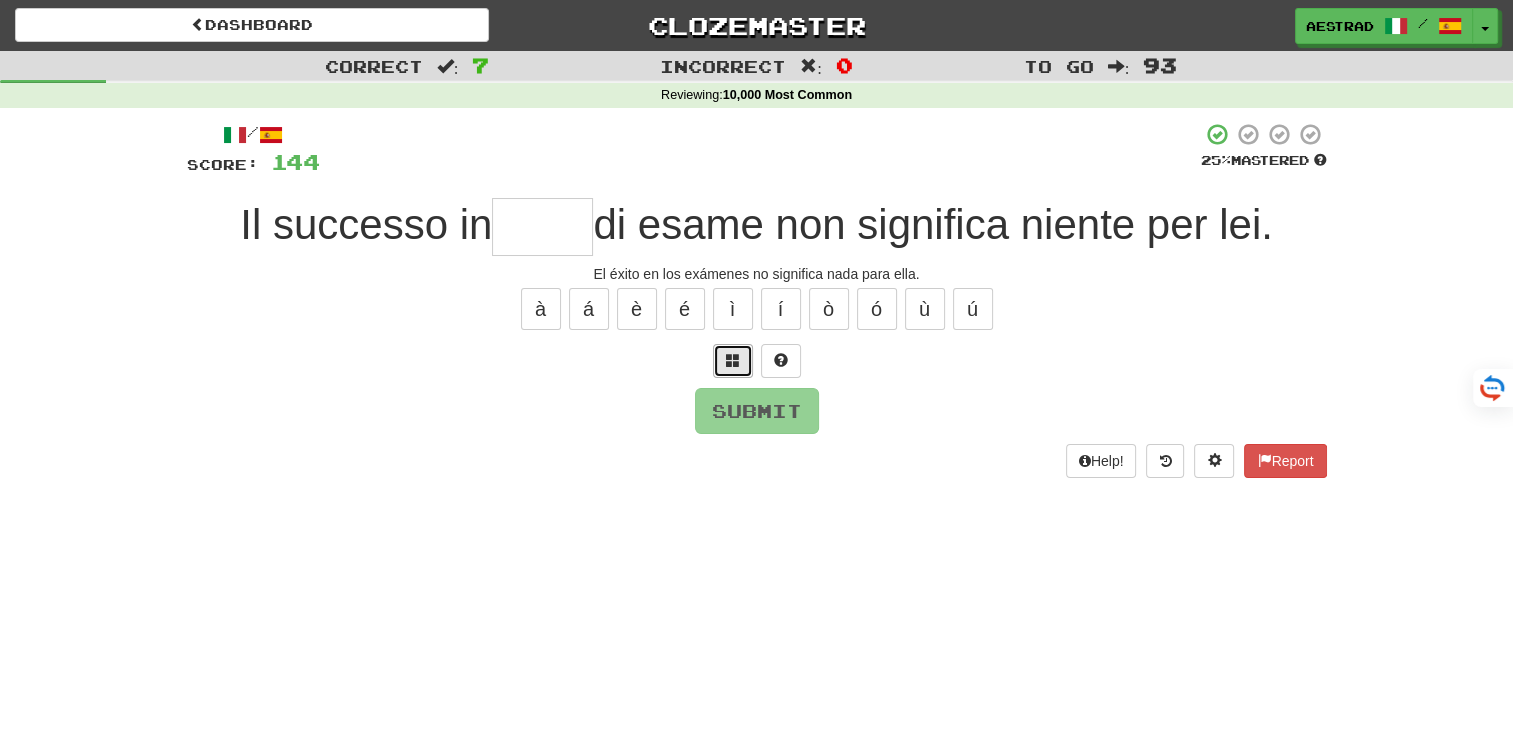 click at bounding box center [733, 360] 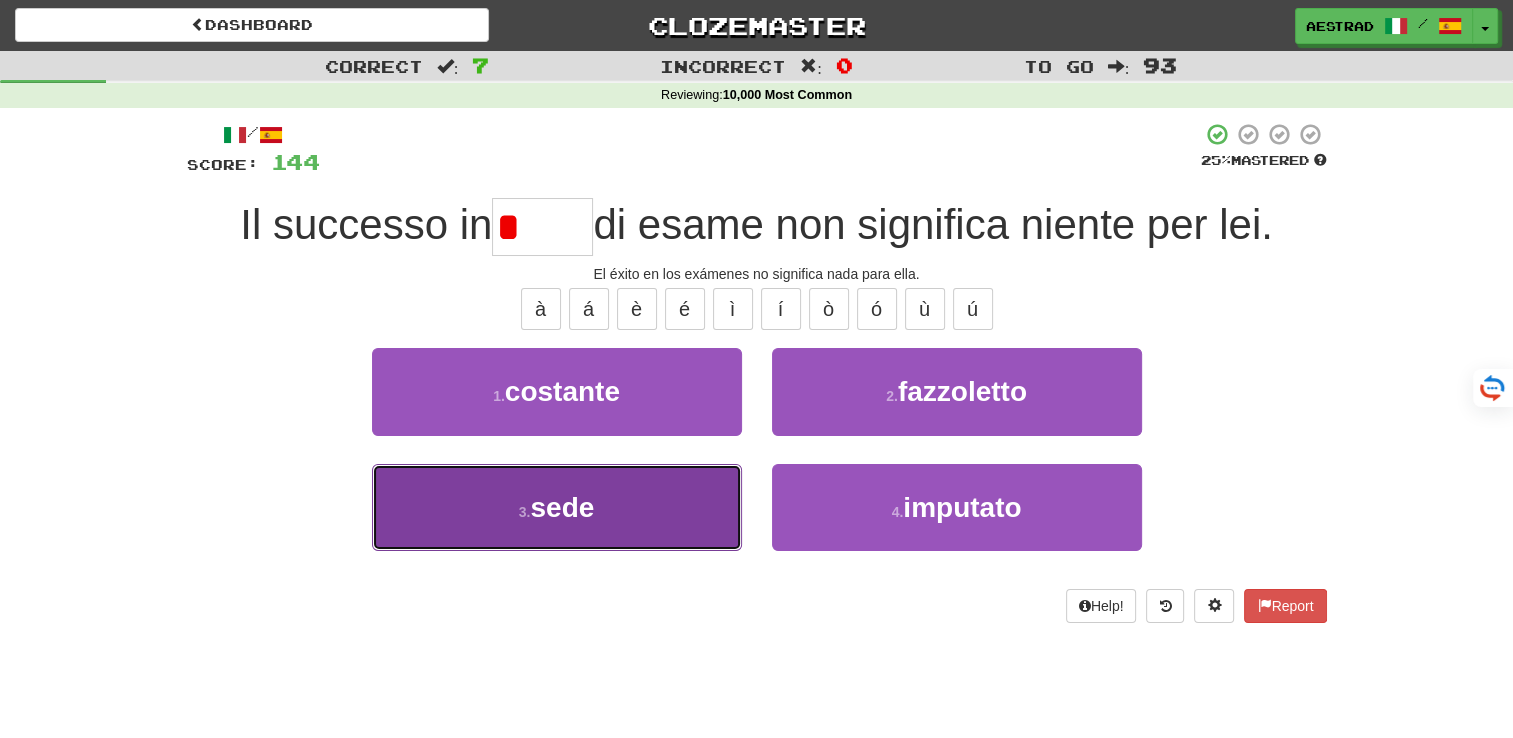 click on "3 .  sede" at bounding box center (557, 507) 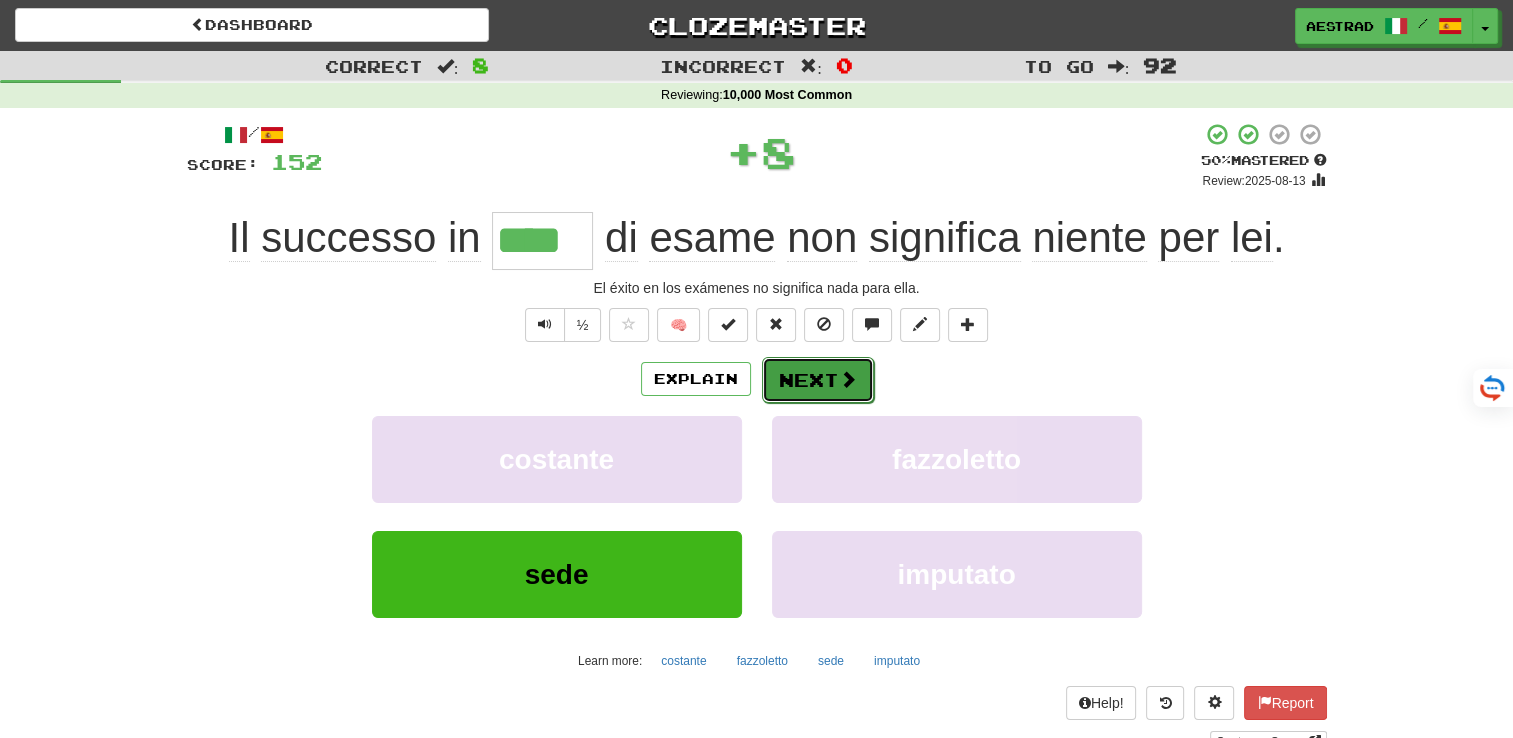 click at bounding box center [848, 379] 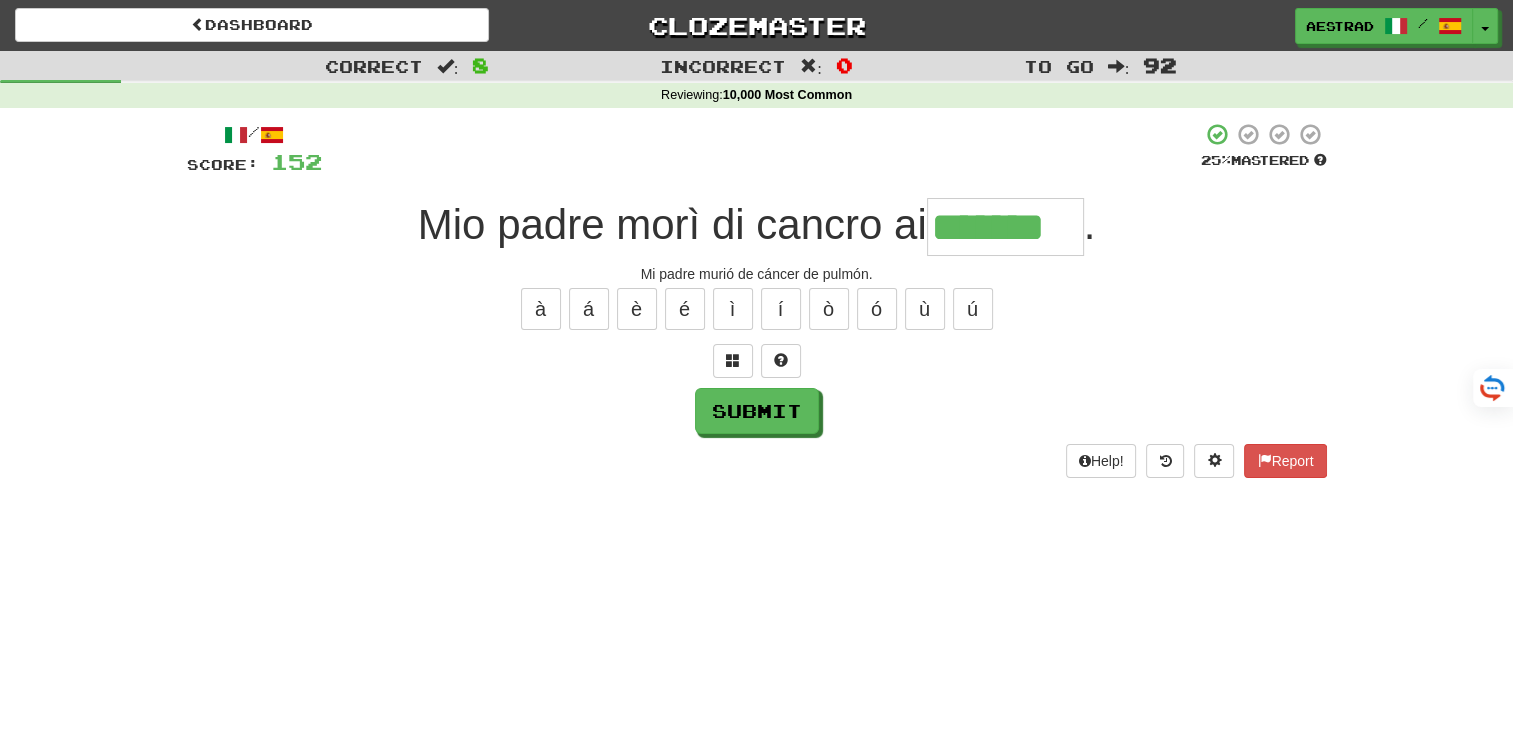 type on "*******" 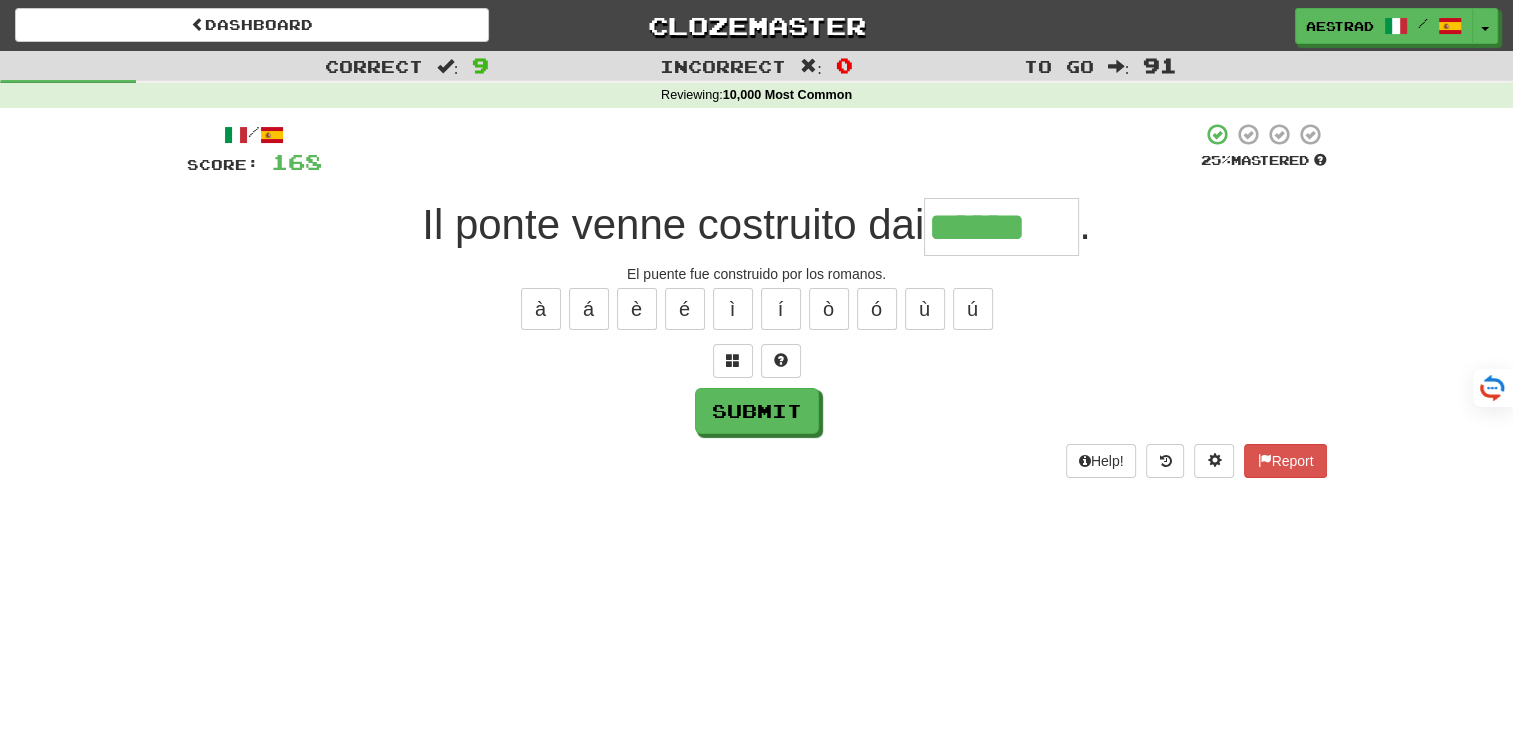 type on "******" 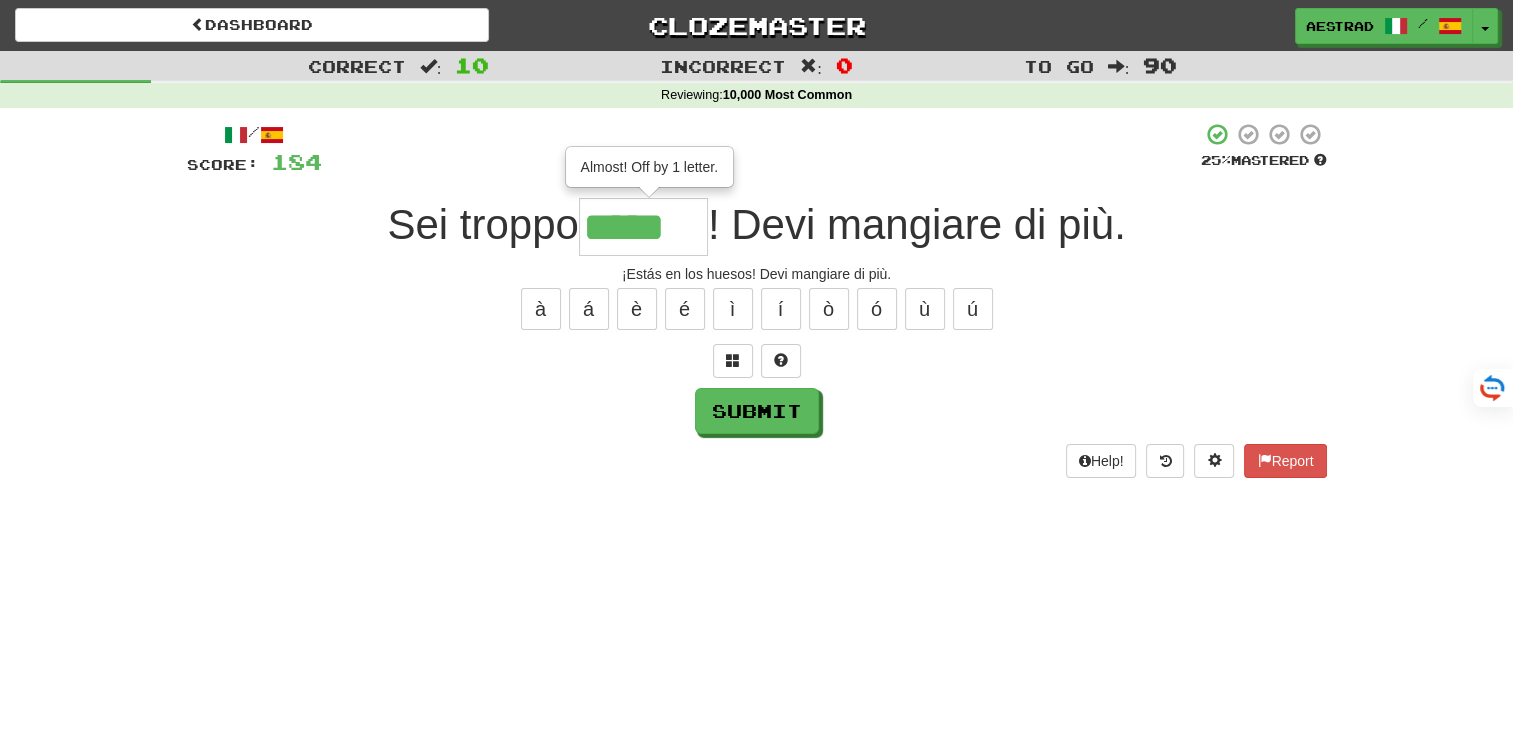 type on "*****" 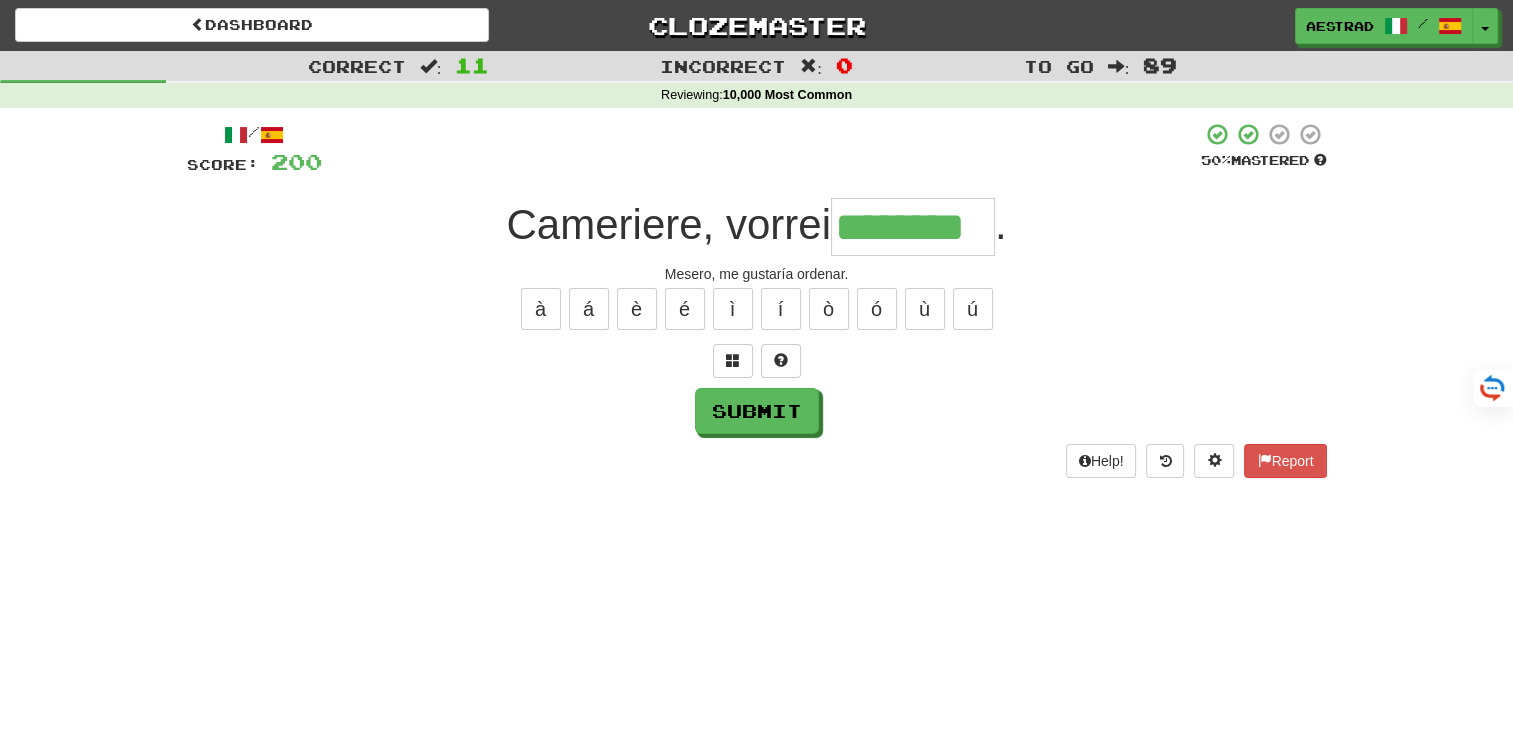 type on "********" 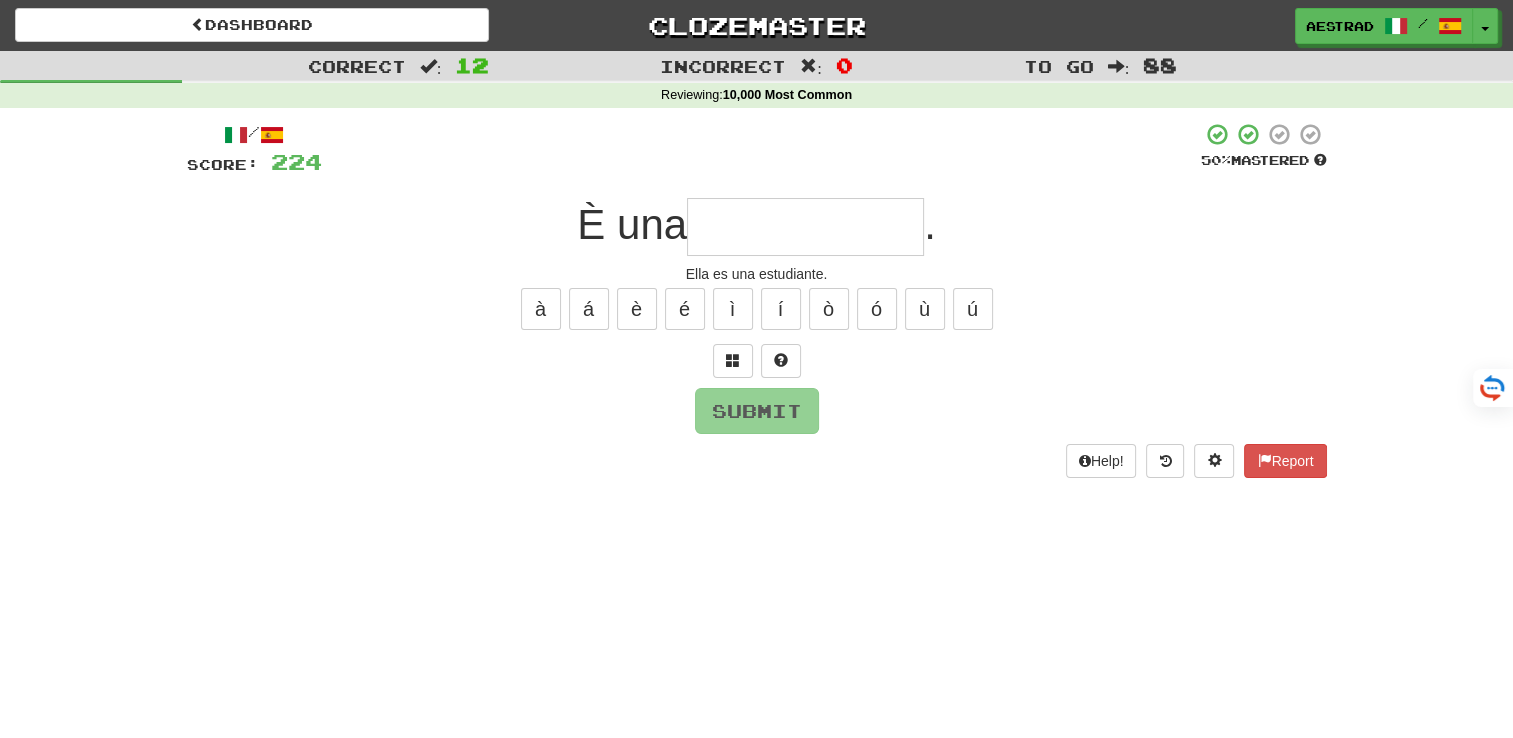 type on "**********" 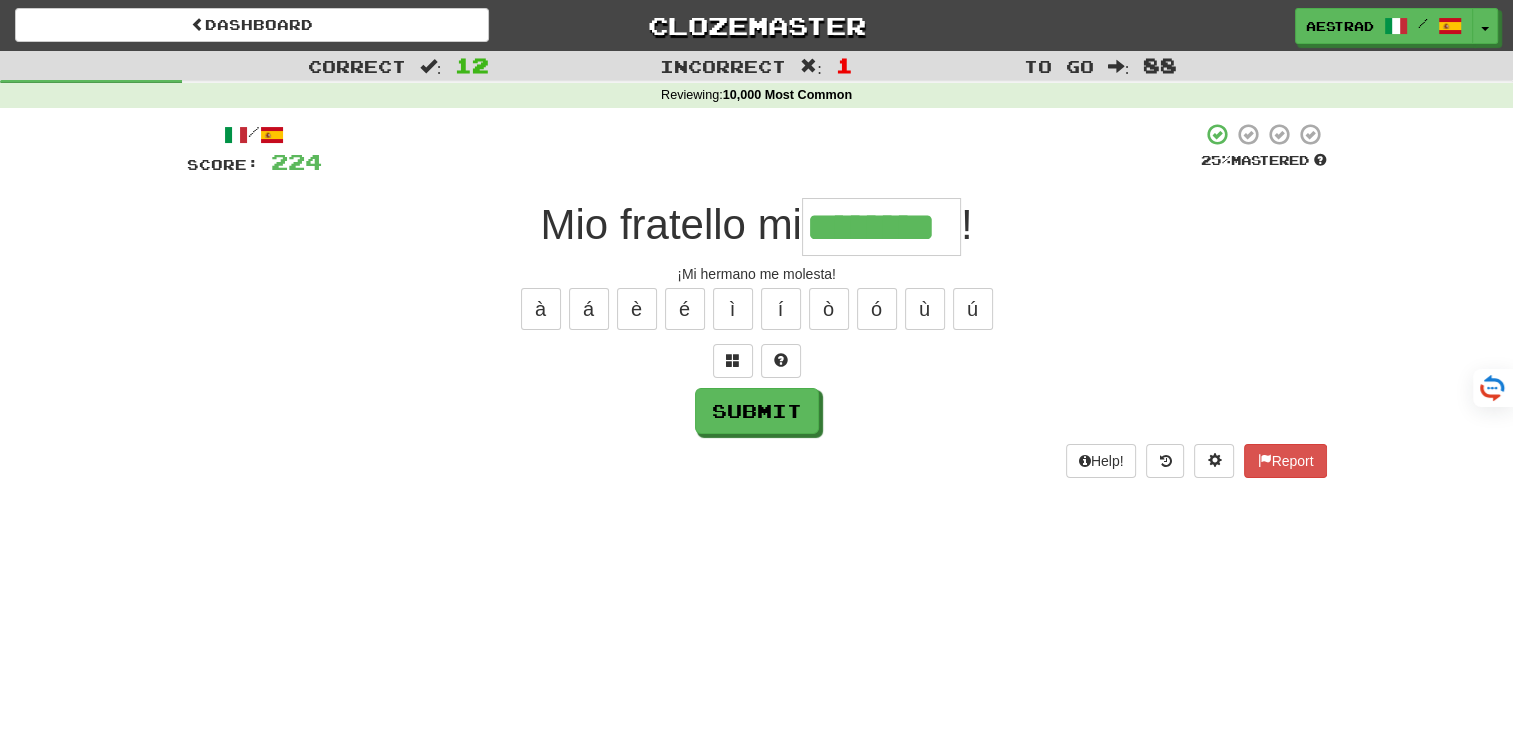 type on "********" 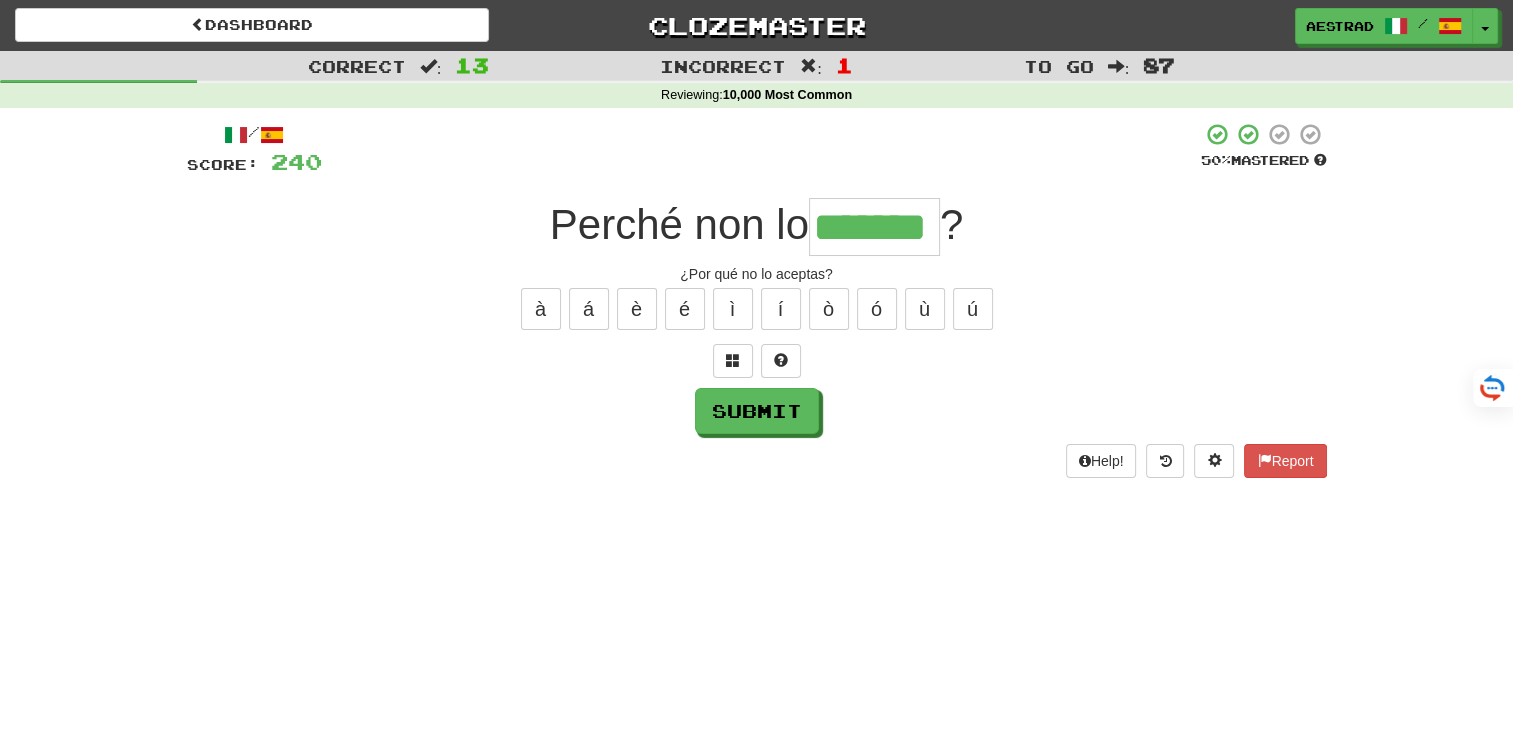 type on "*******" 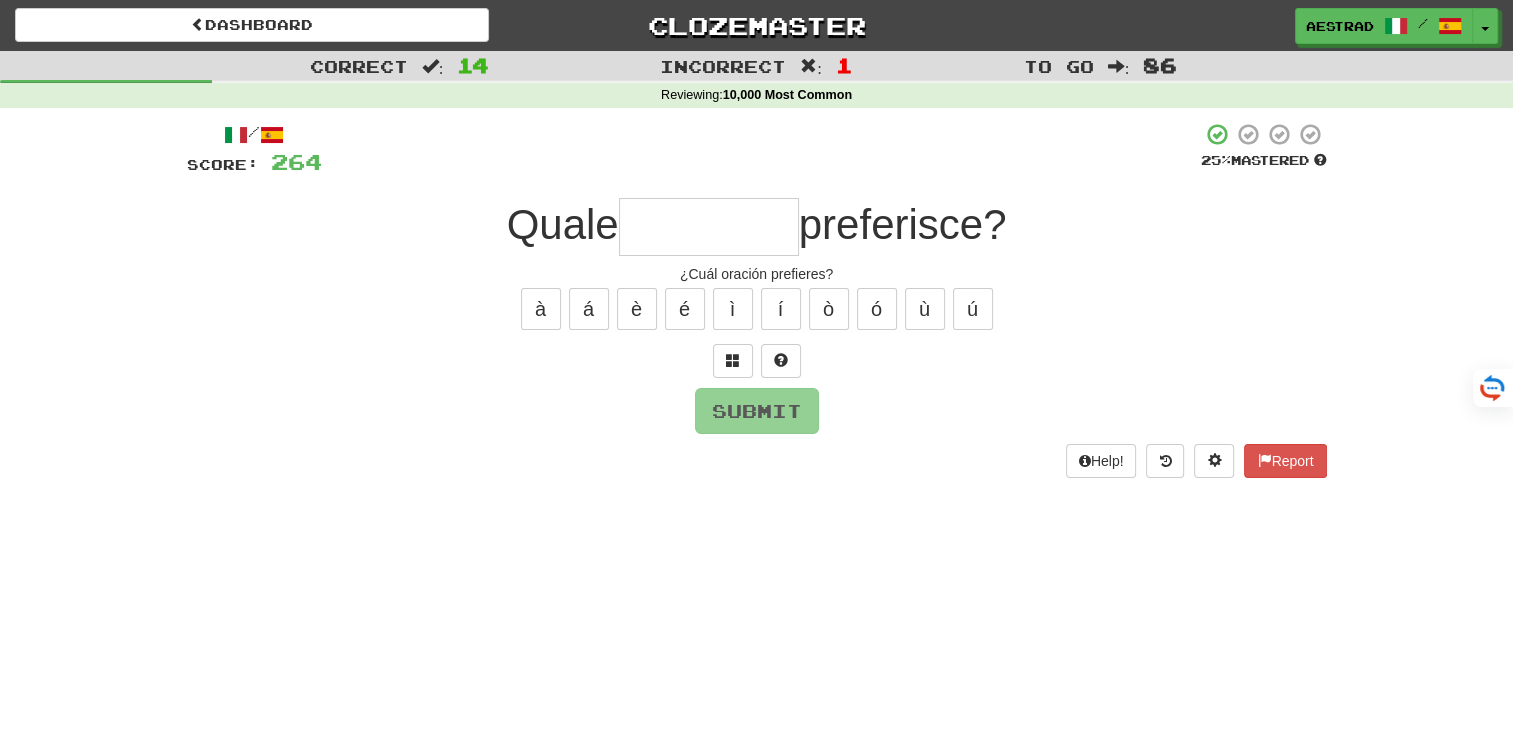 type on "*" 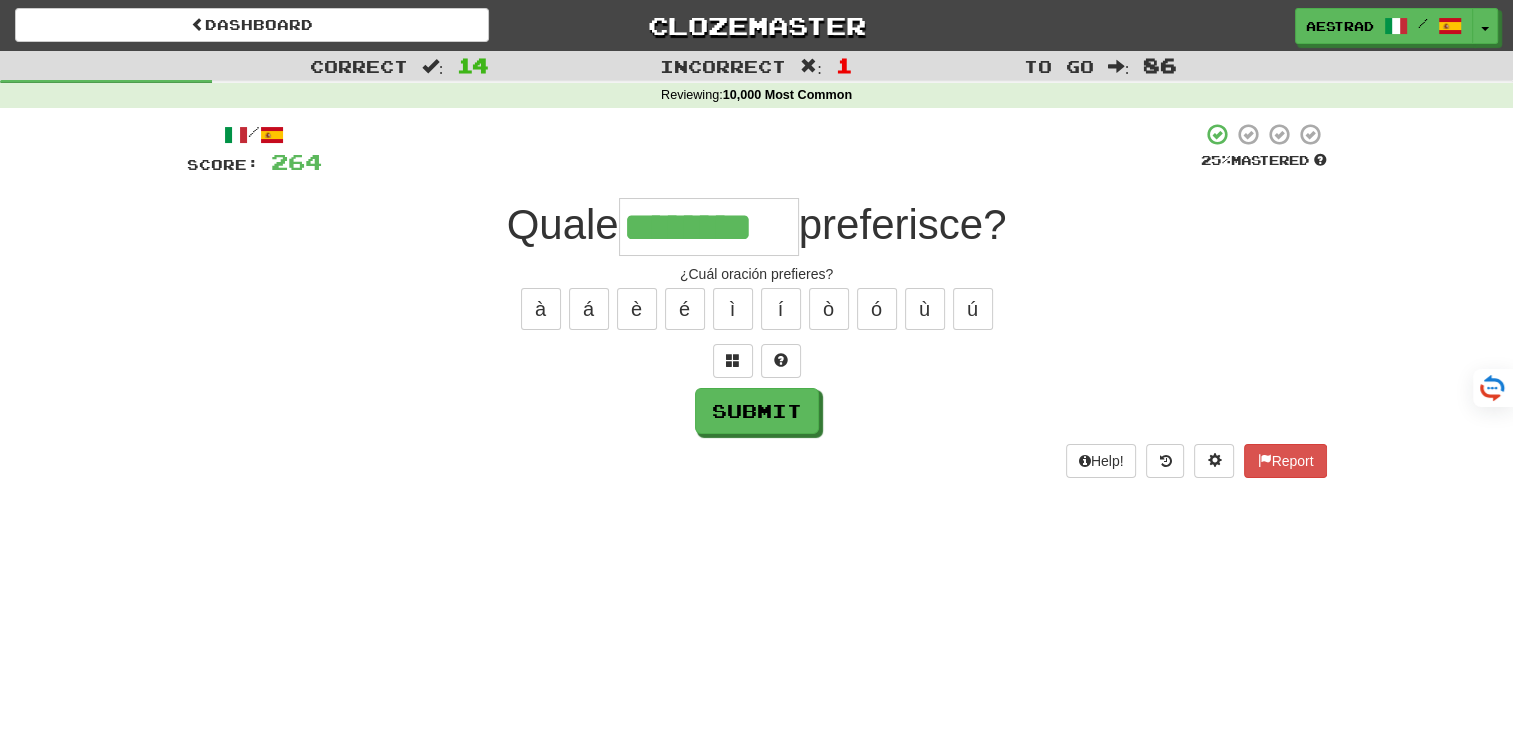 type on "********" 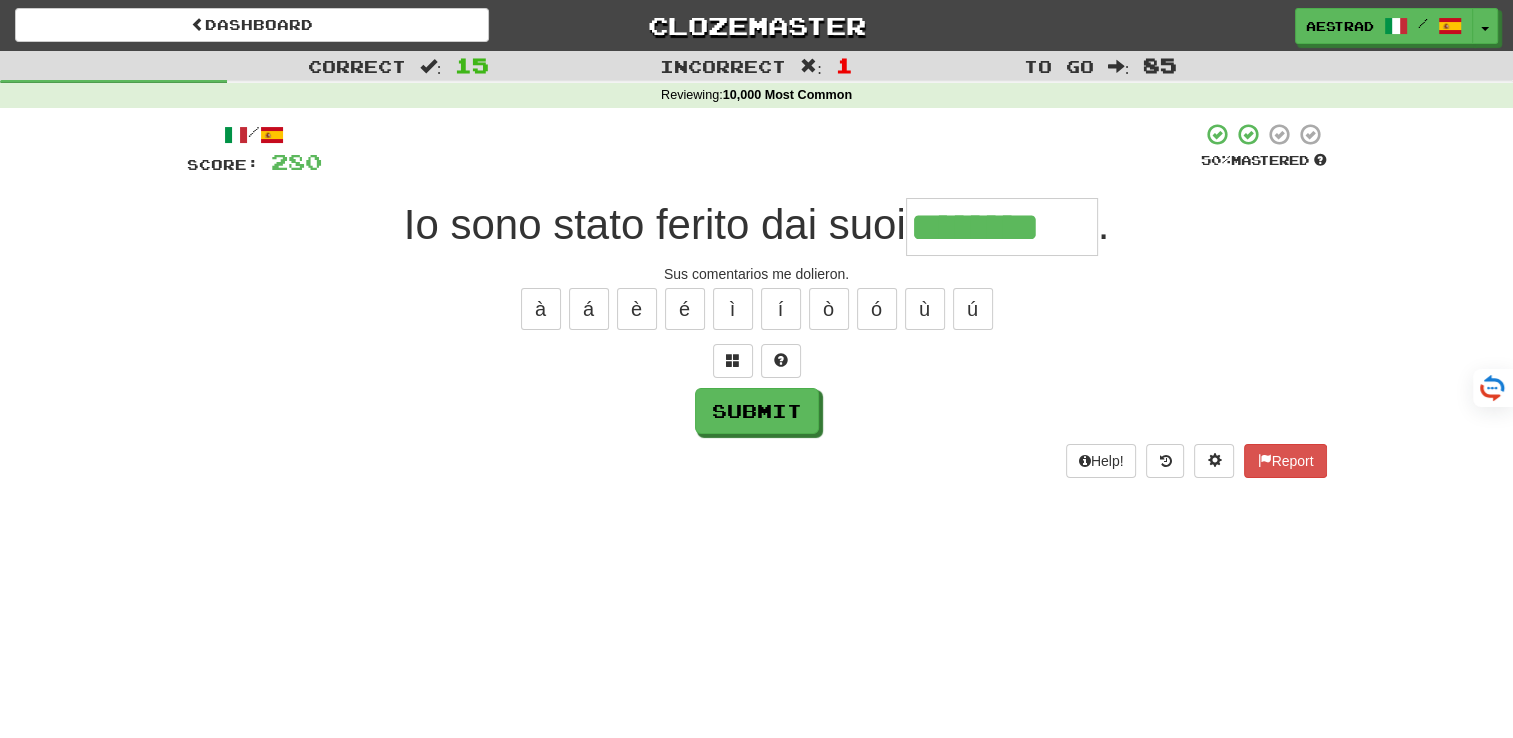 type on "********" 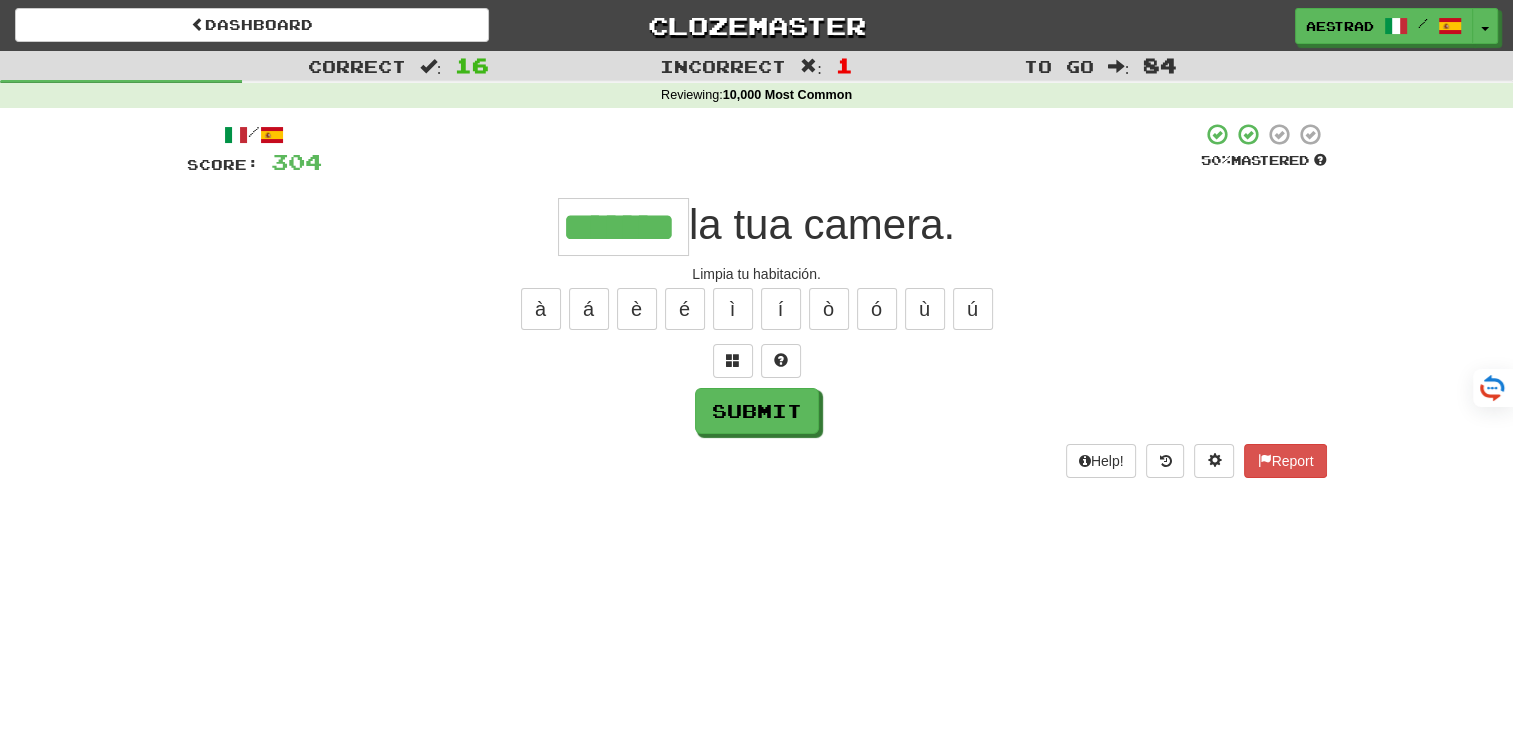 type on "*******" 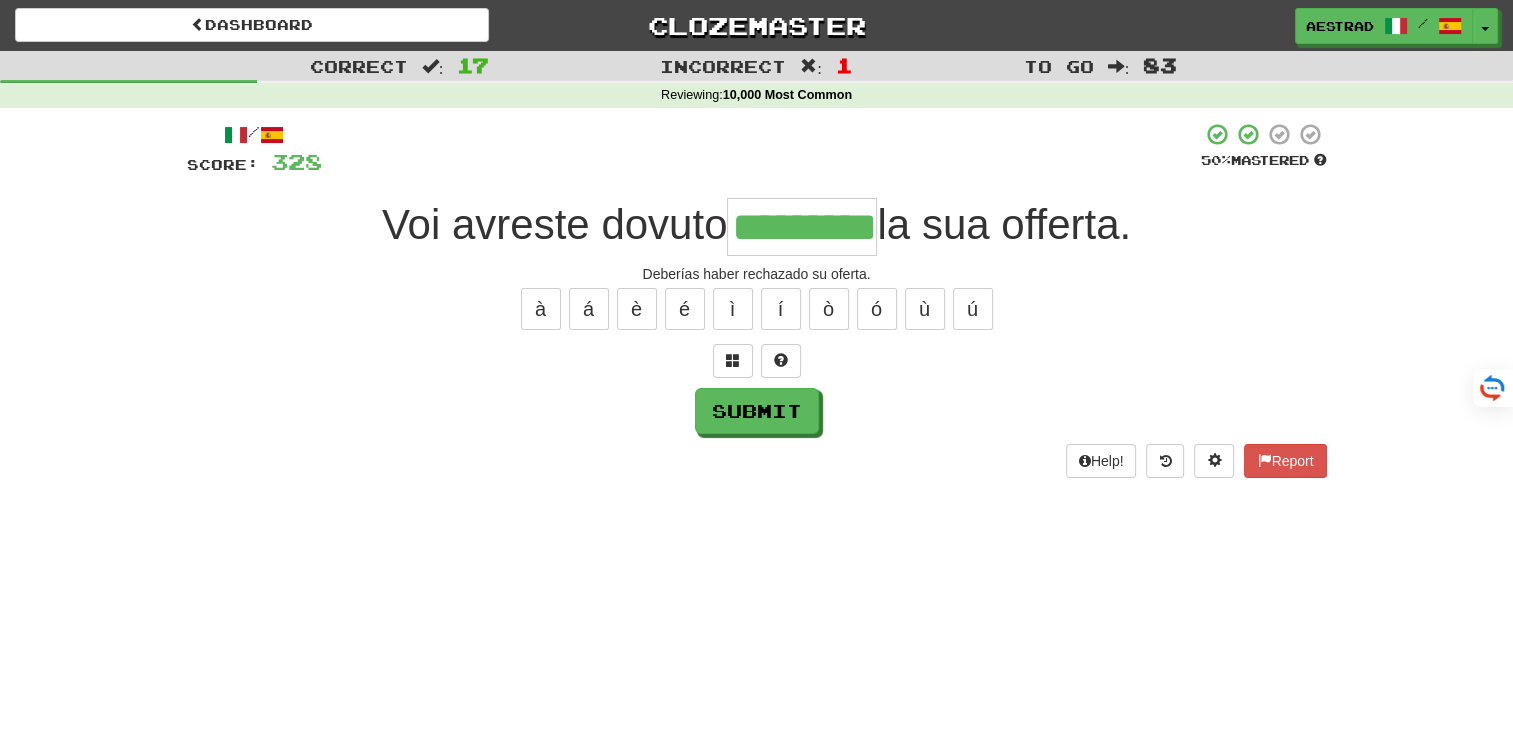 type on "*********" 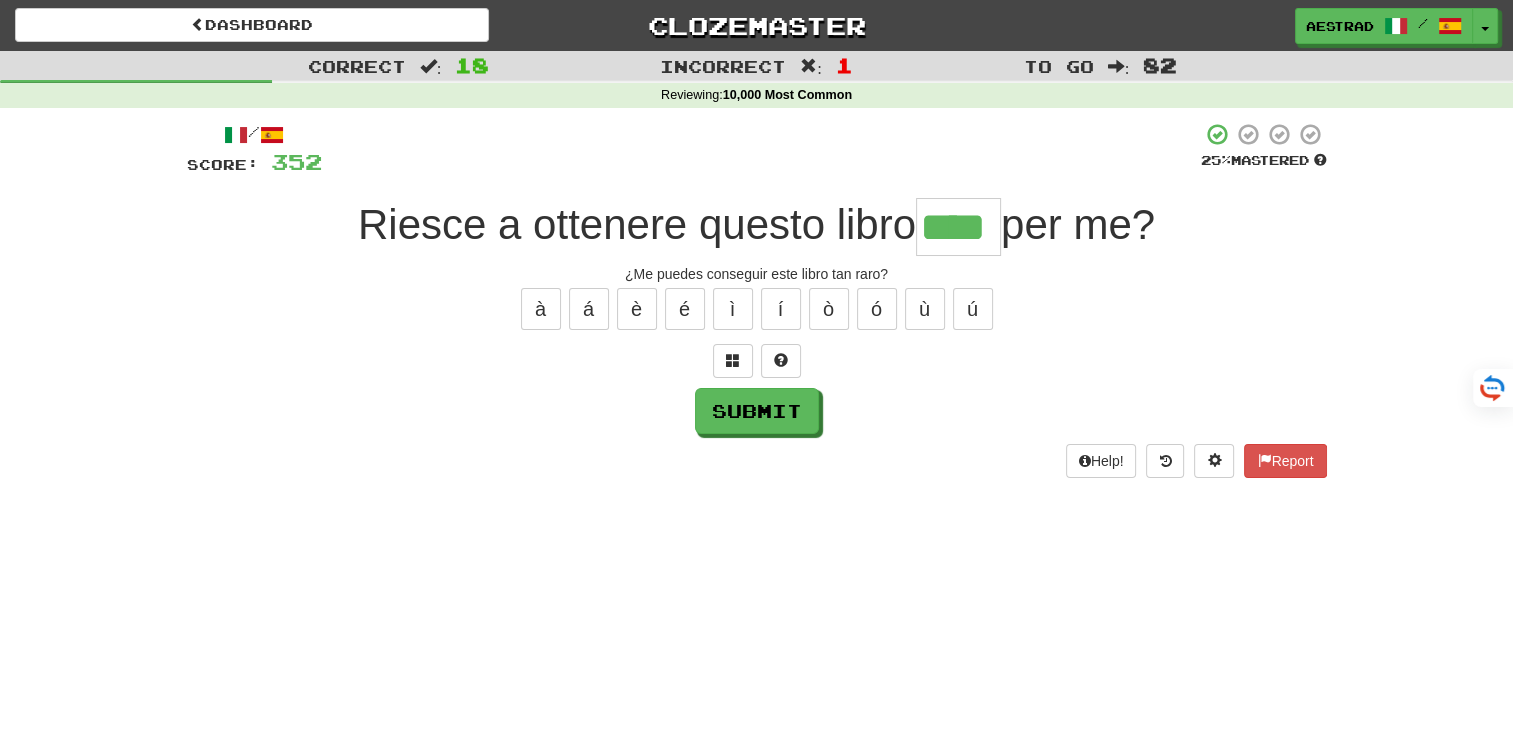 type on "****" 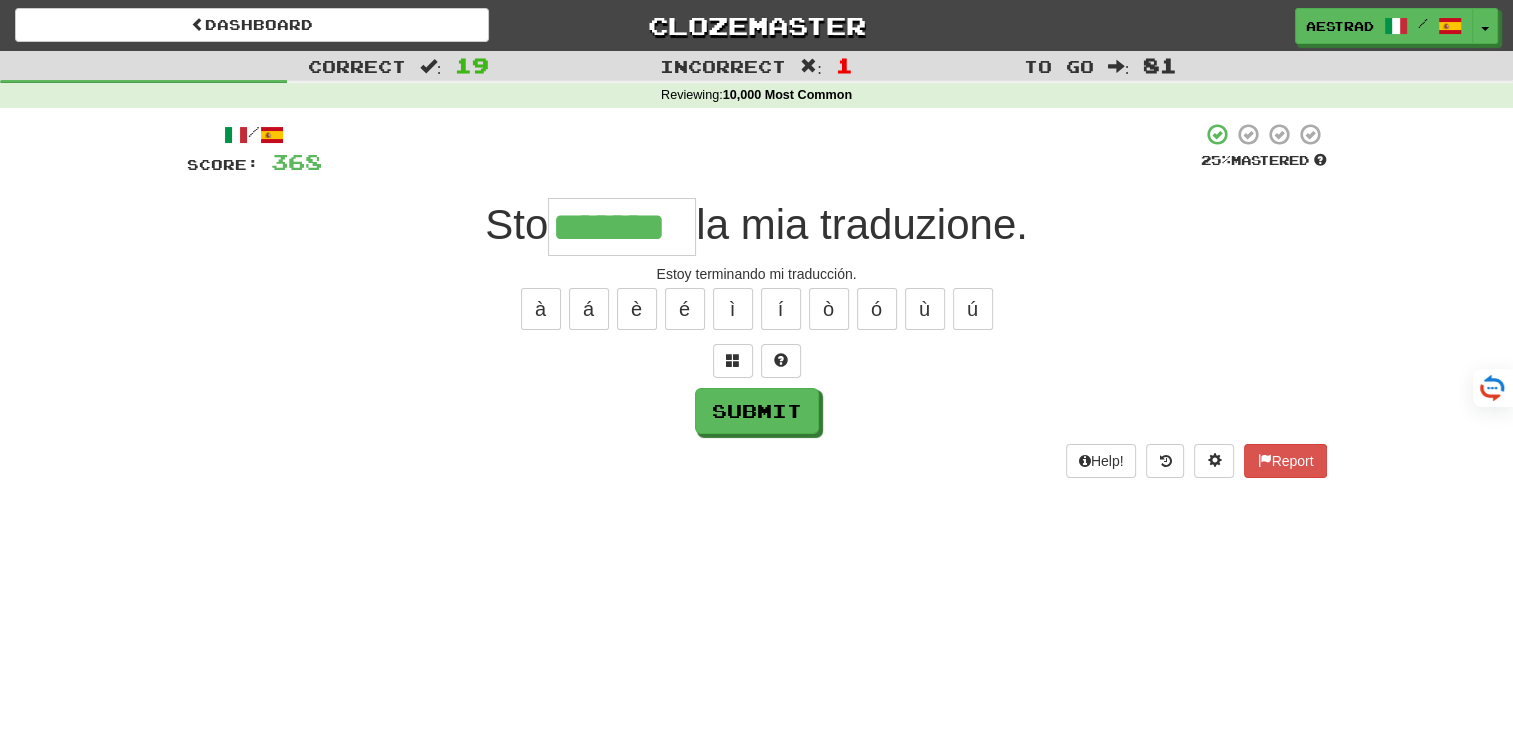 type on "*******" 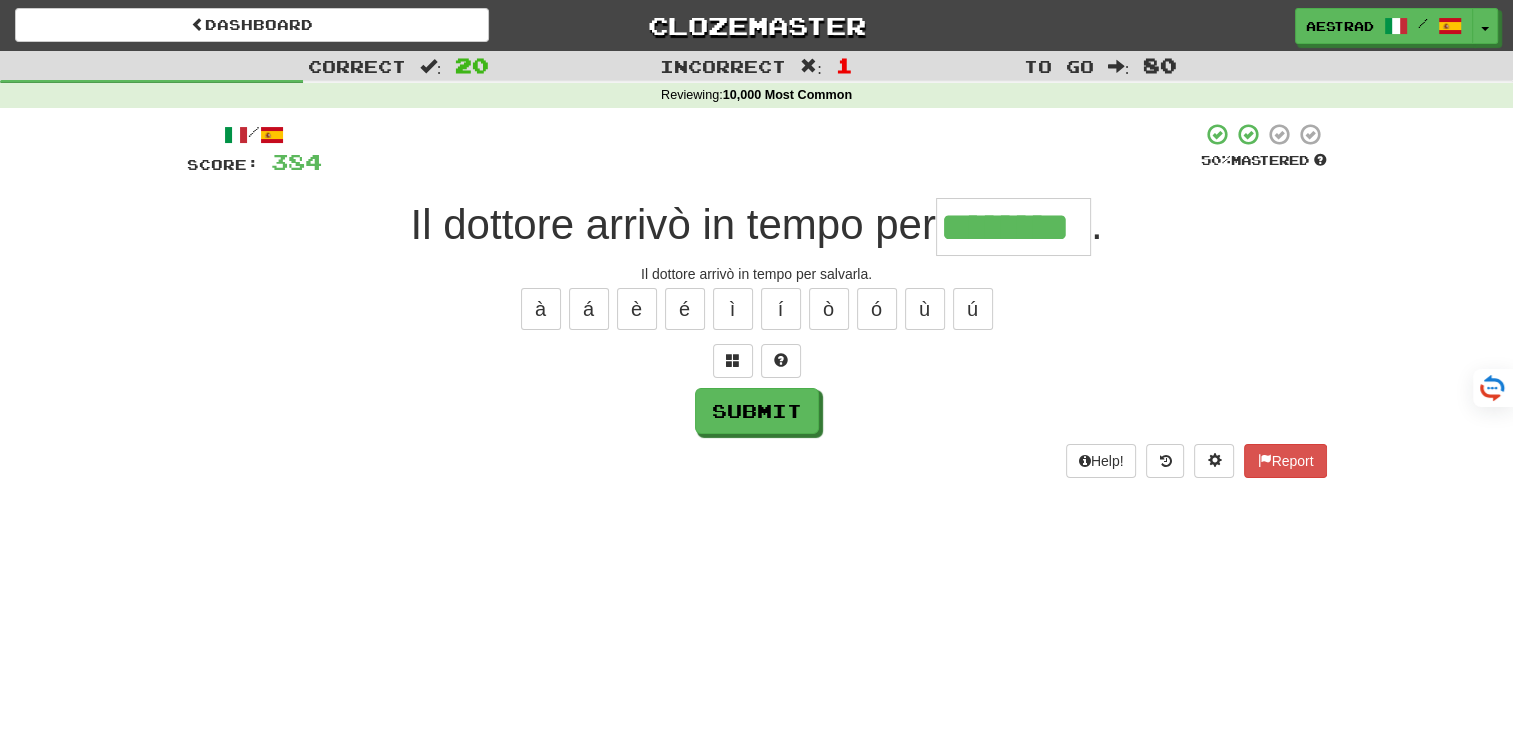 type on "********" 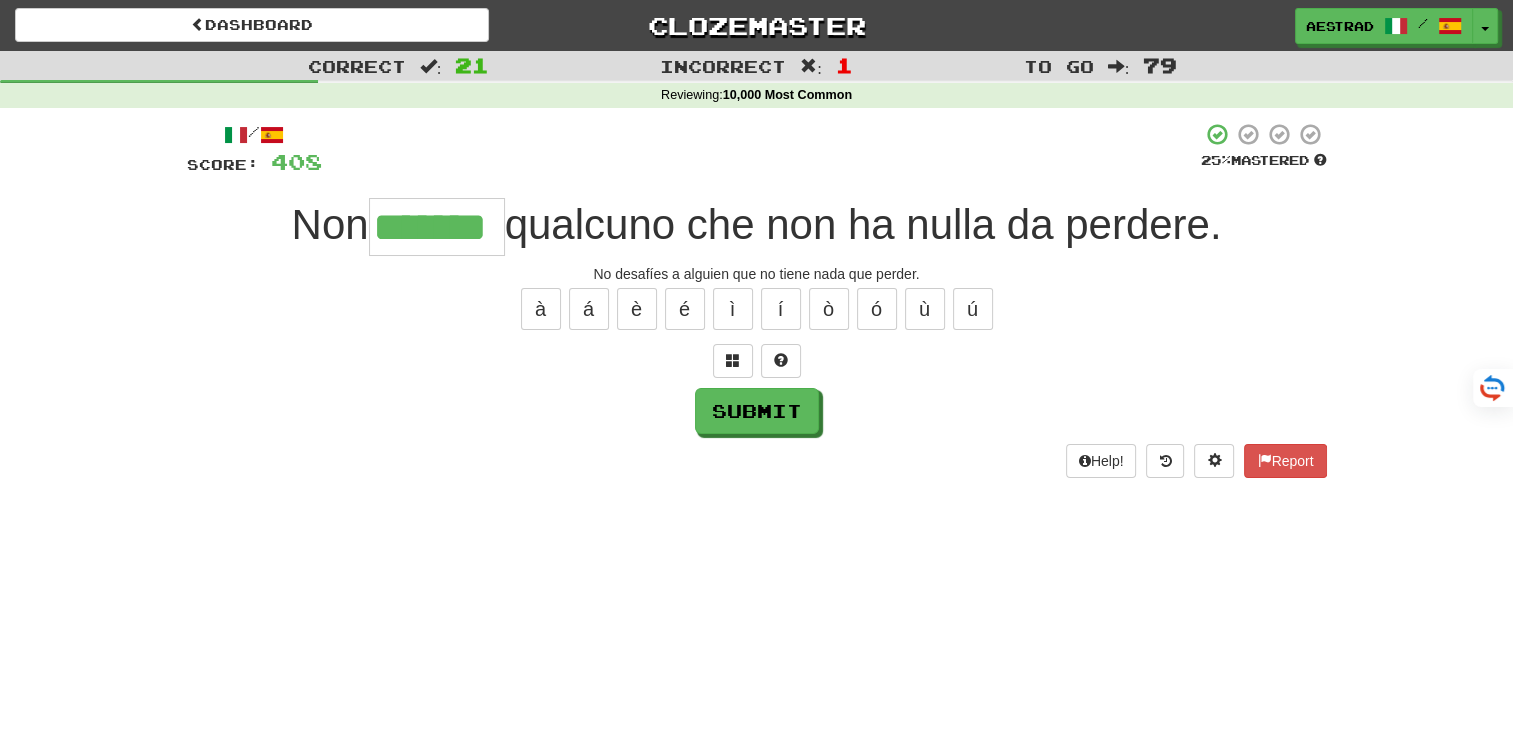 type on "*******" 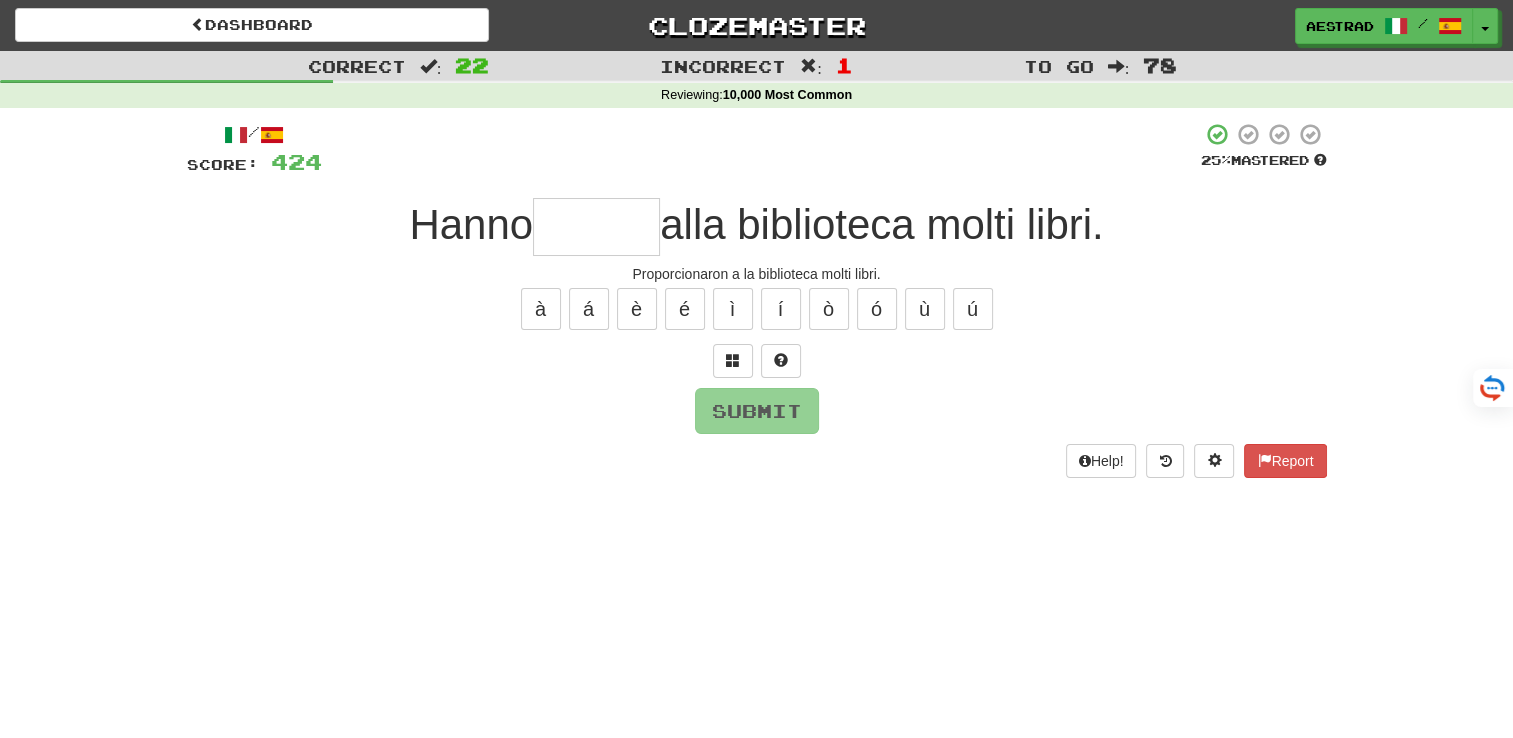 type on "*" 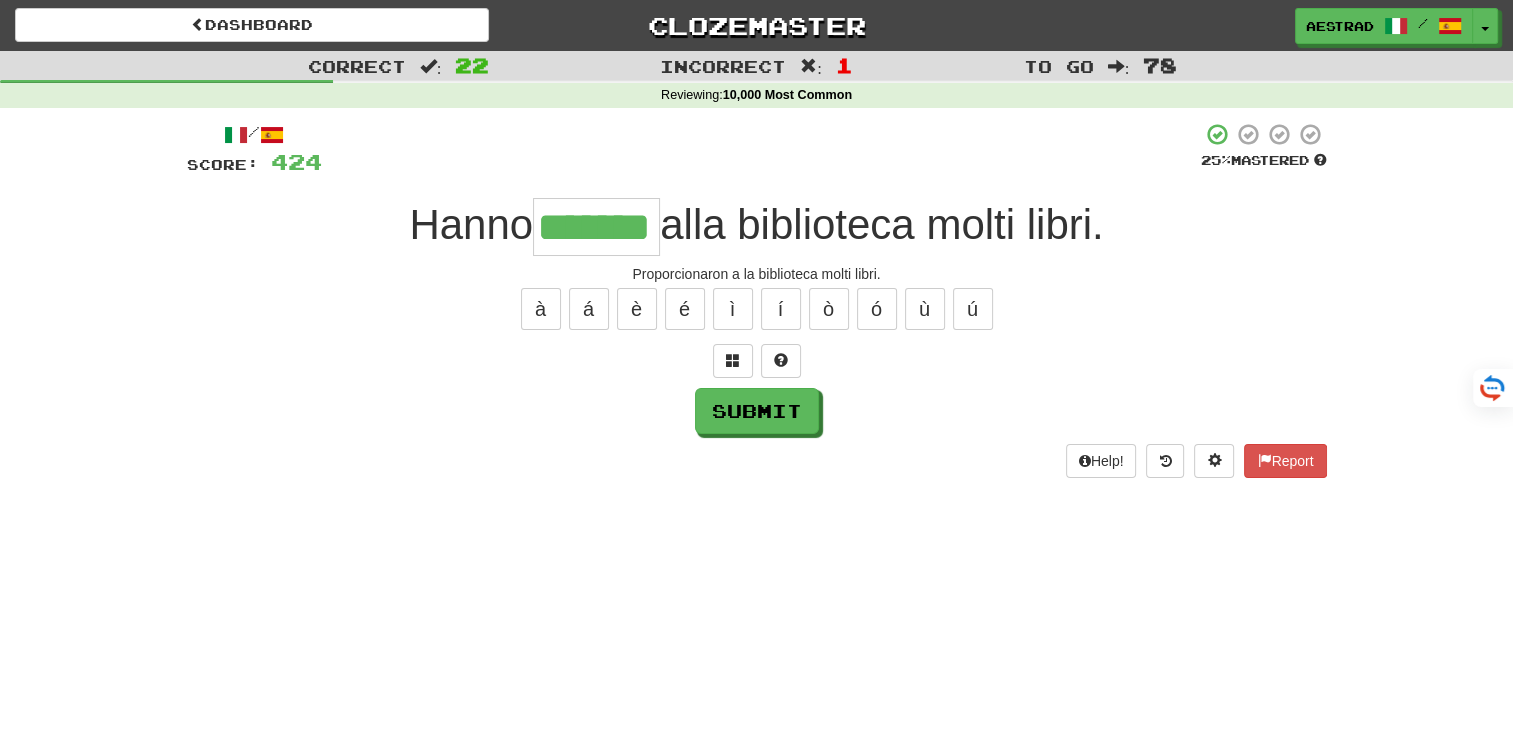 type on "*******" 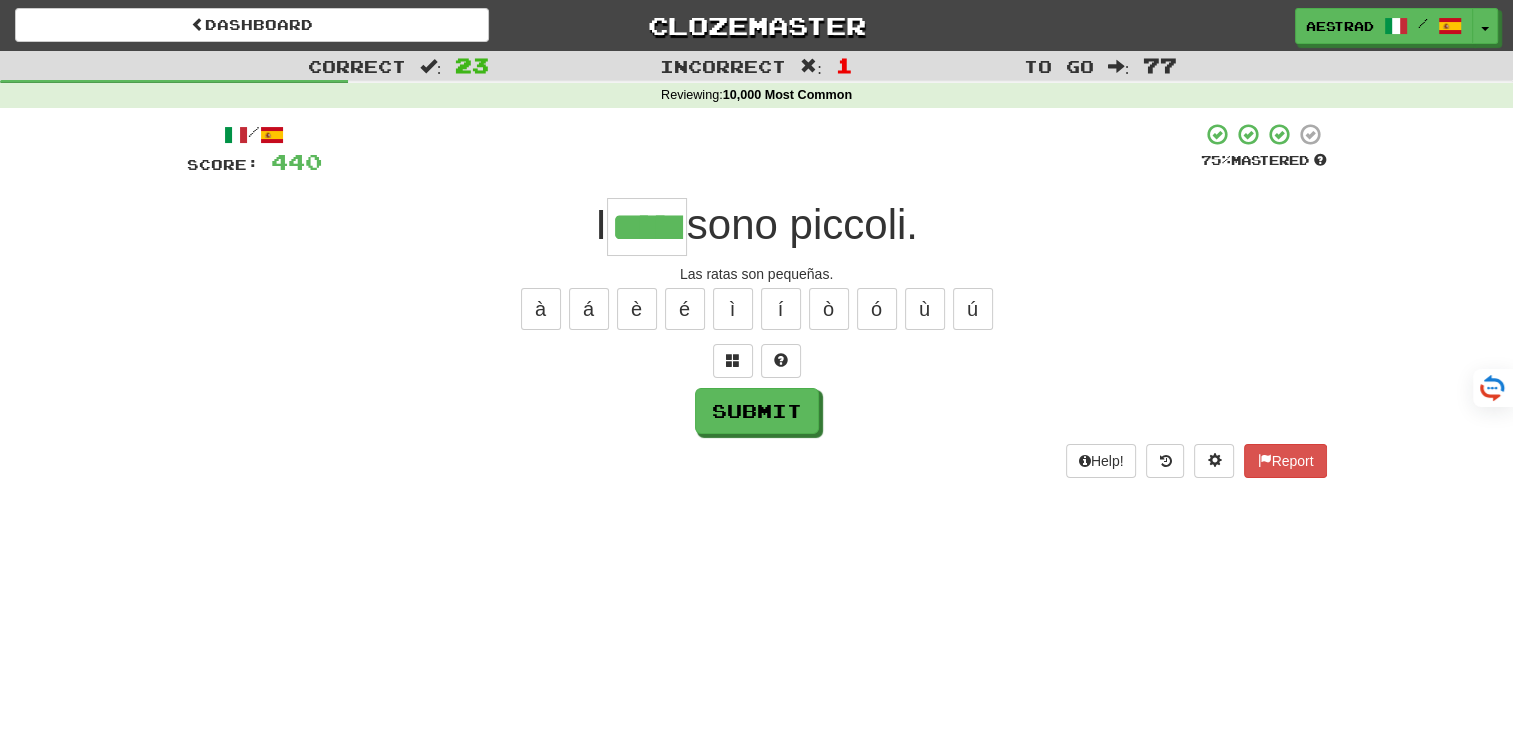 type on "*****" 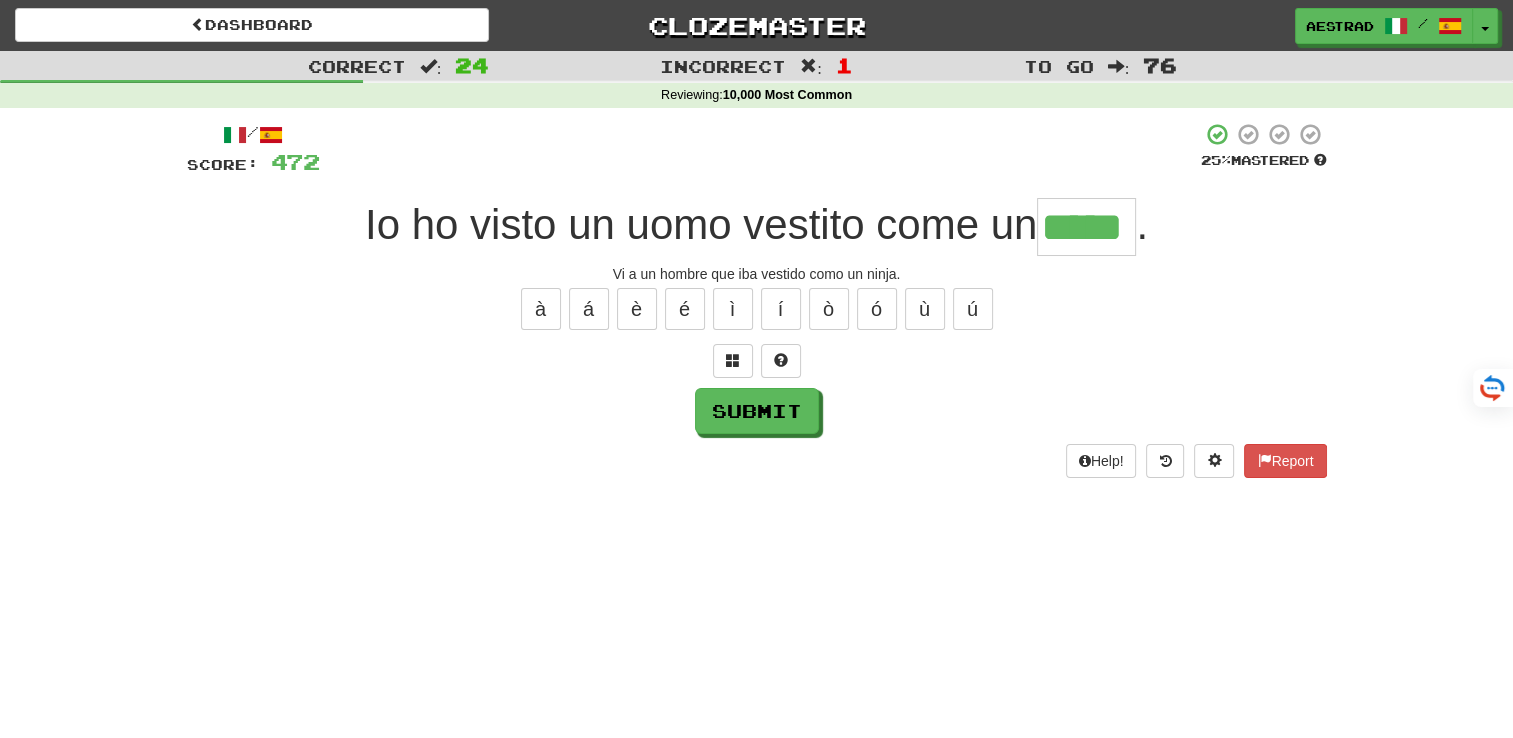 type on "*****" 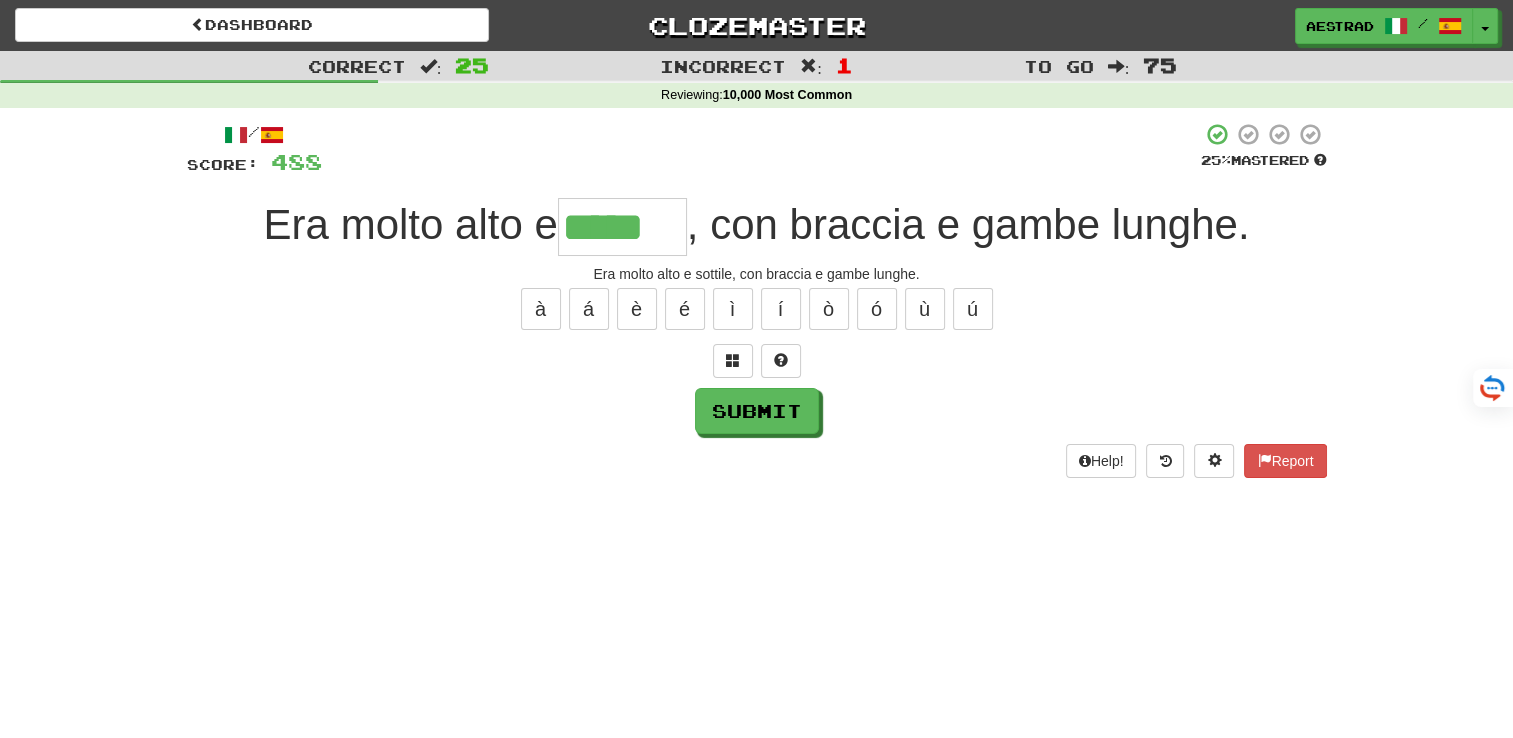 type on "*****" 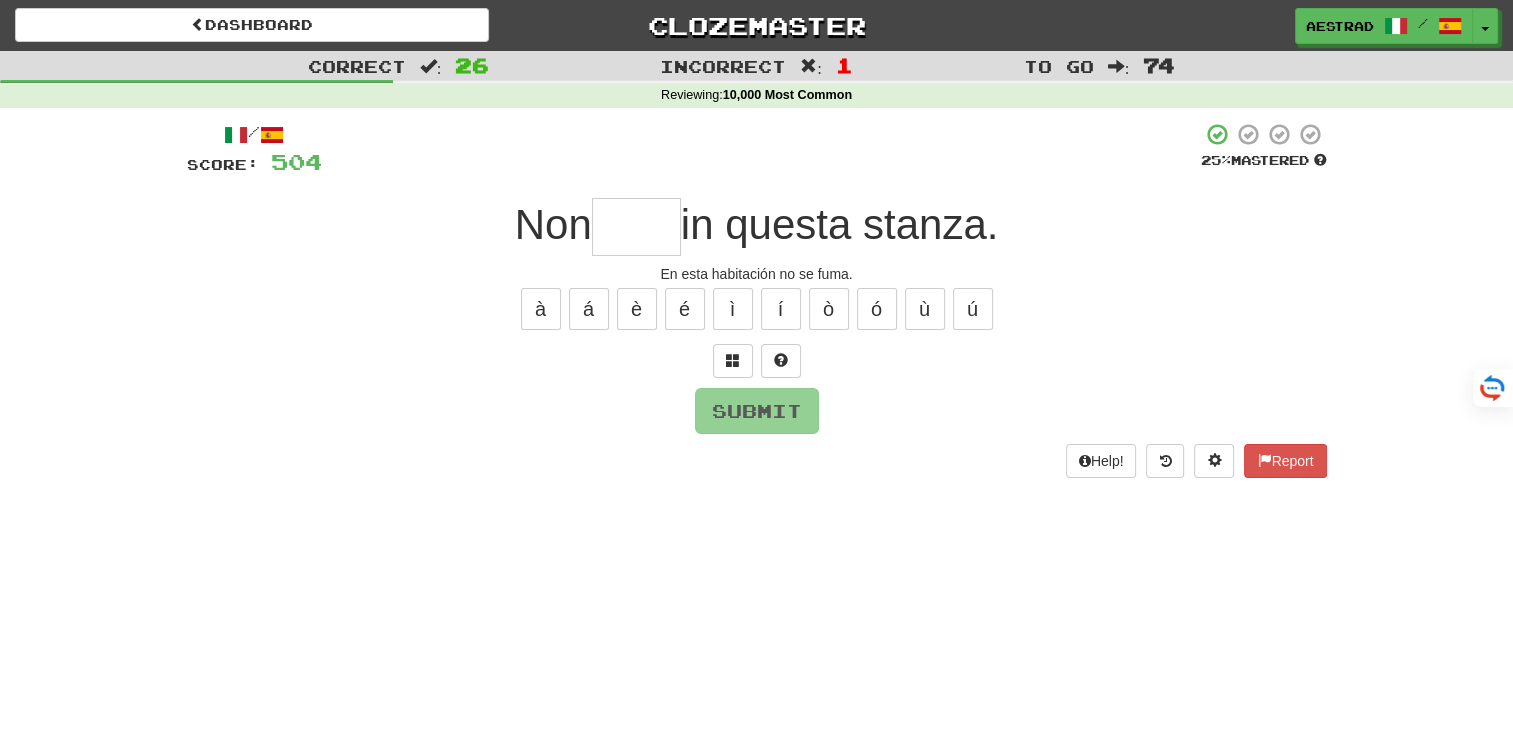 type on "*" 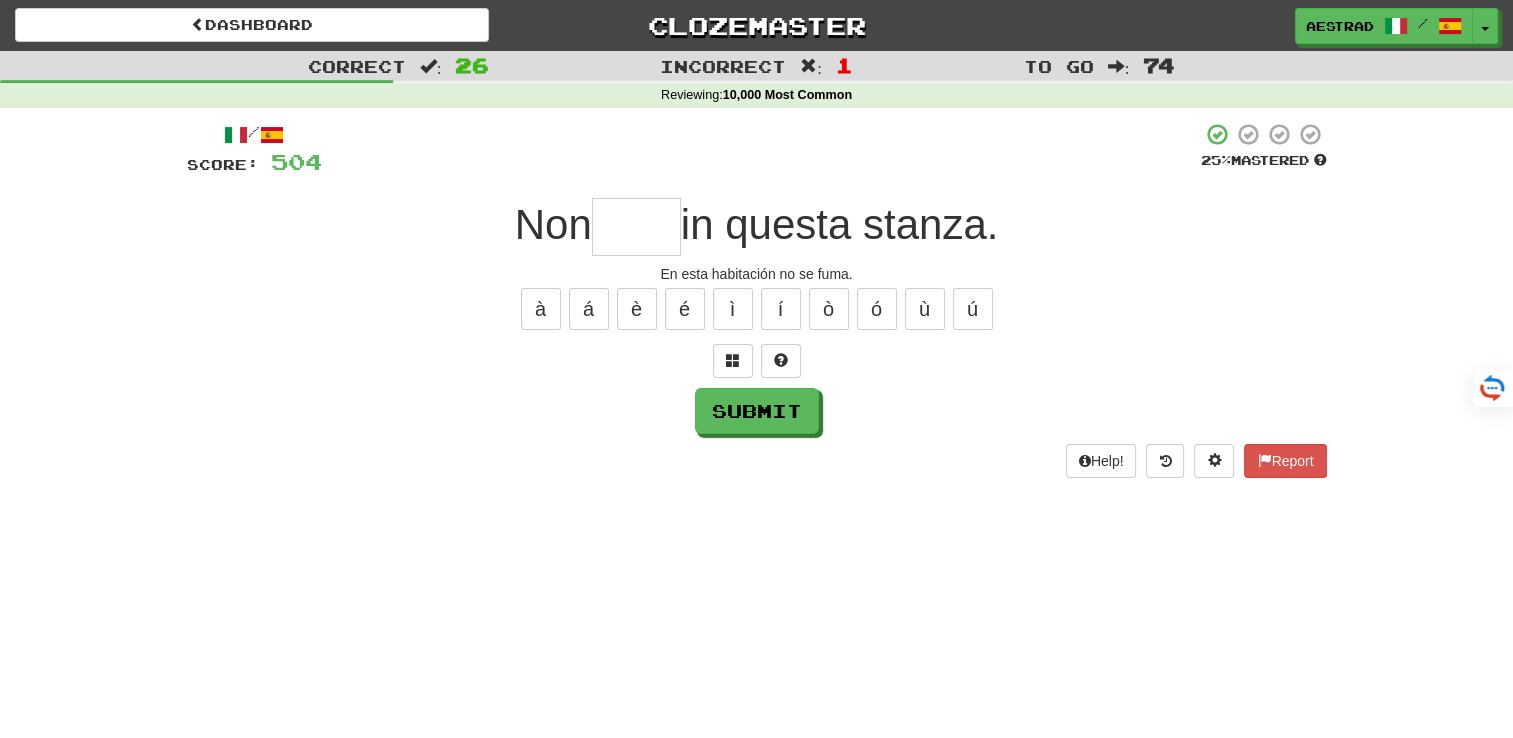 type on "*" 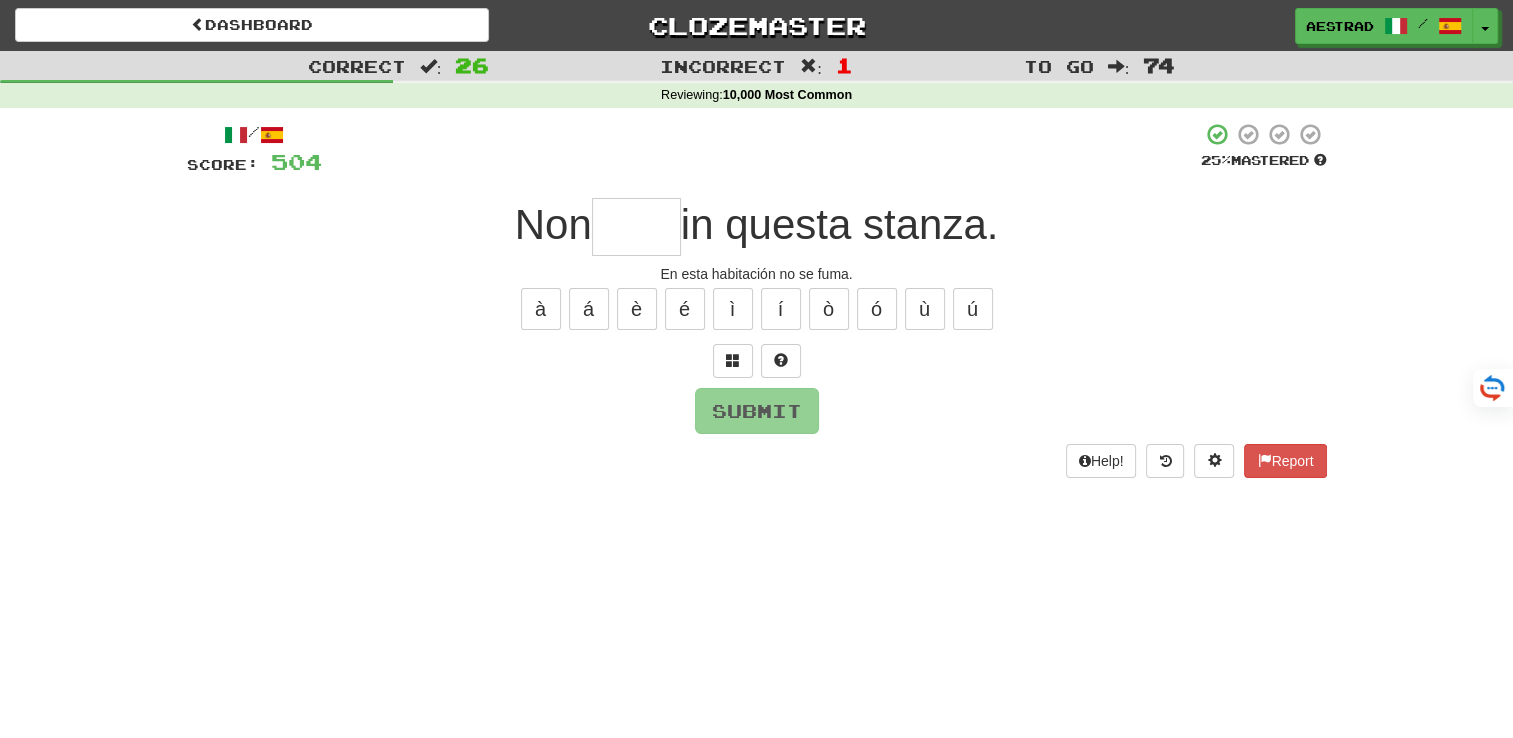 type on "*" 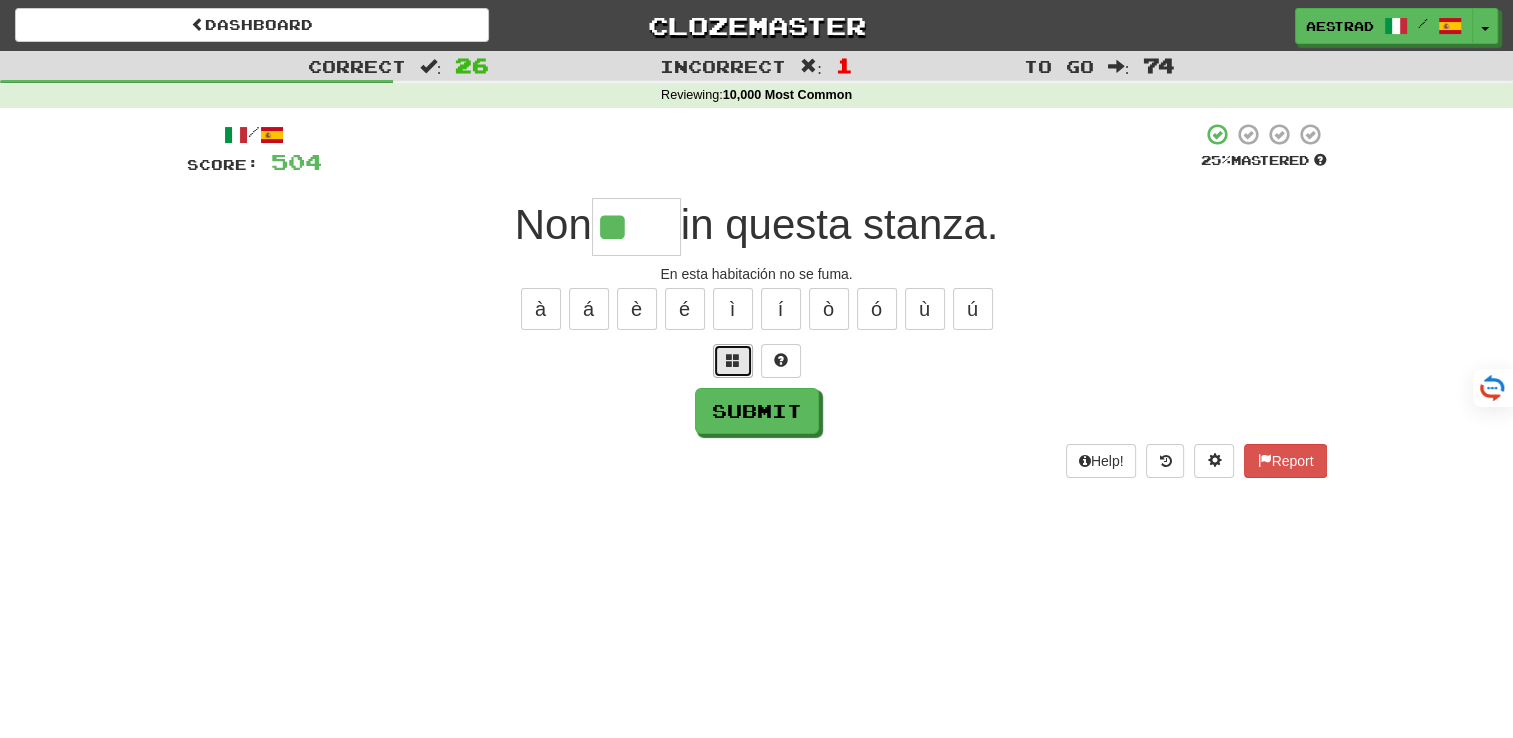 click at bounding box center [733, 361] 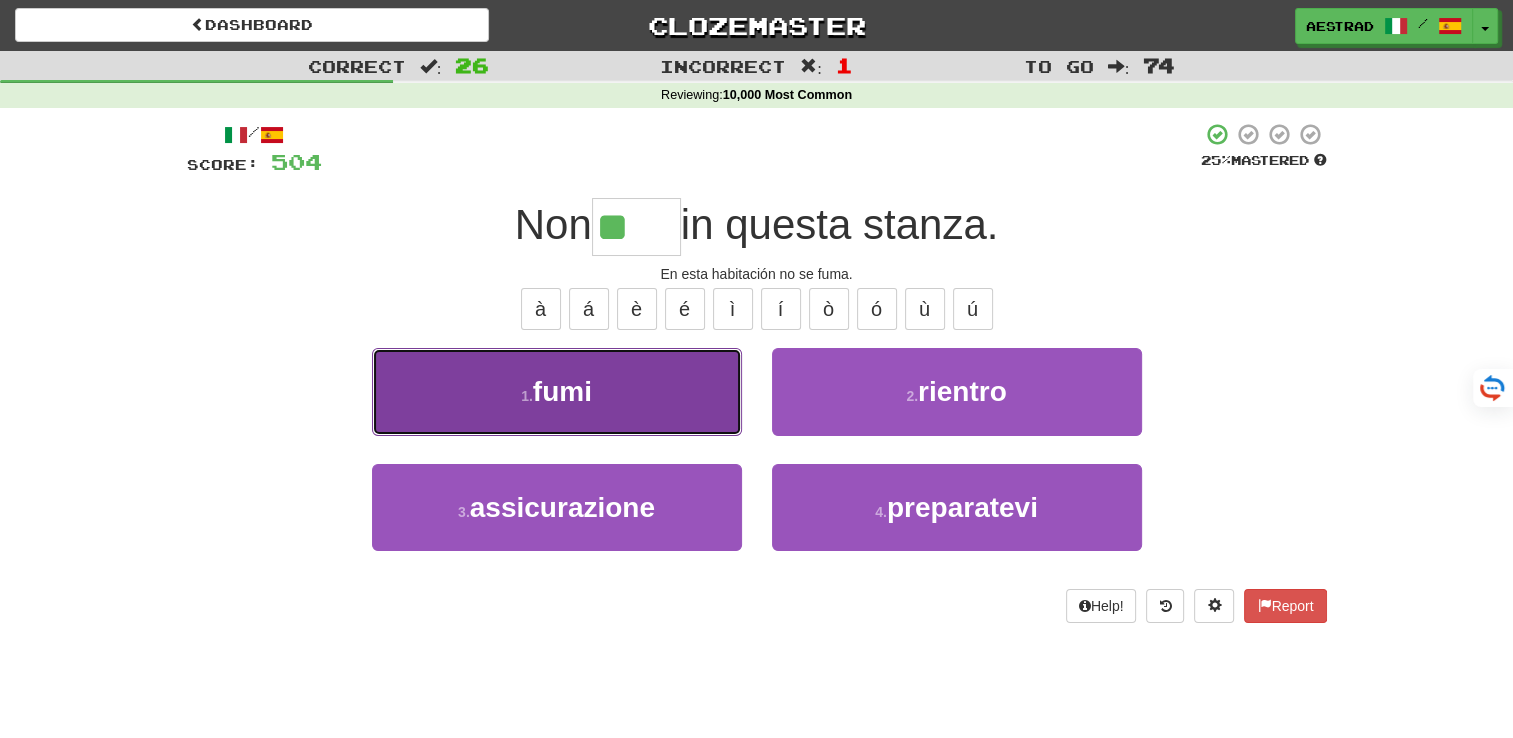 click on "1 .  fumi" at bounding box center (557, 391) 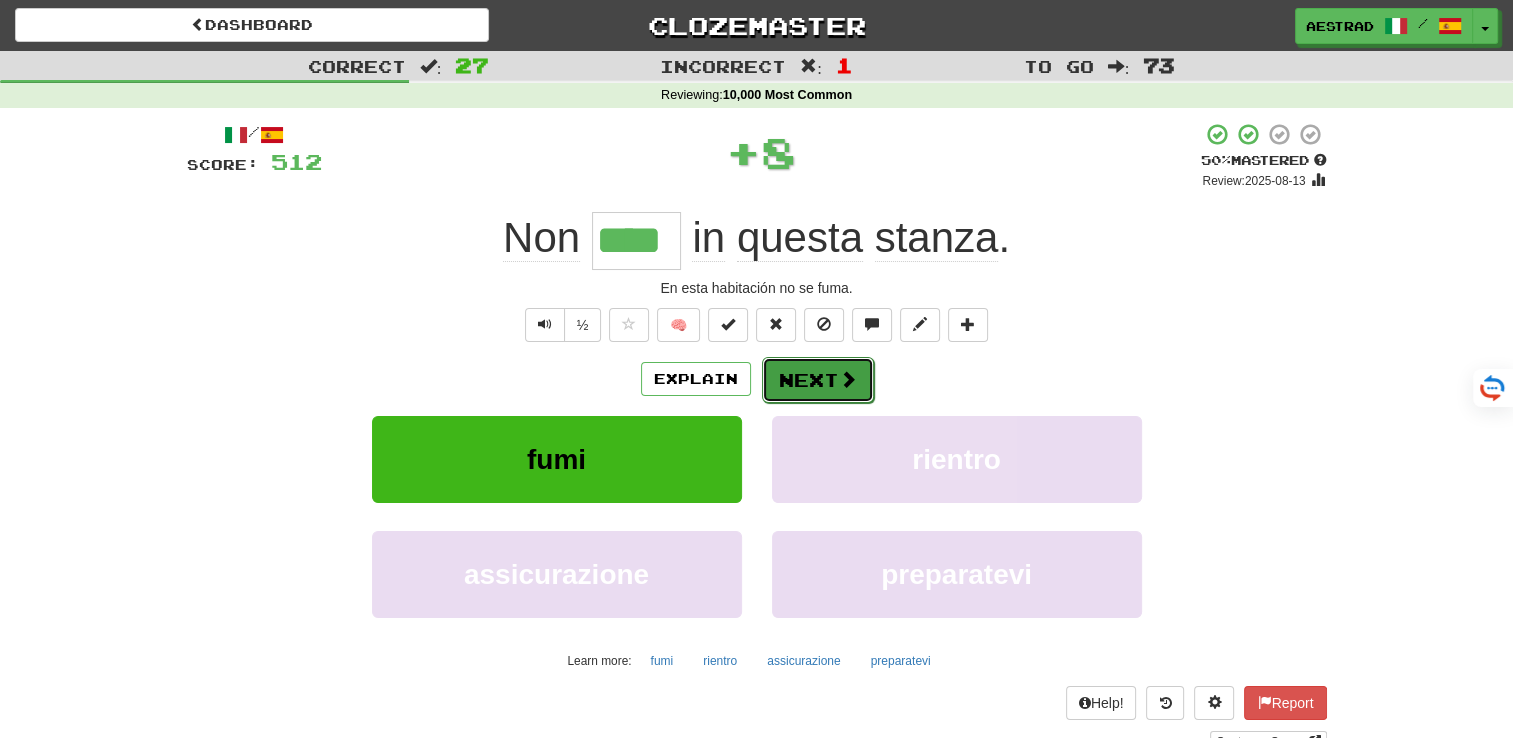 click on "Next" at bounding box center [818, 380] 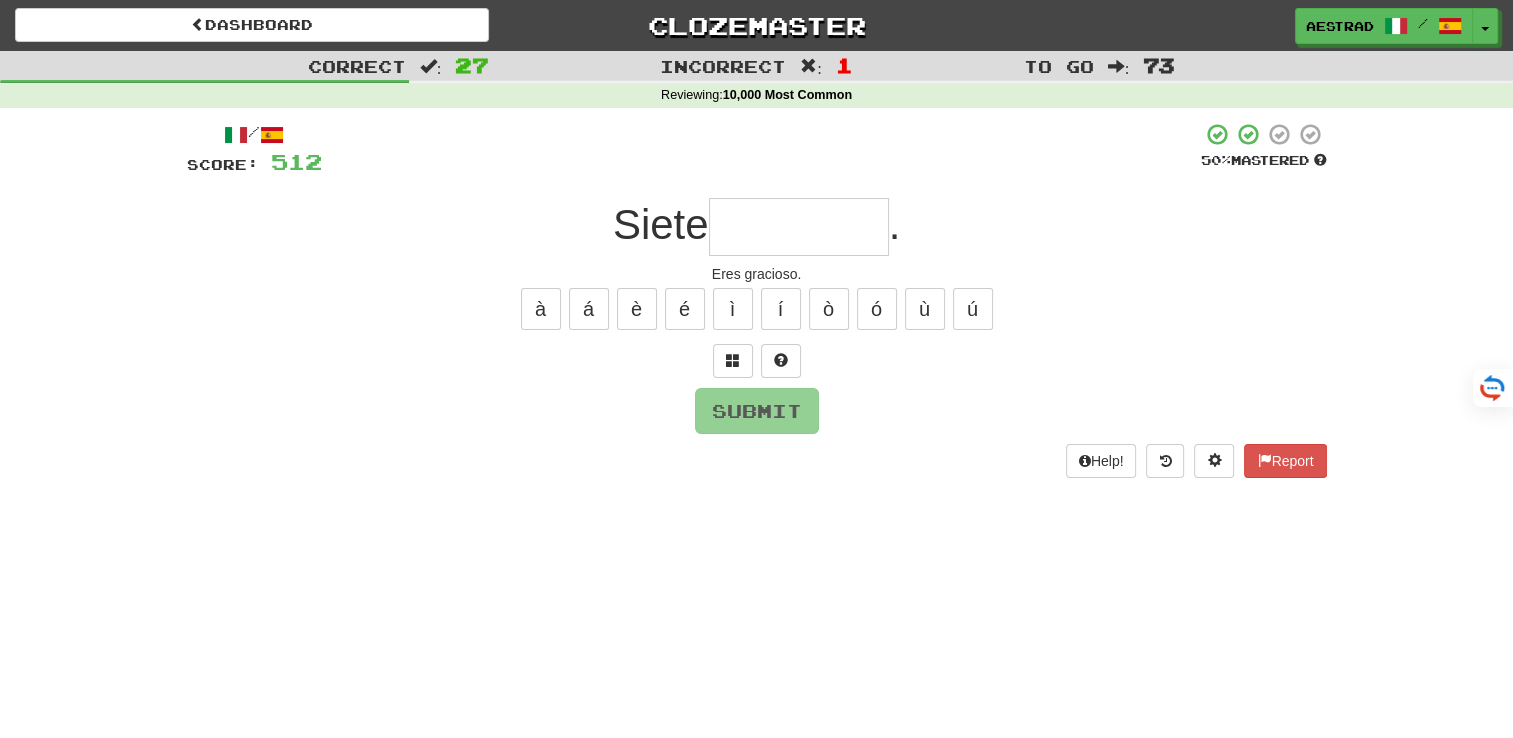 type on "*" 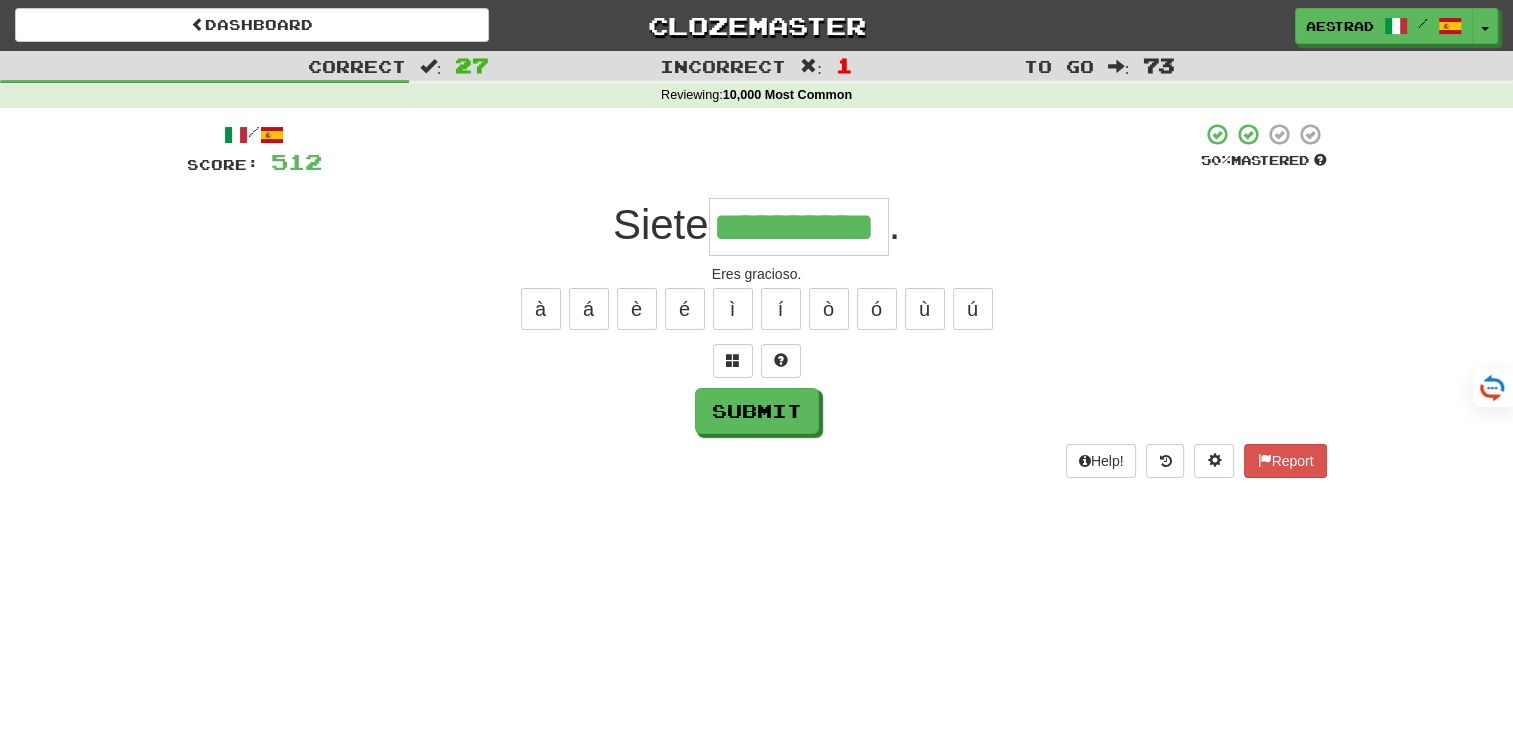 type on "**********" 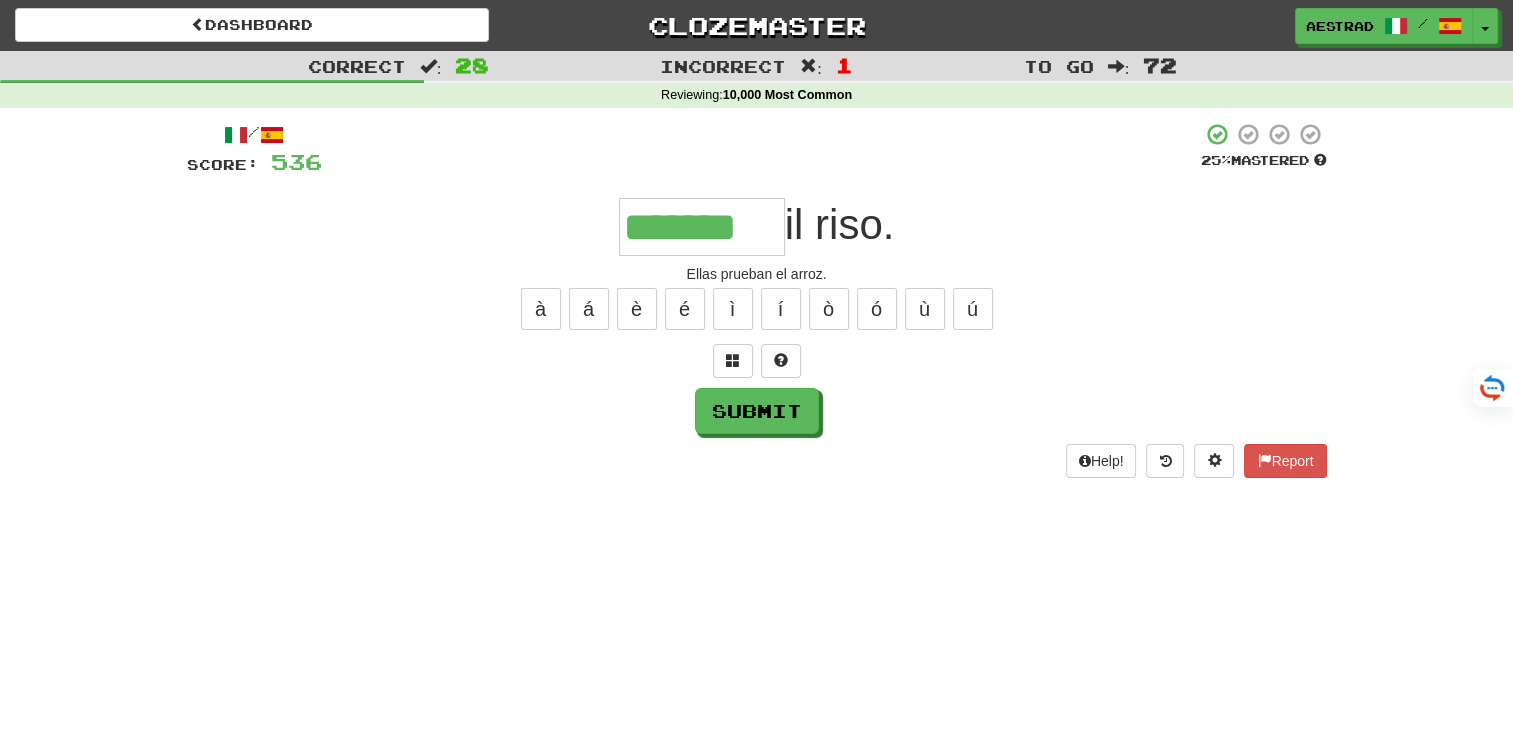 type on "*******" 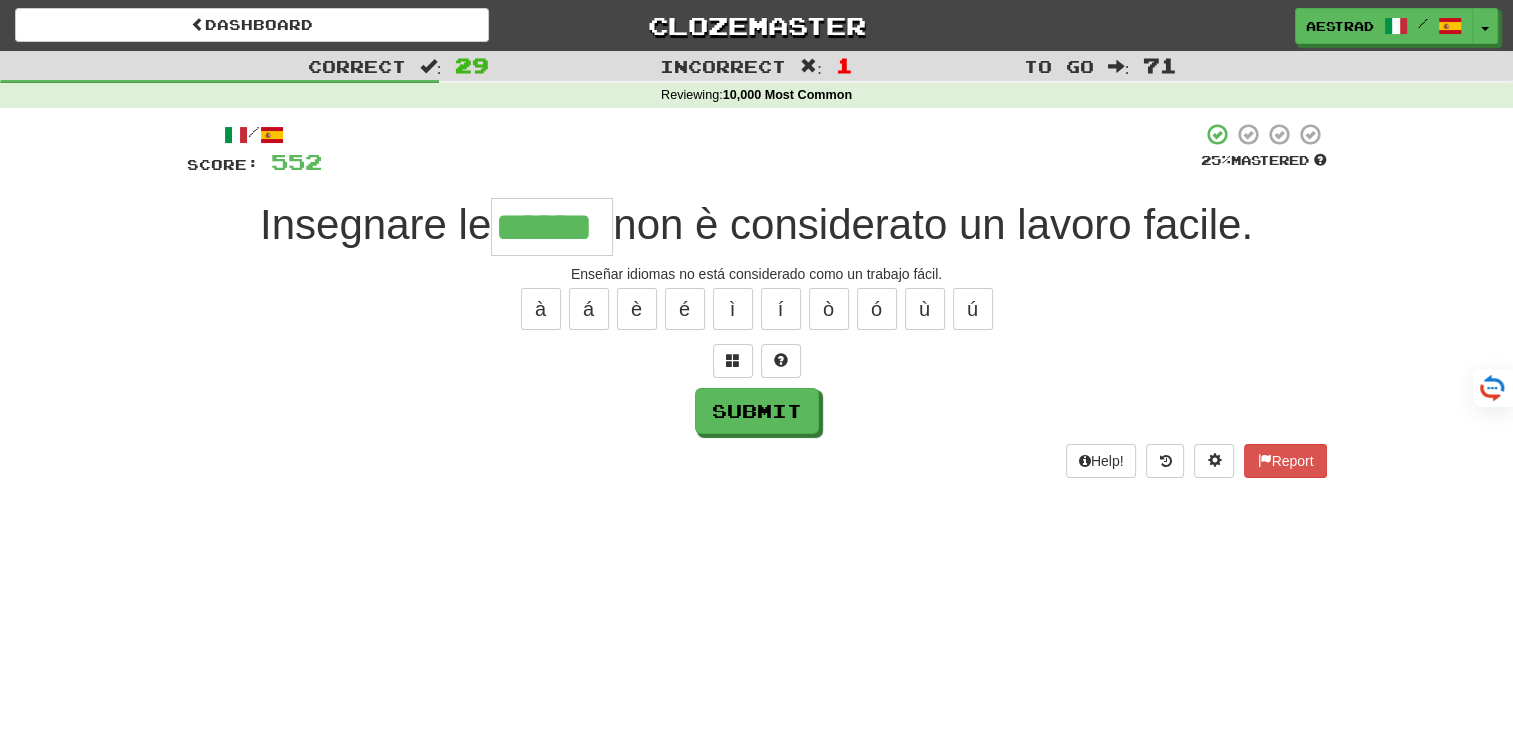 type on "******" 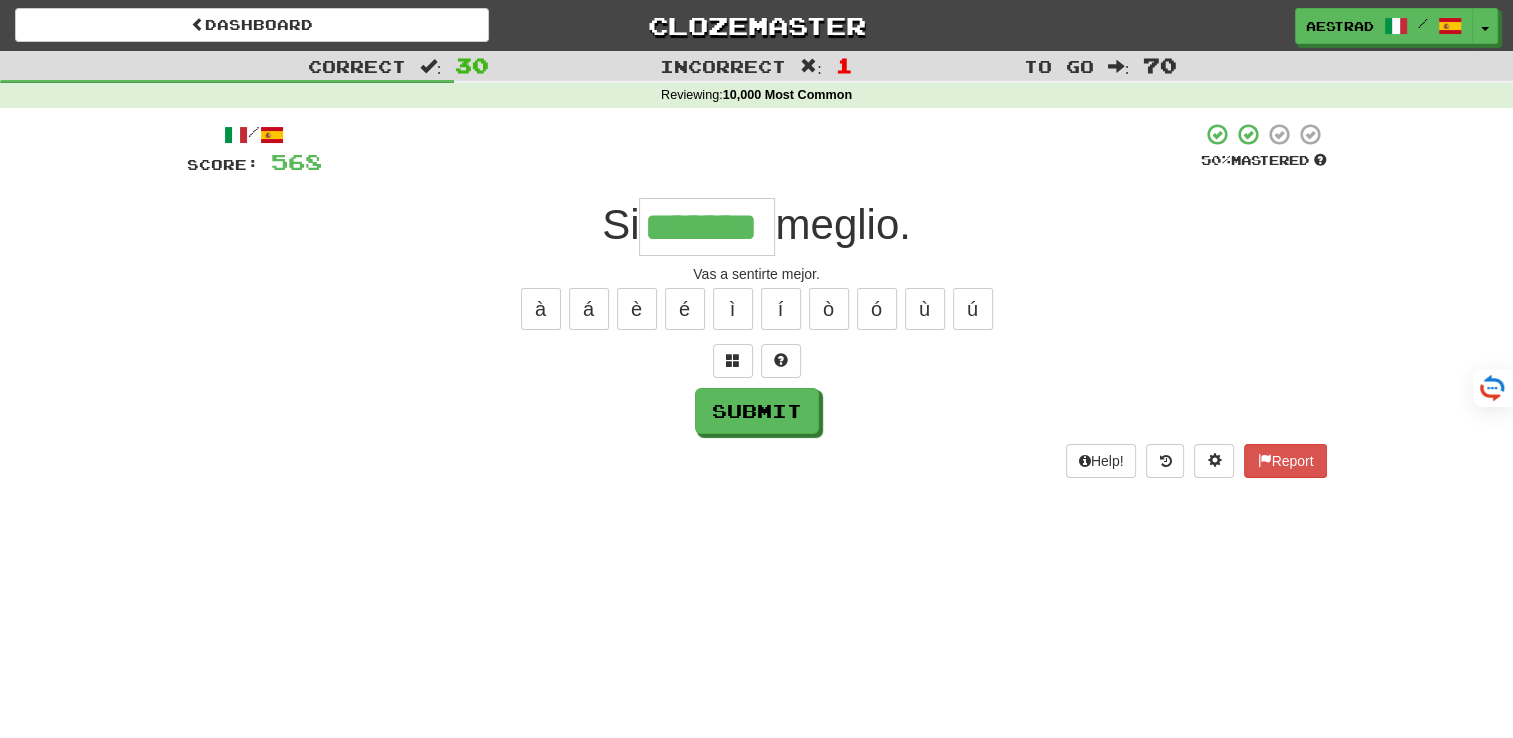 type on "*******" 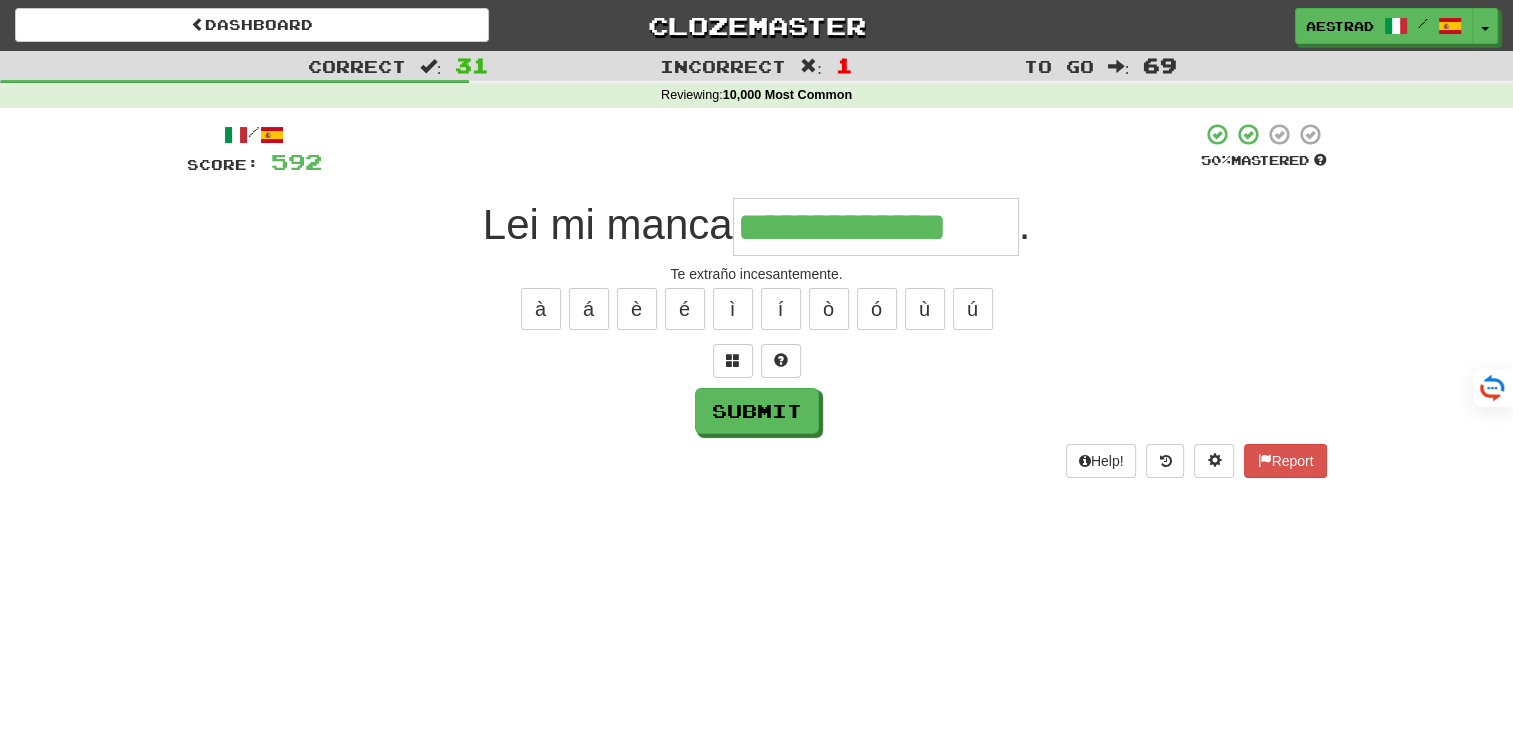 type on "**********" 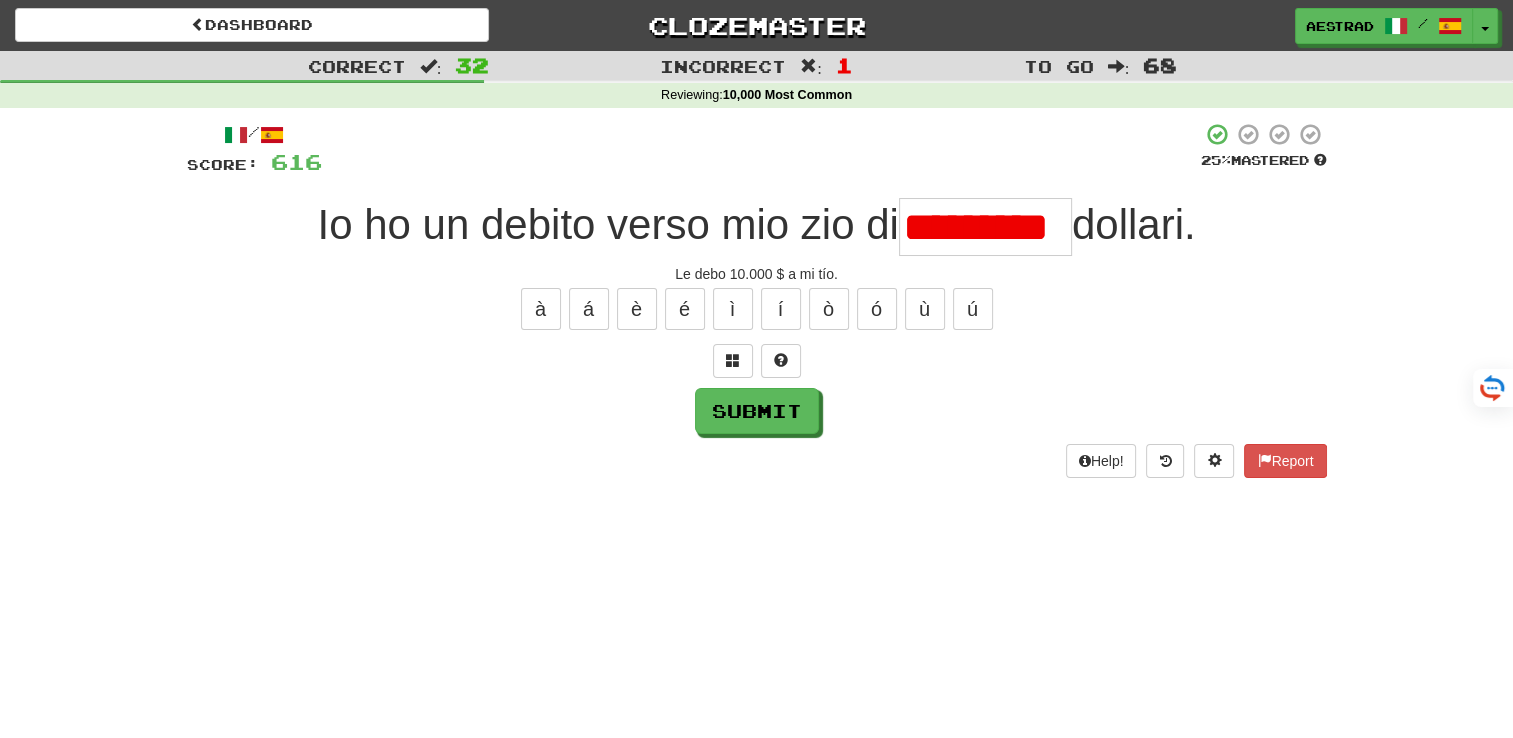 scroll, scrollTop: 0, scrollLeft: 0, axis: both 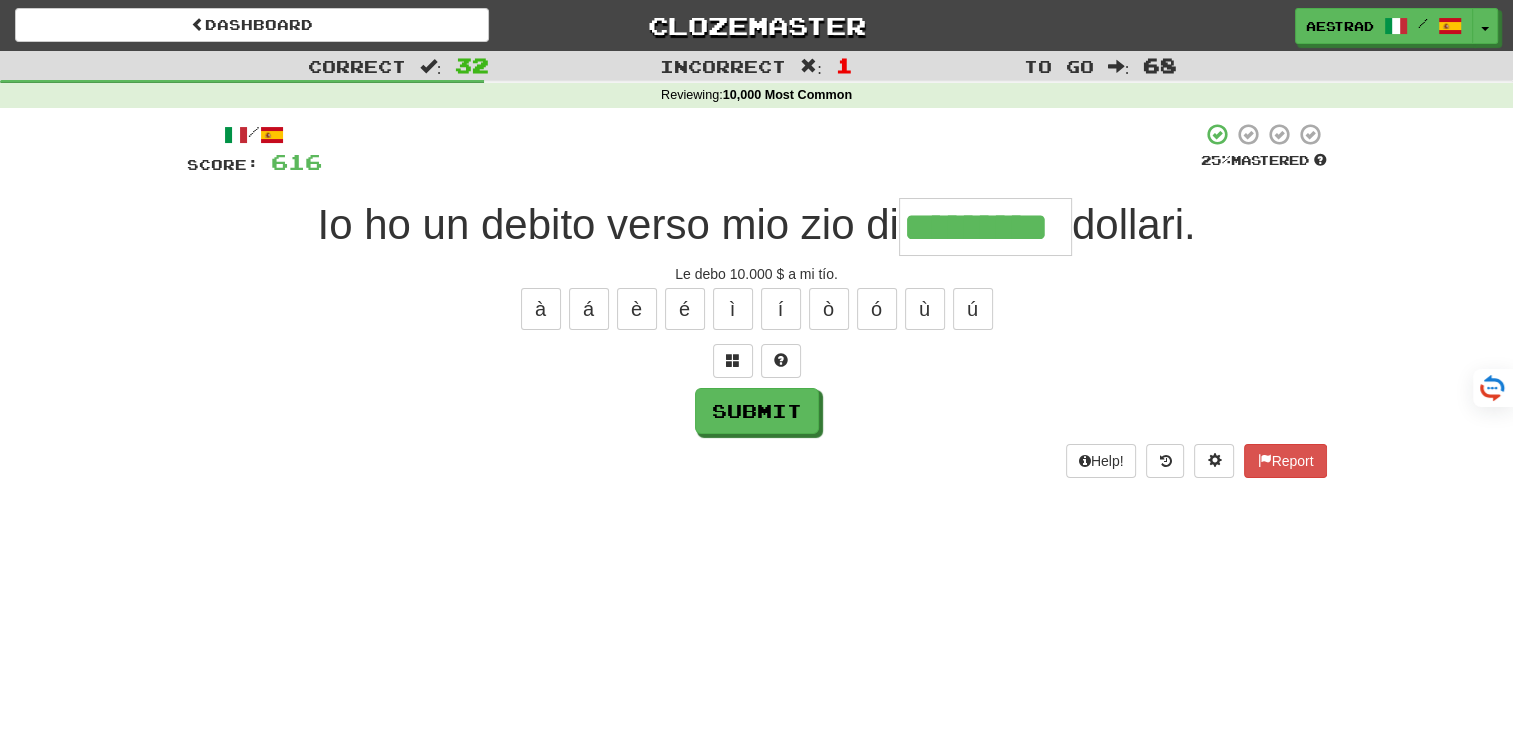 type on "*********" 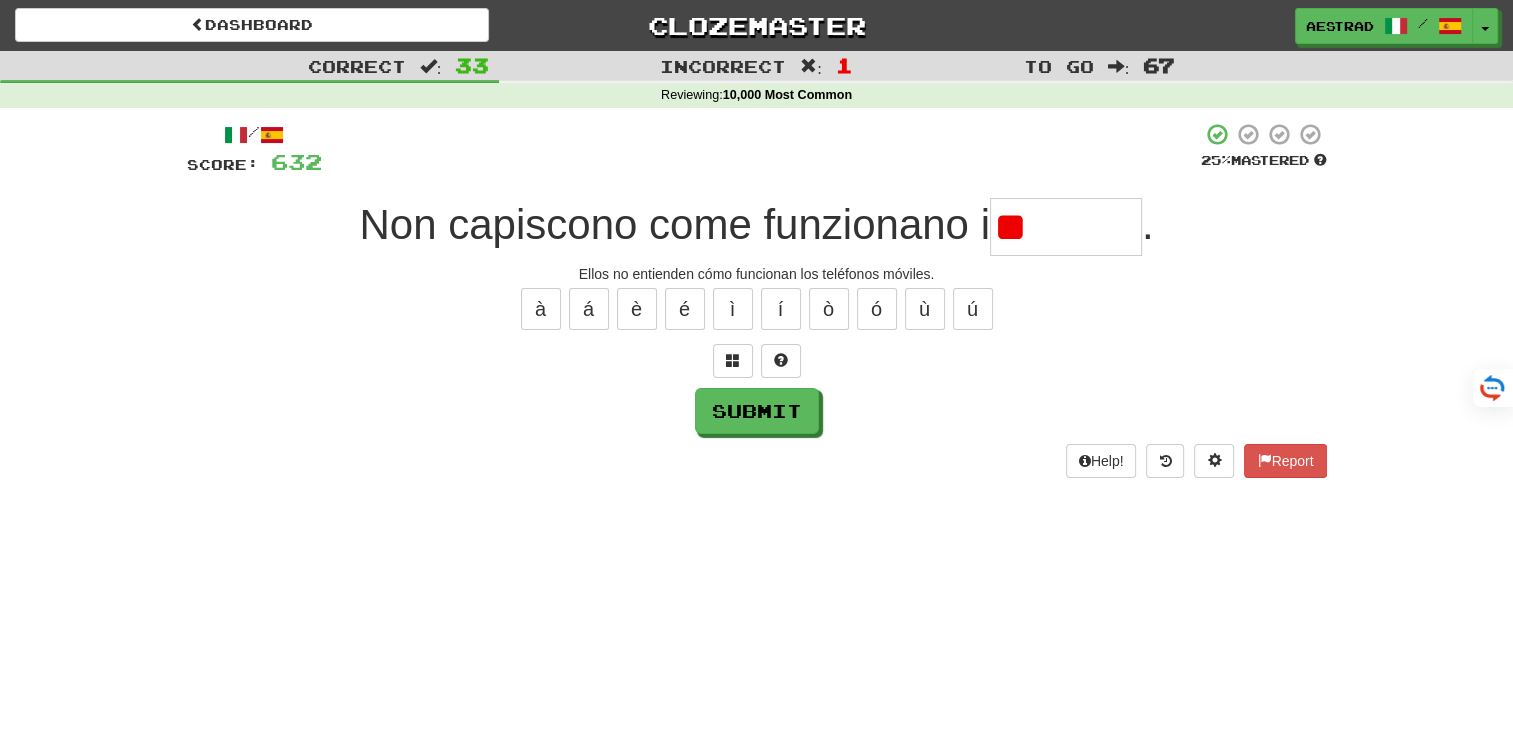 type on "*" 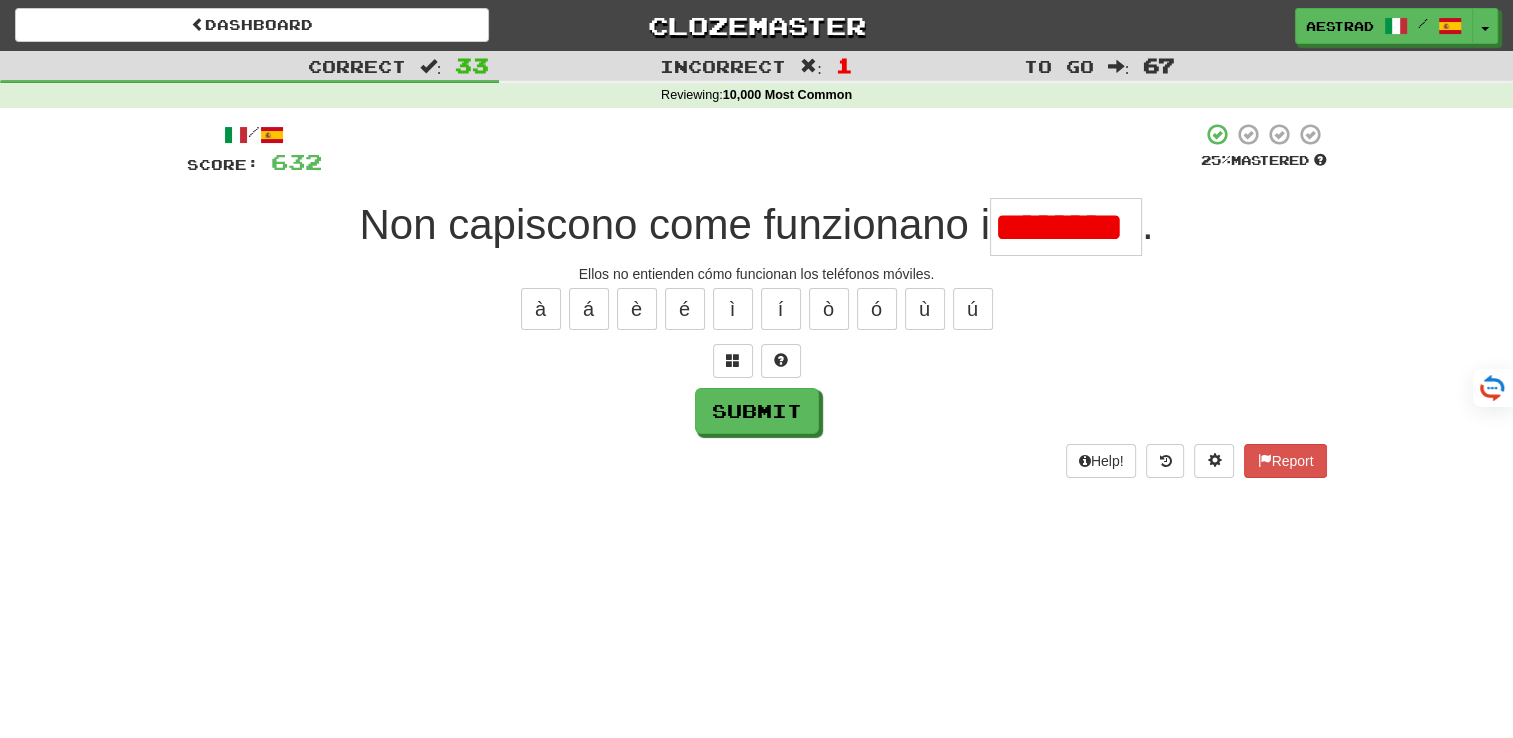 scroll, scrollTop: 0, scrollLeft: 0, axis: both 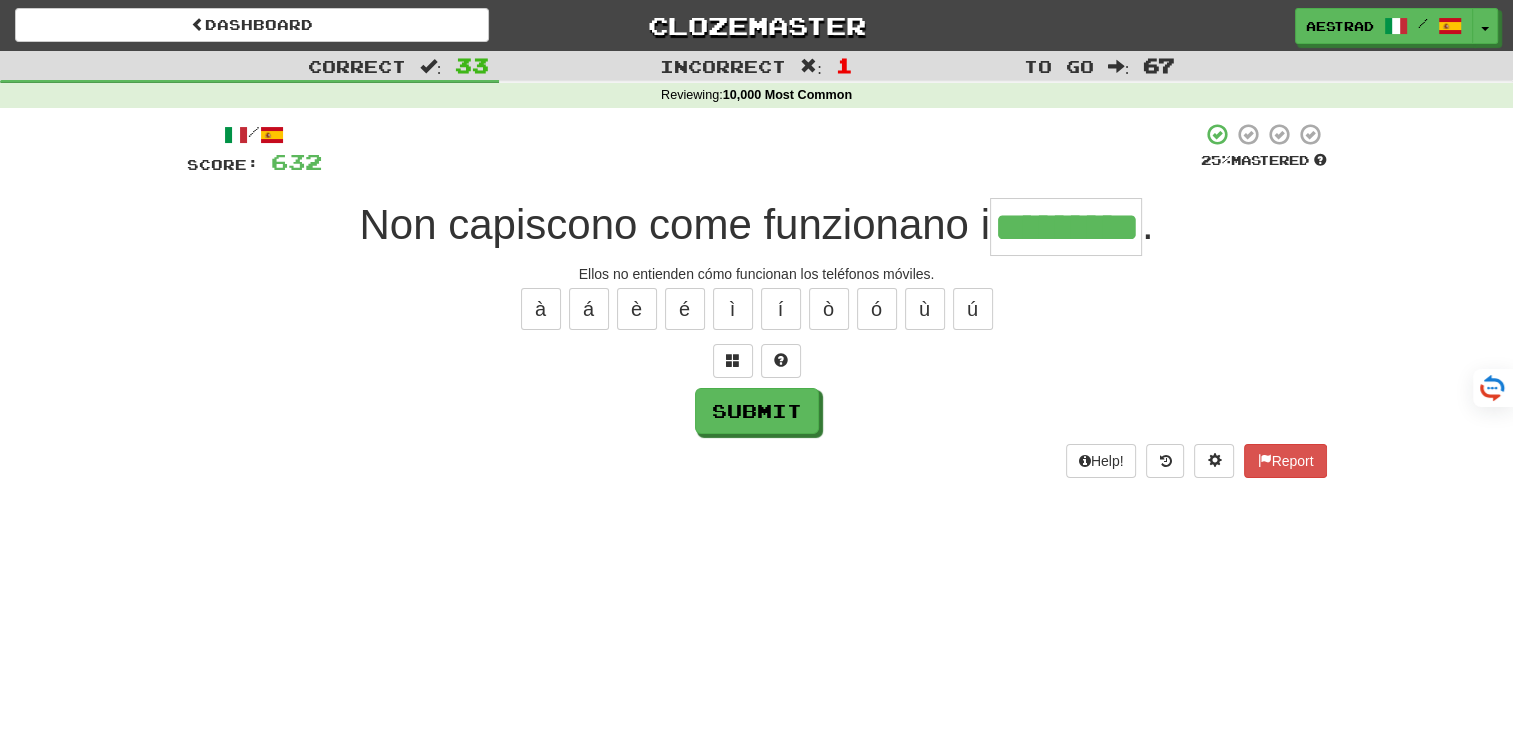 type on "*********" 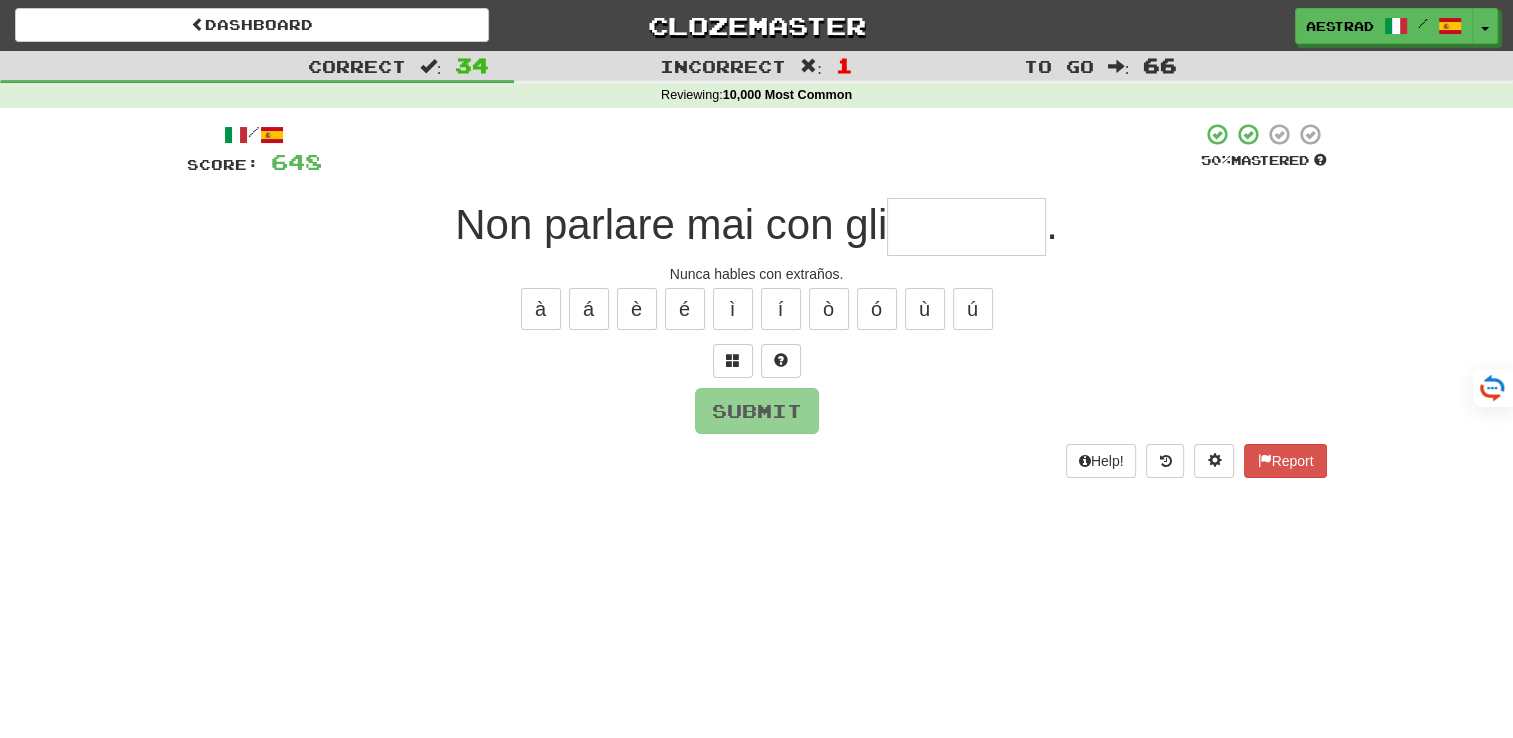 type on "*" 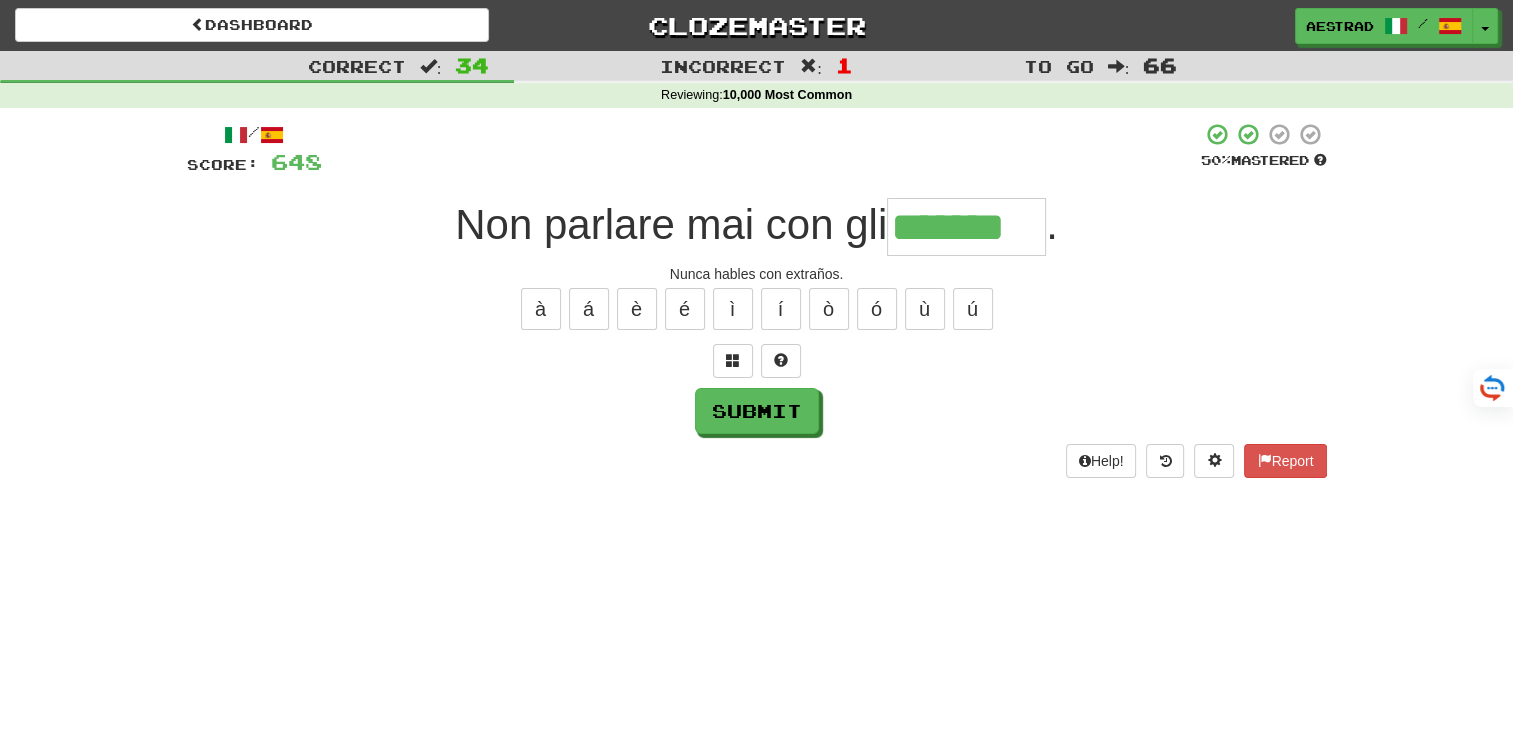 type on "********" 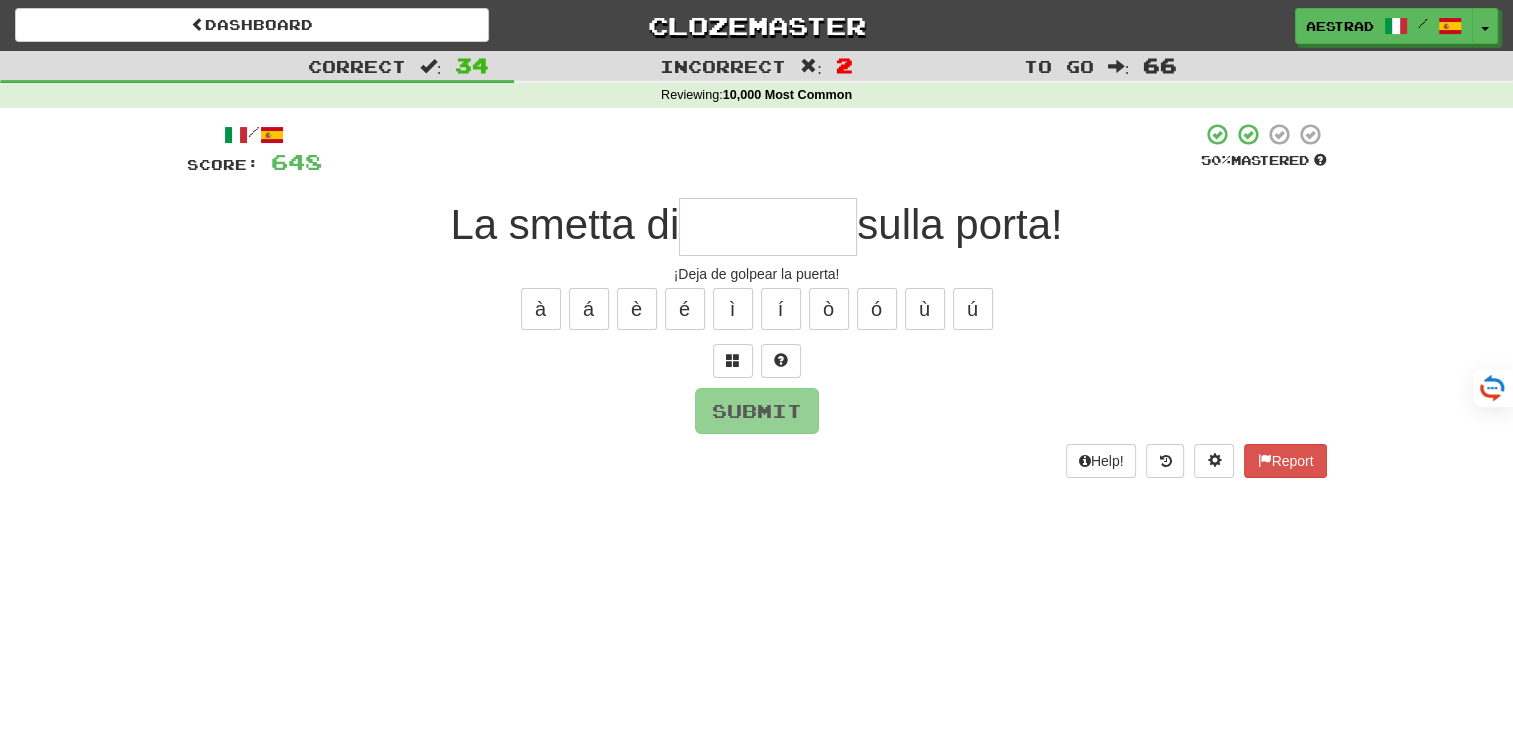 type on "*" 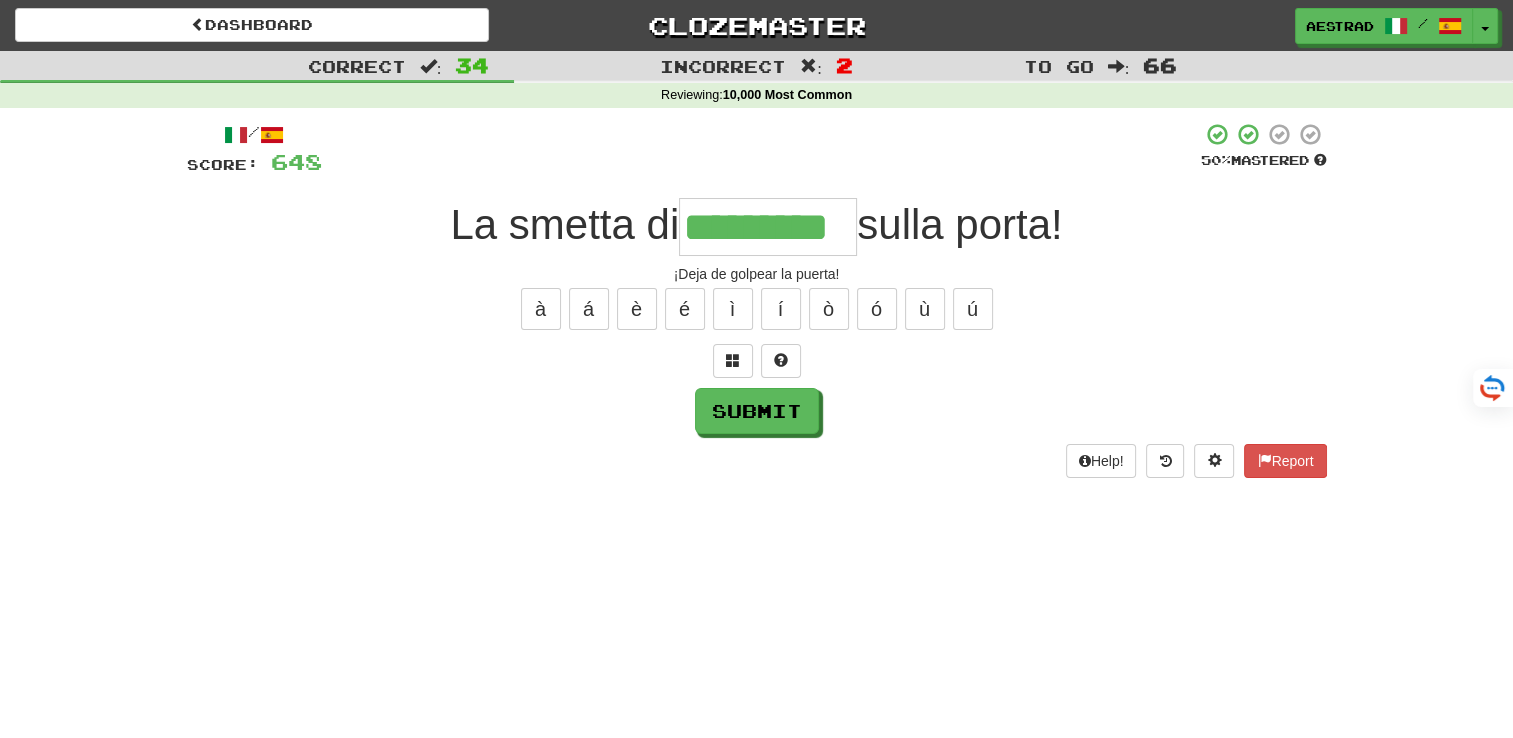 type on "*********" 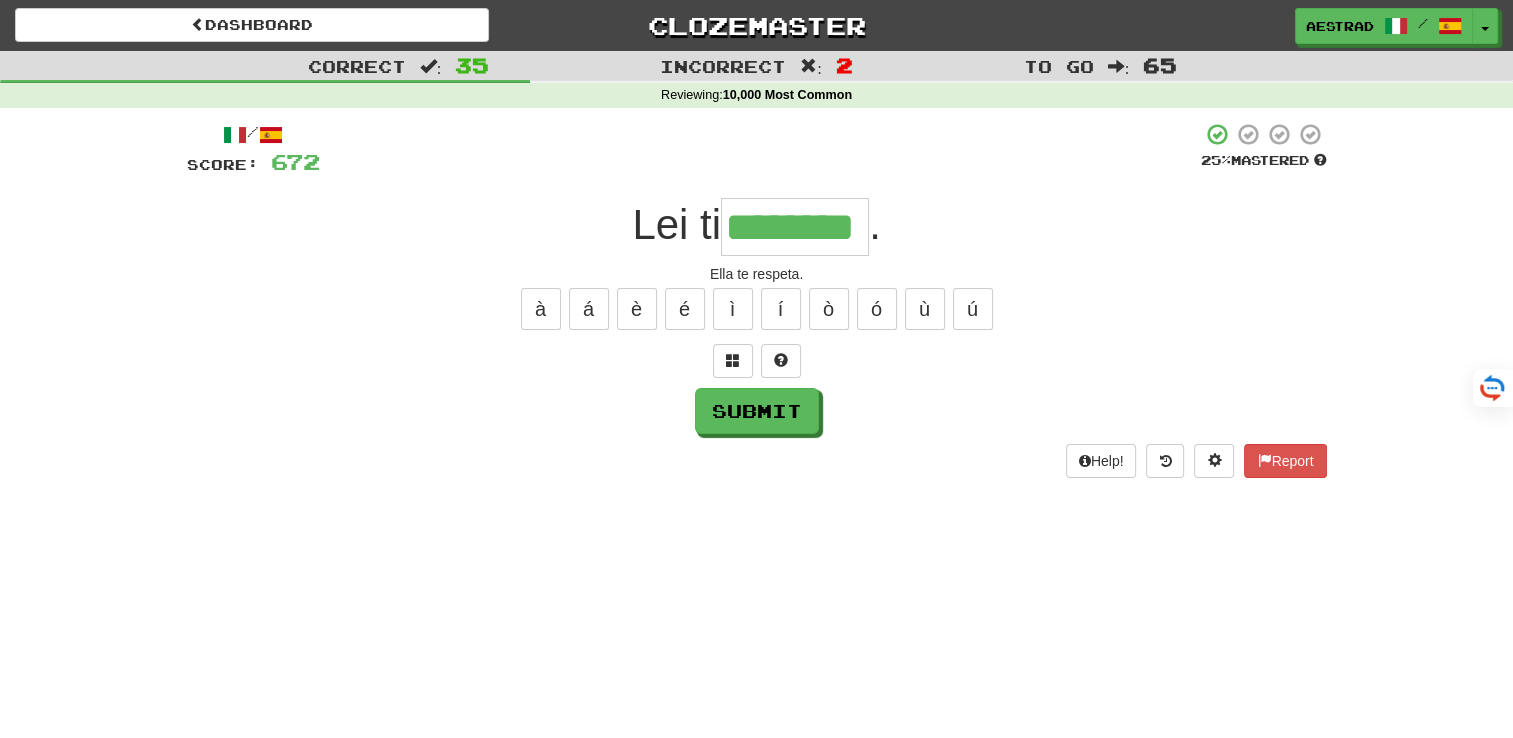 type on "********" 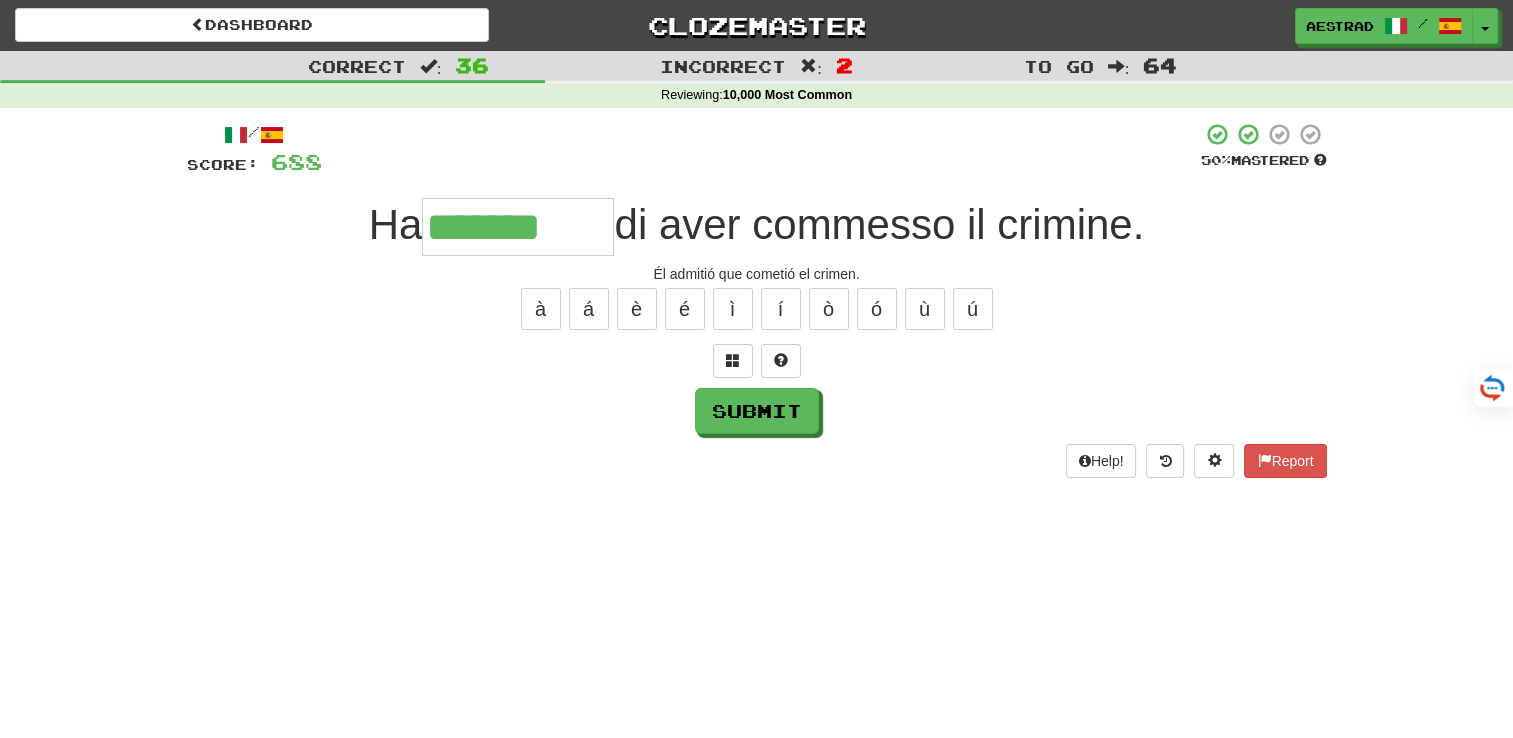 type on "*******" 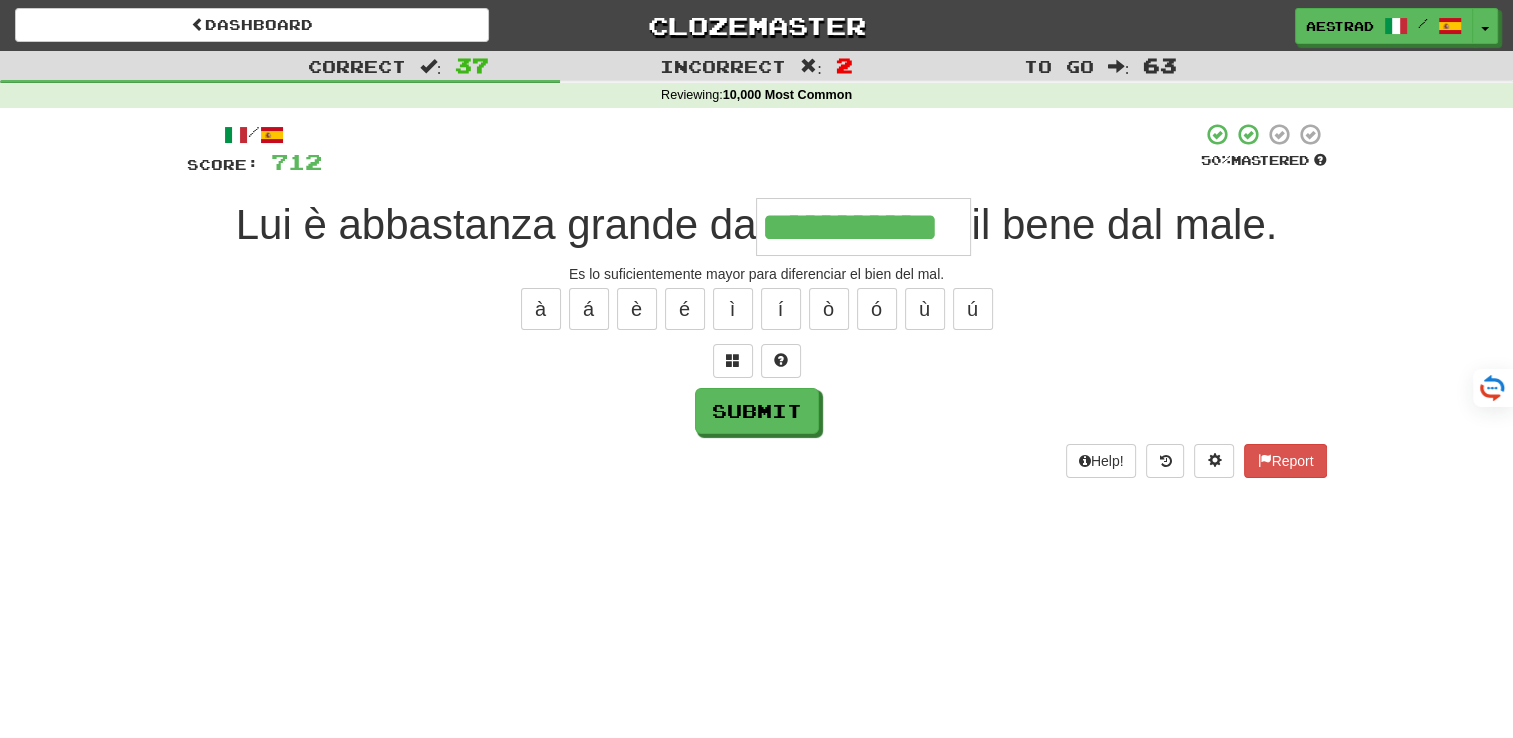 type on "**********" 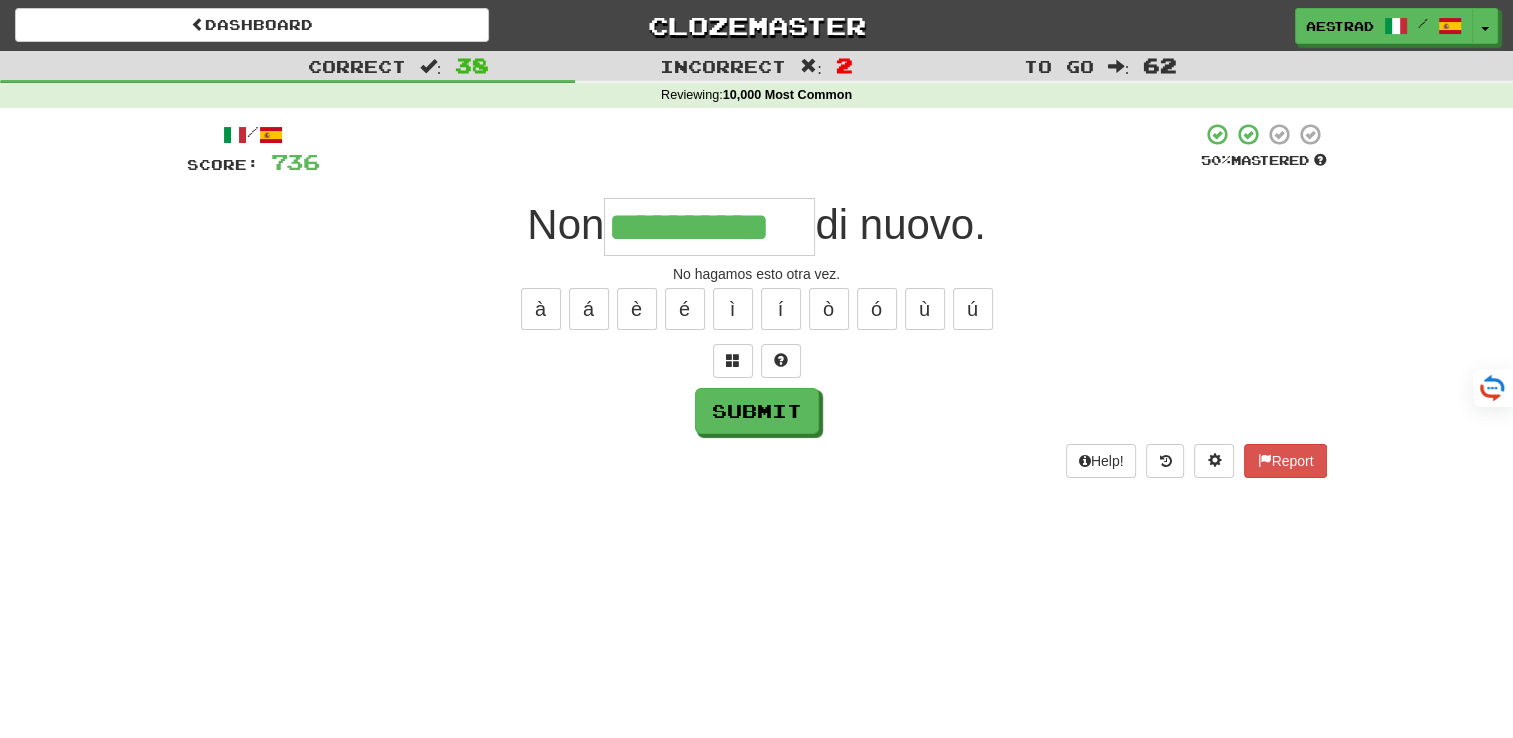 type on "**********" 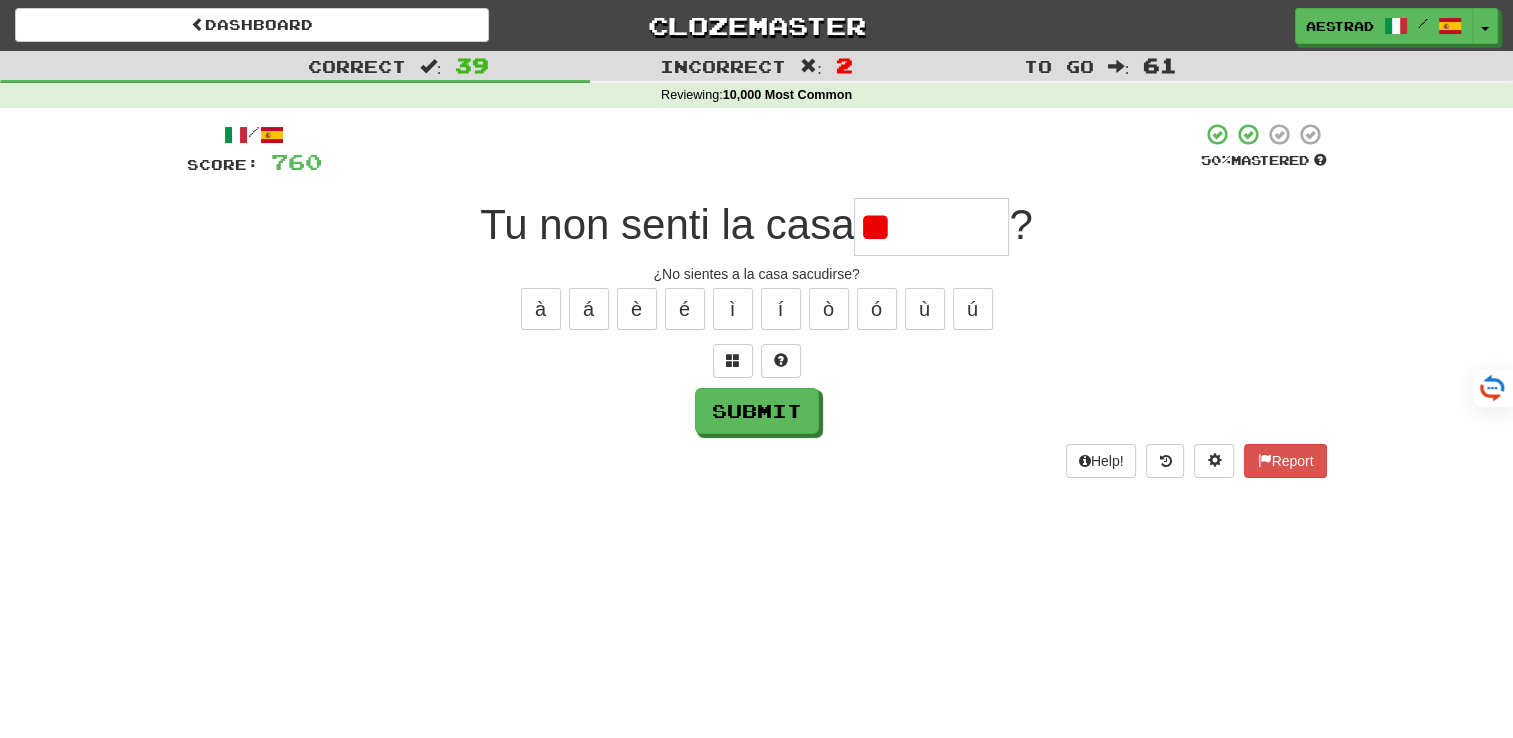 type on "*" 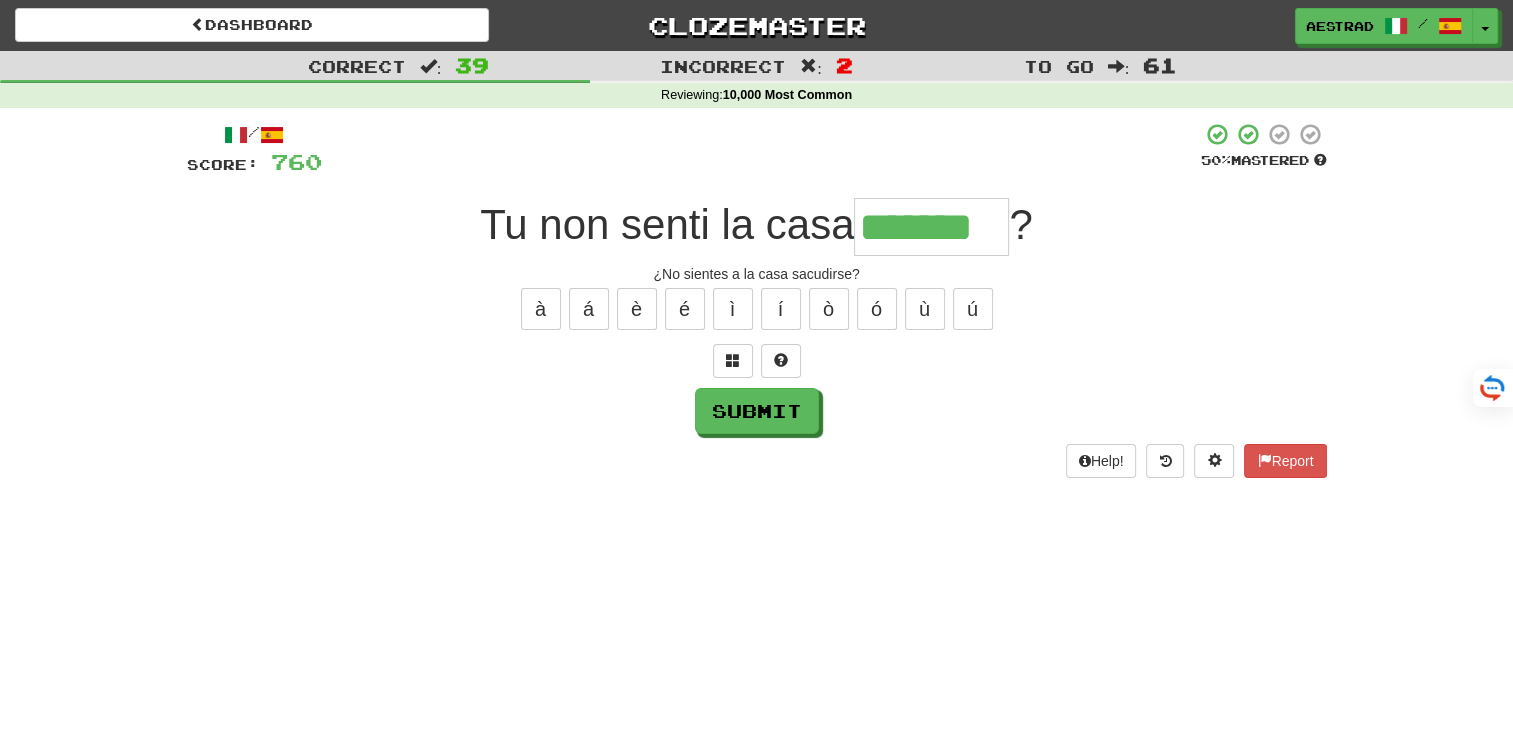type on "*******" 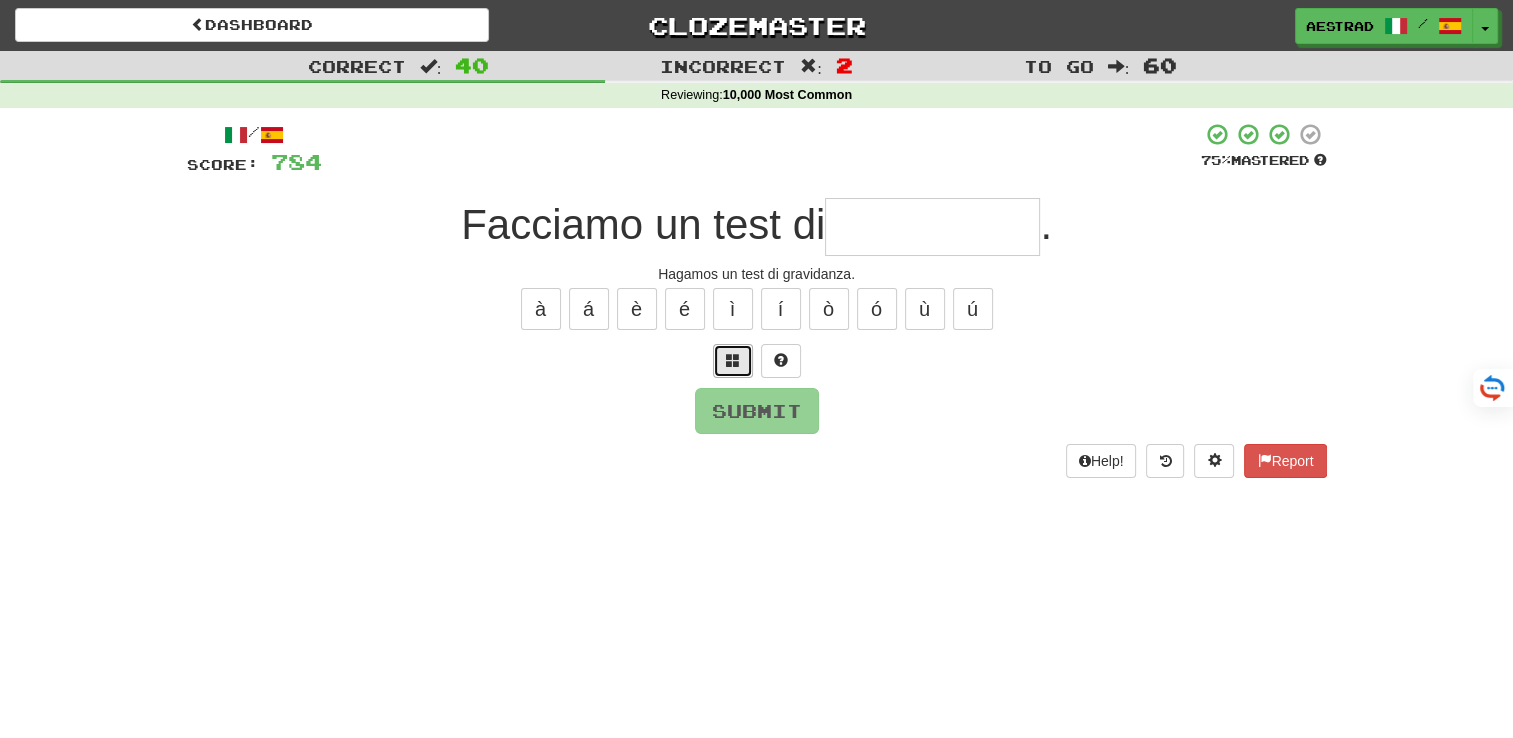 click at bounding box center (733, 360) 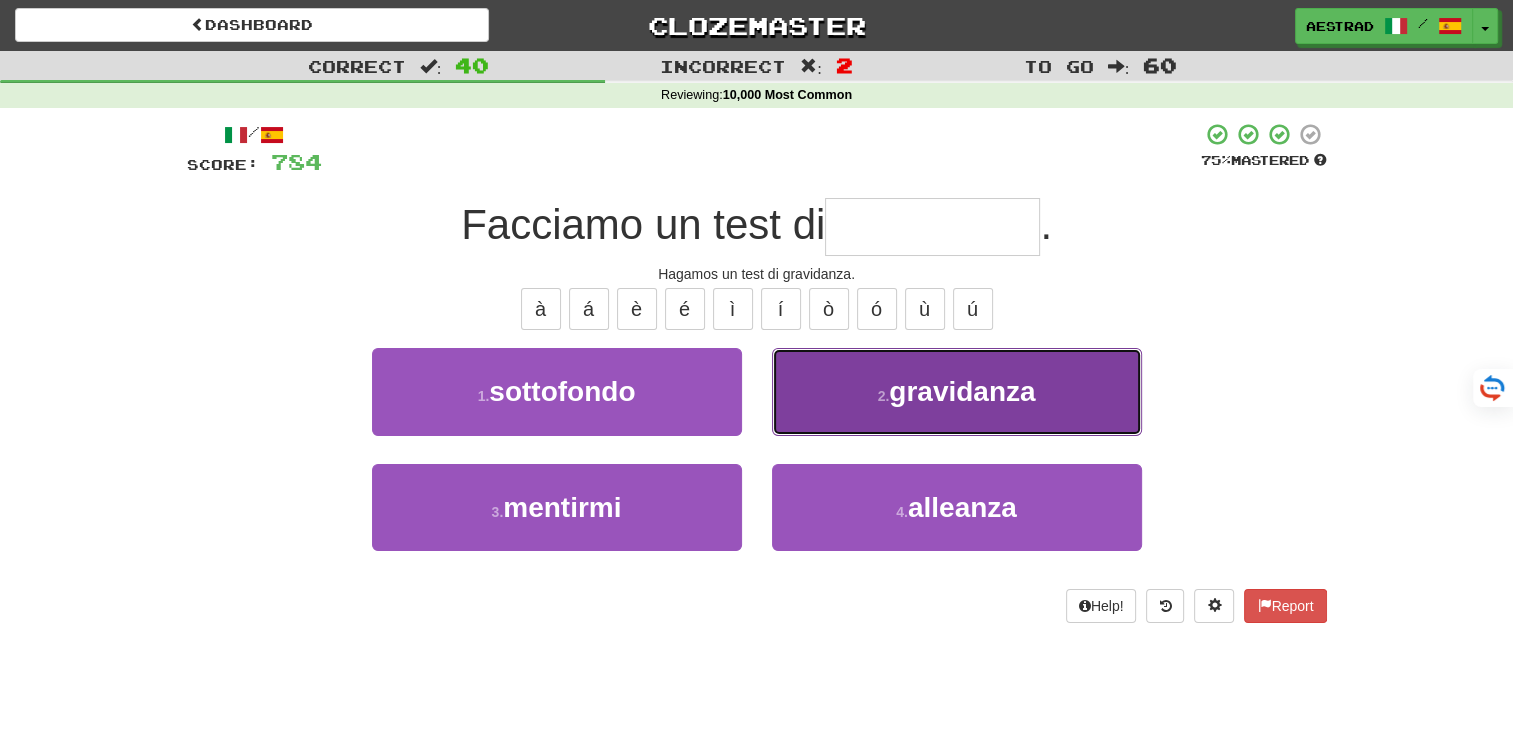click on "2 .  gravidanza" at bounding box center (957, 391) 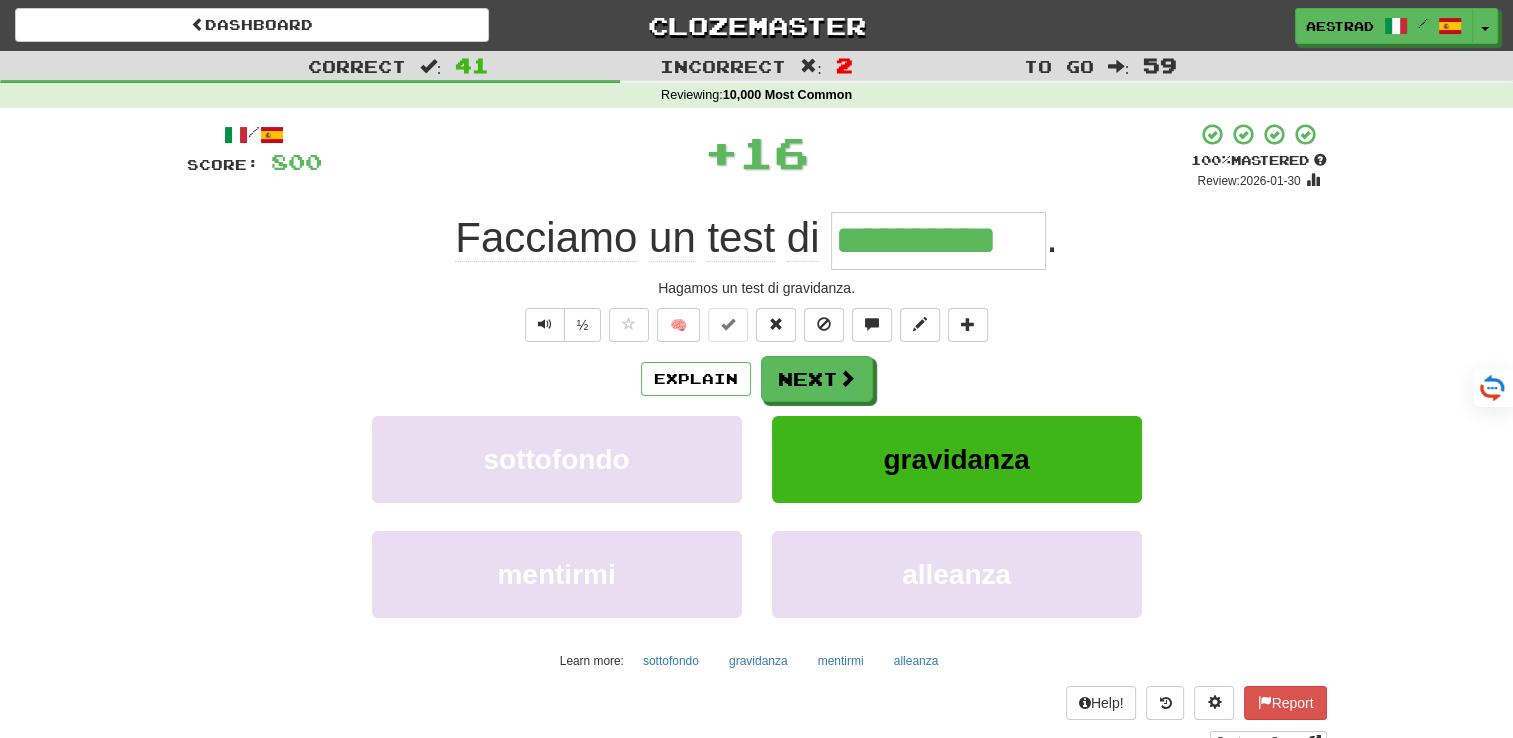click on "Explain Next" at bounding box center [757, 379] 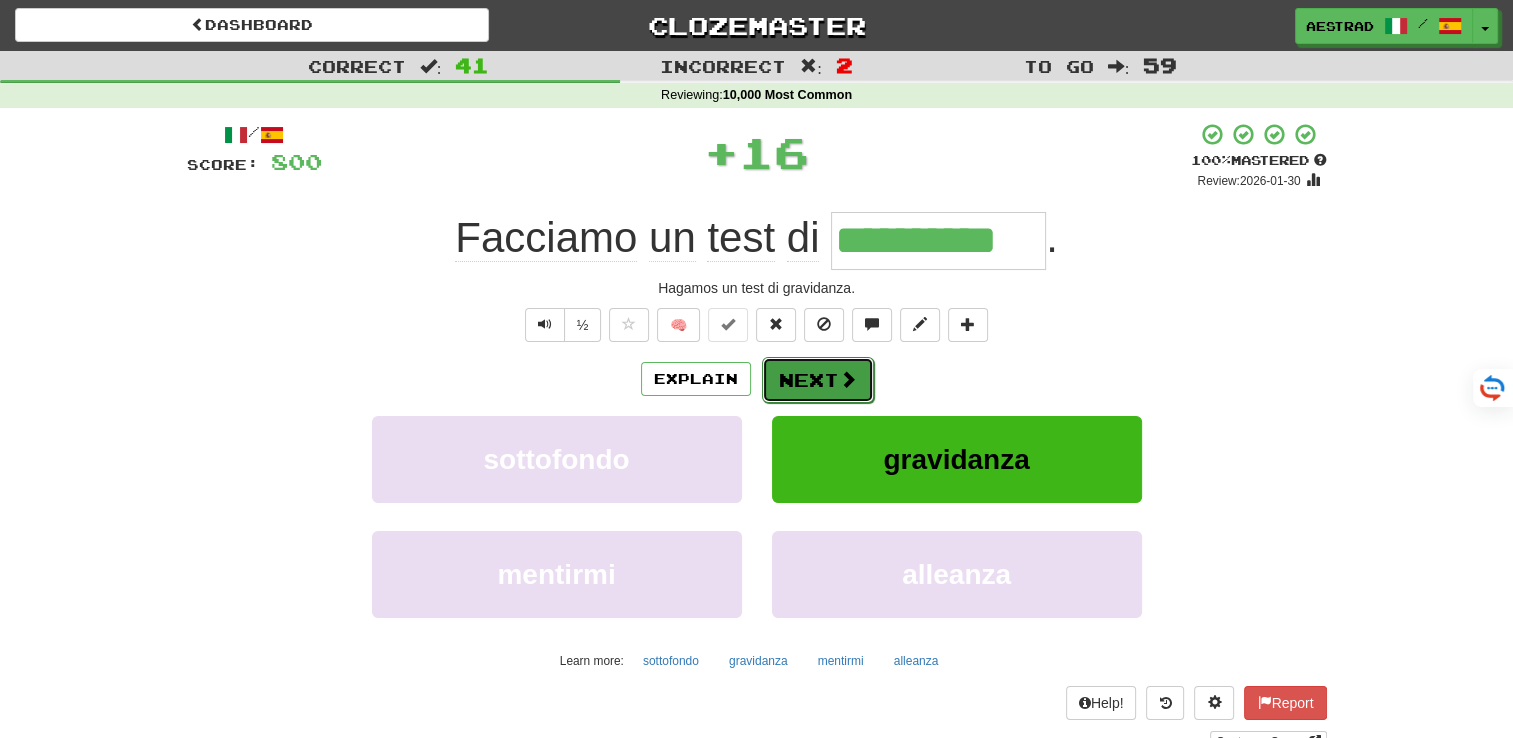 click on "Next" at bounding box center [818, 380] 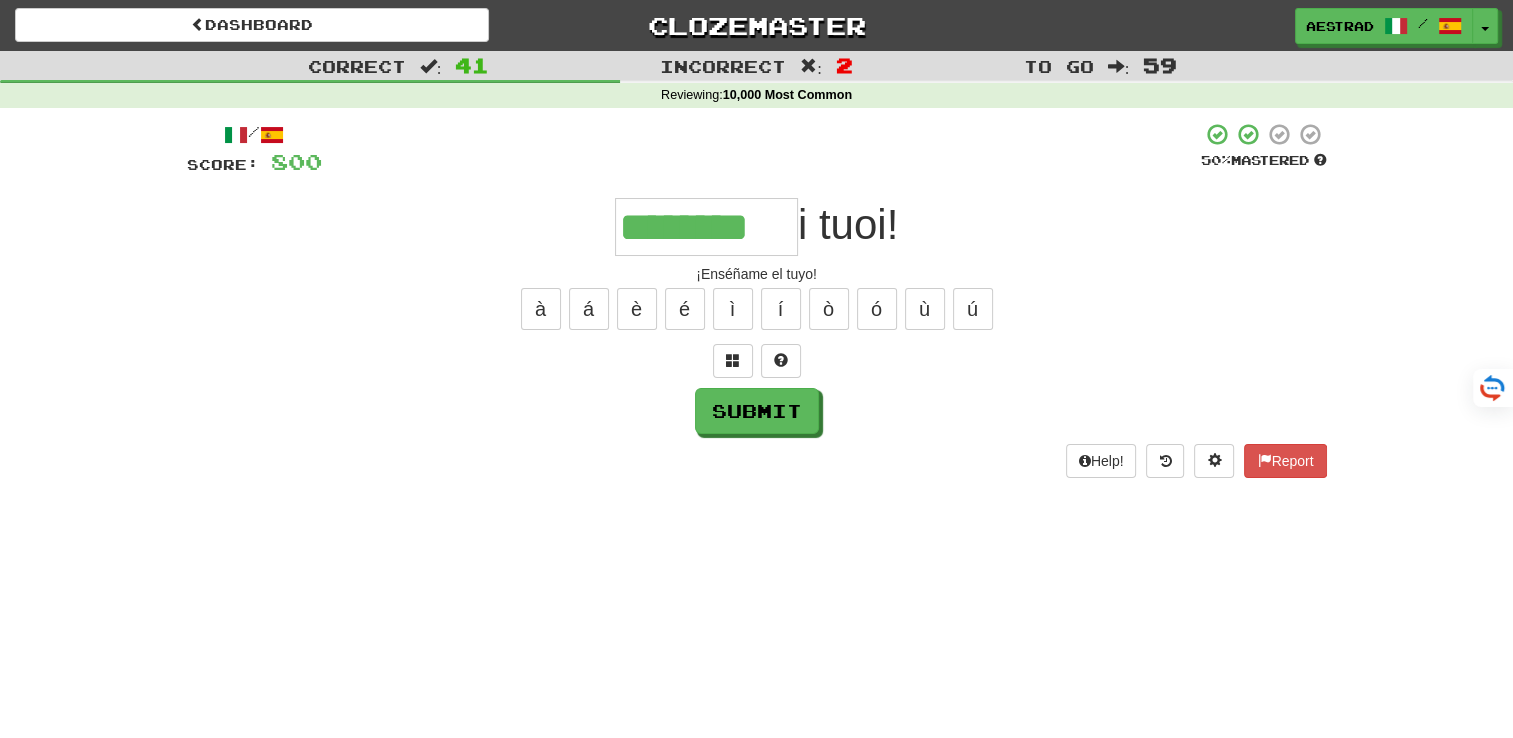 type on "********" 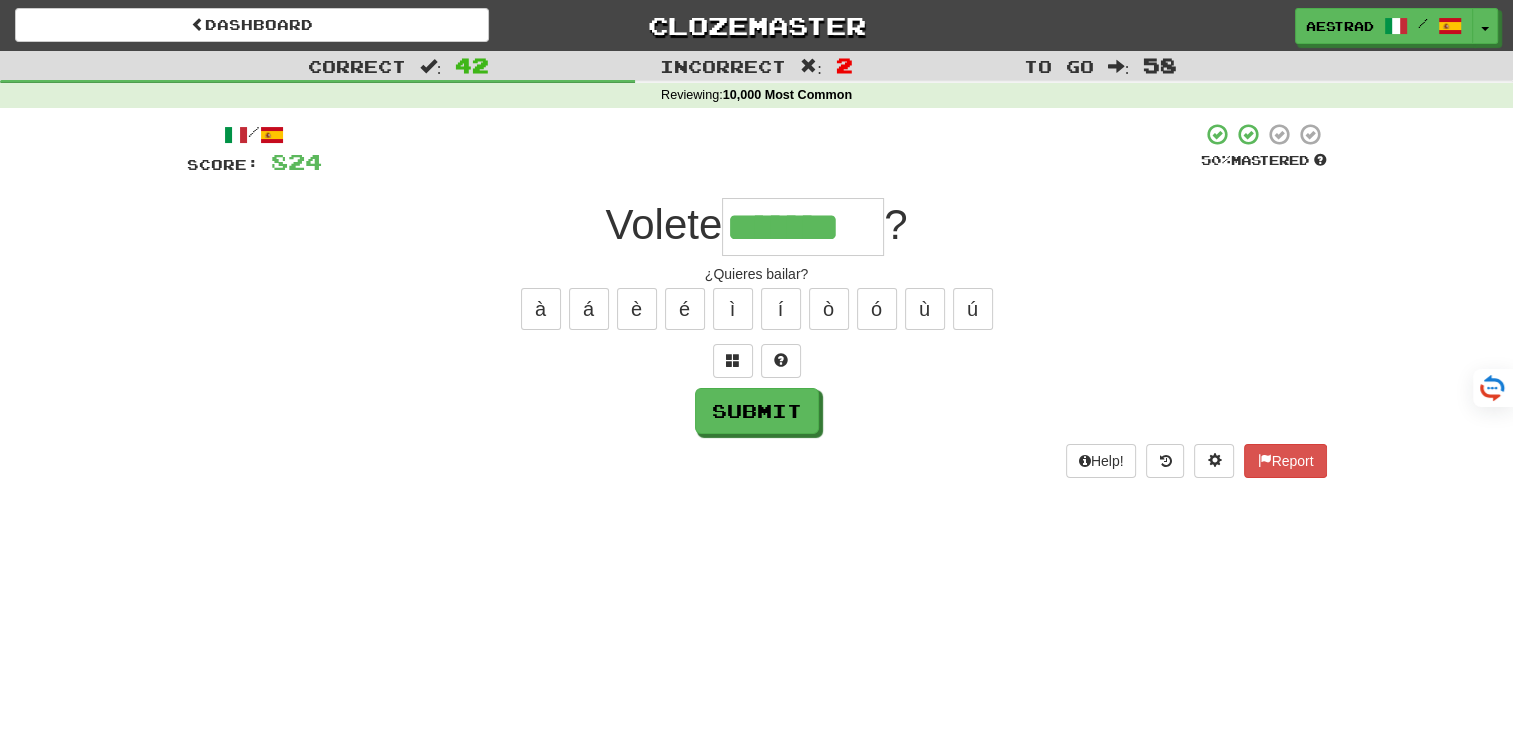 type on "*******" 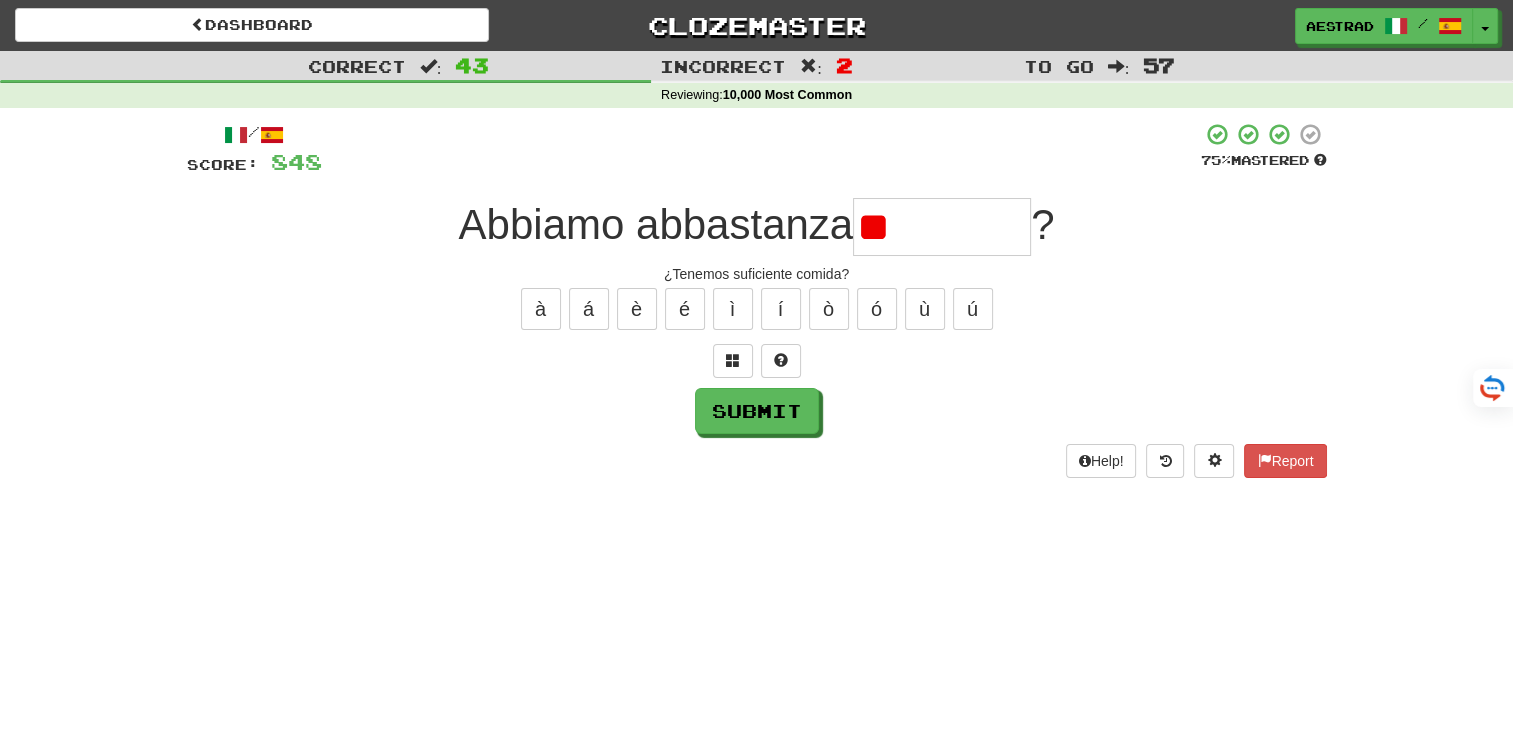 type on "*" 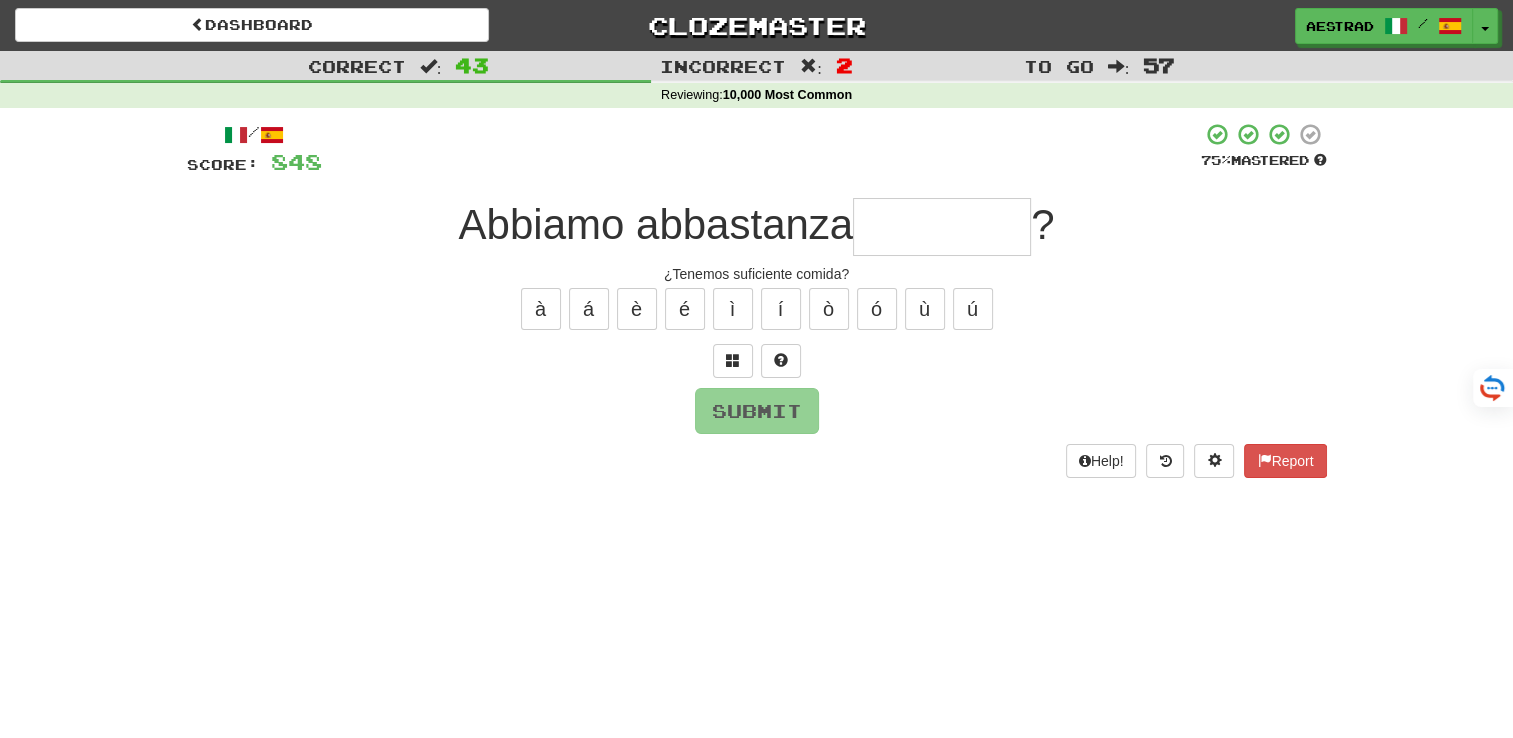 type on "*" 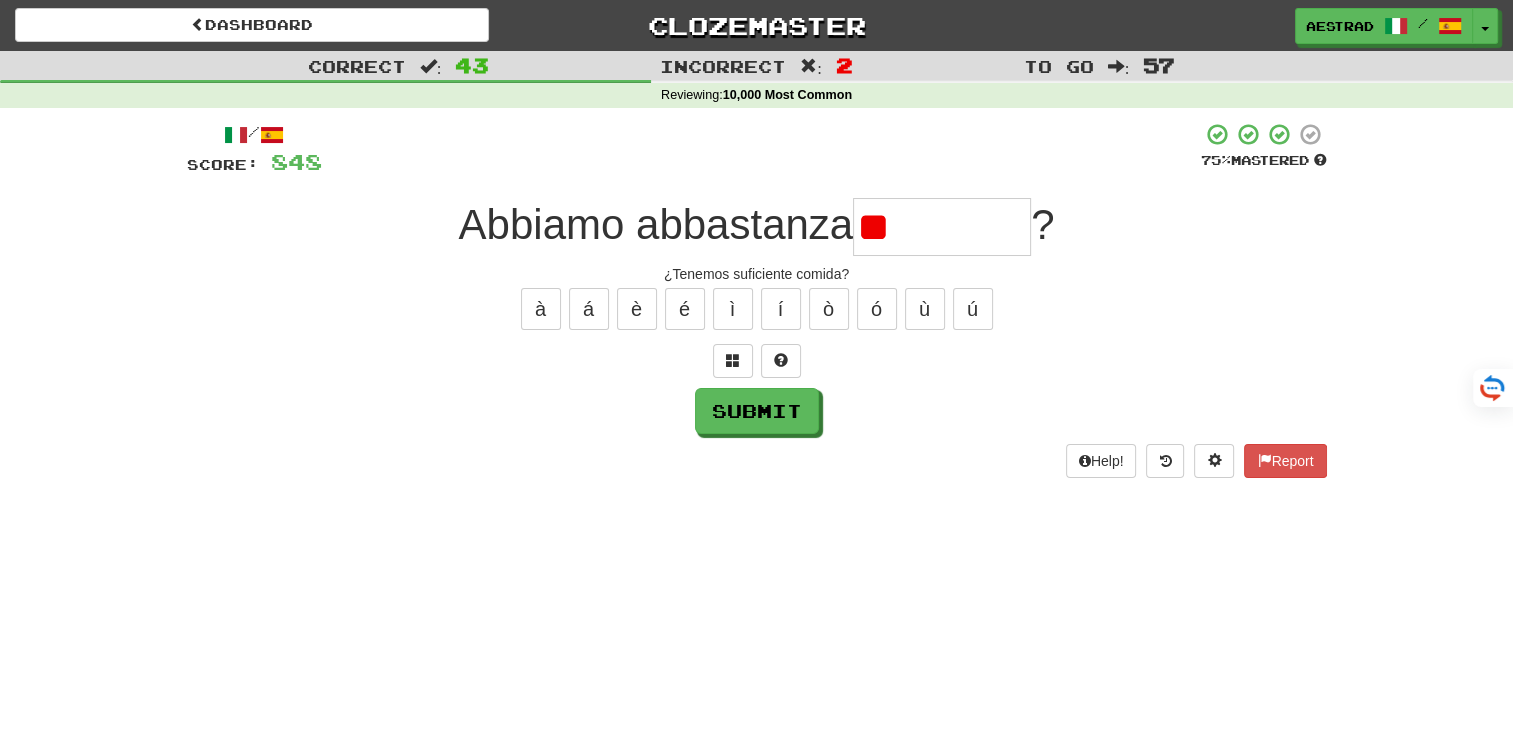 type on "*" 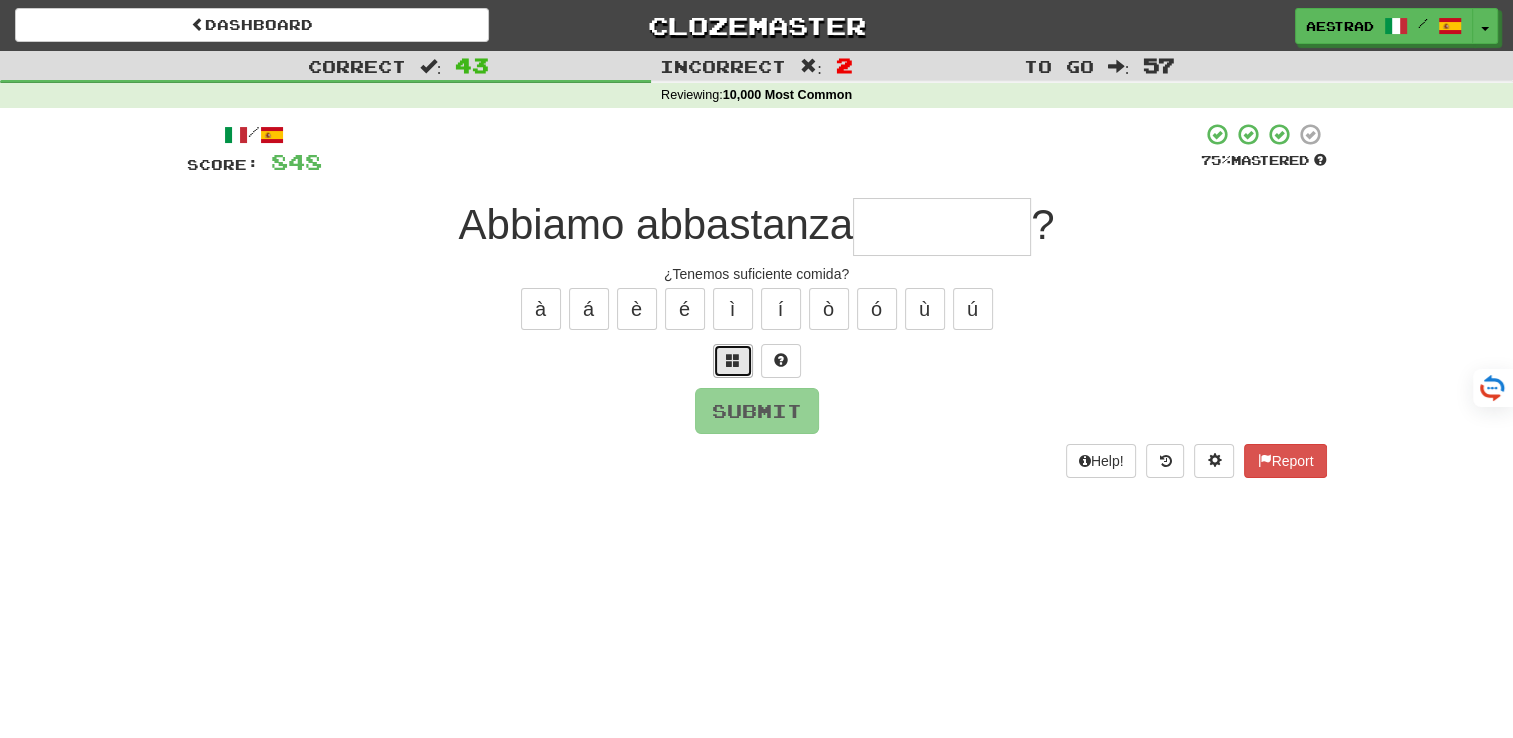 click at bounding box center (733, 361) 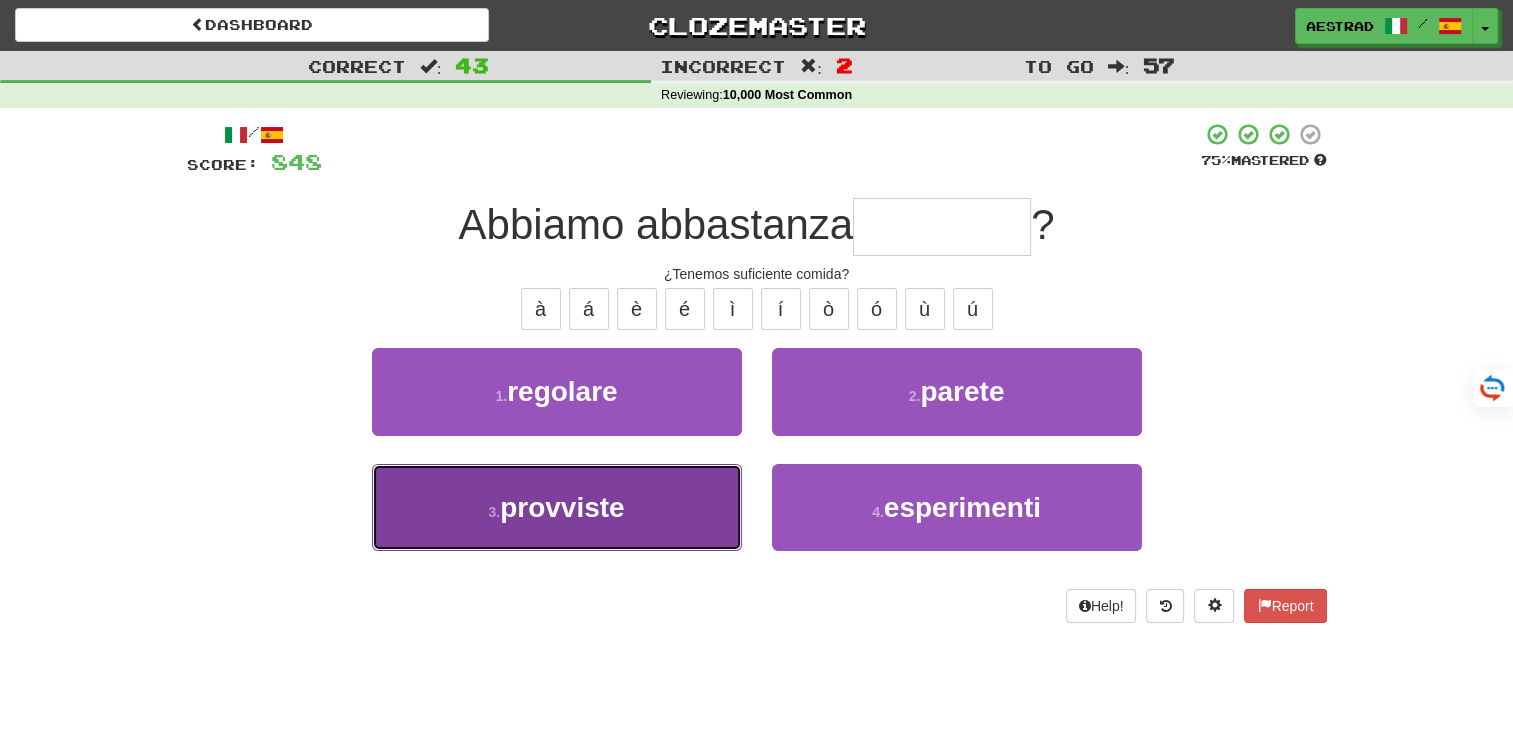 click on "3 .  provviste" at bounding box center [557, 507] 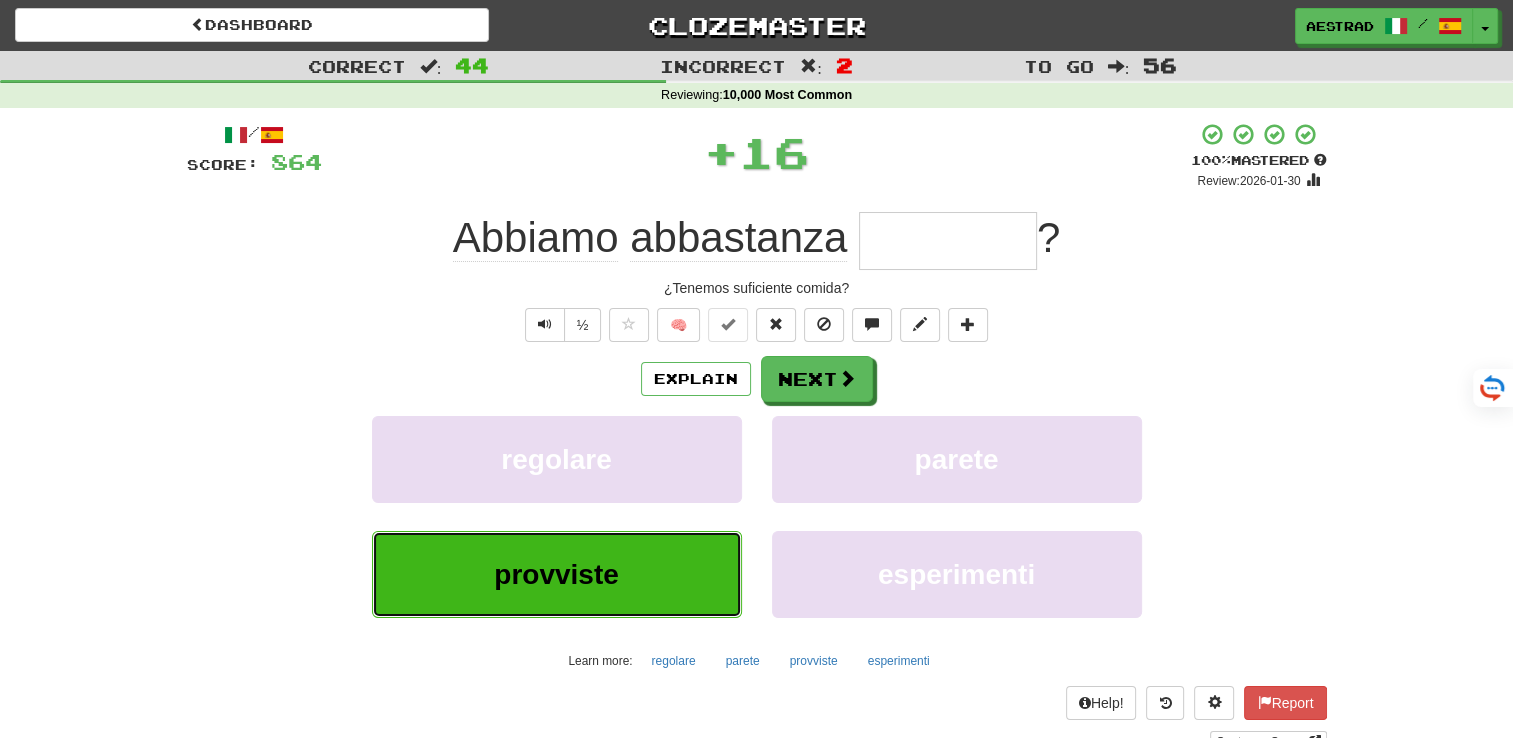 type on "*********" 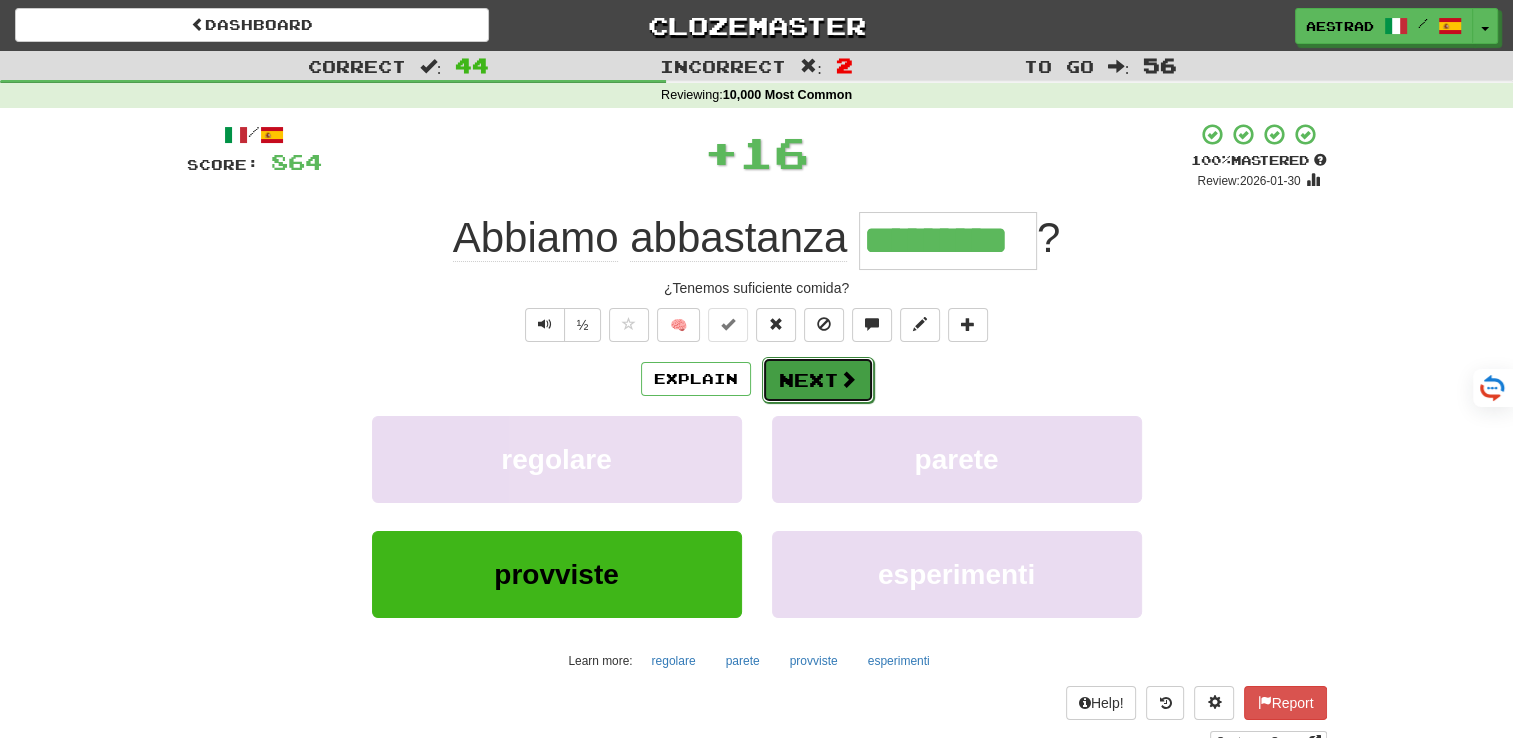 click on "Next" at bounding box center [818, 380] 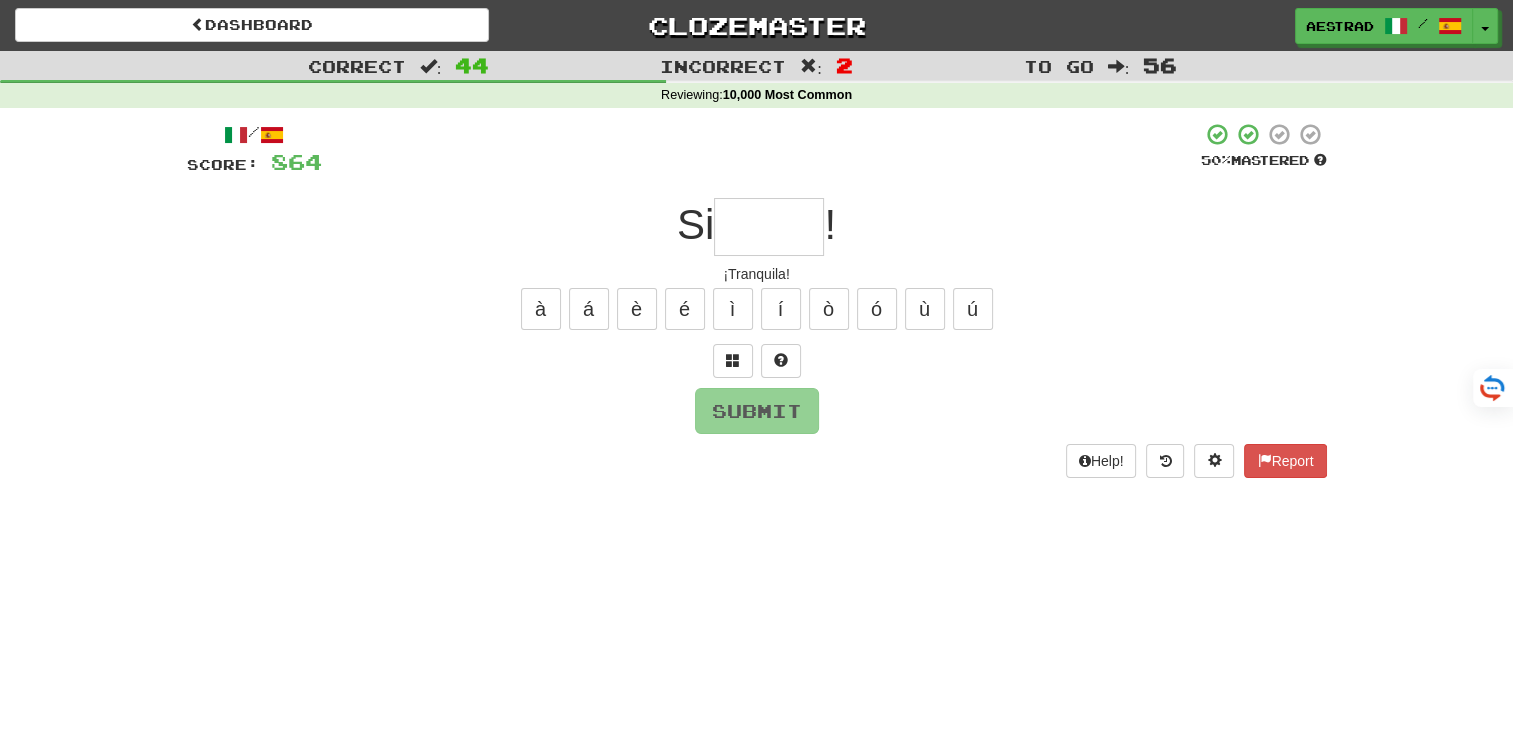 type on "*" 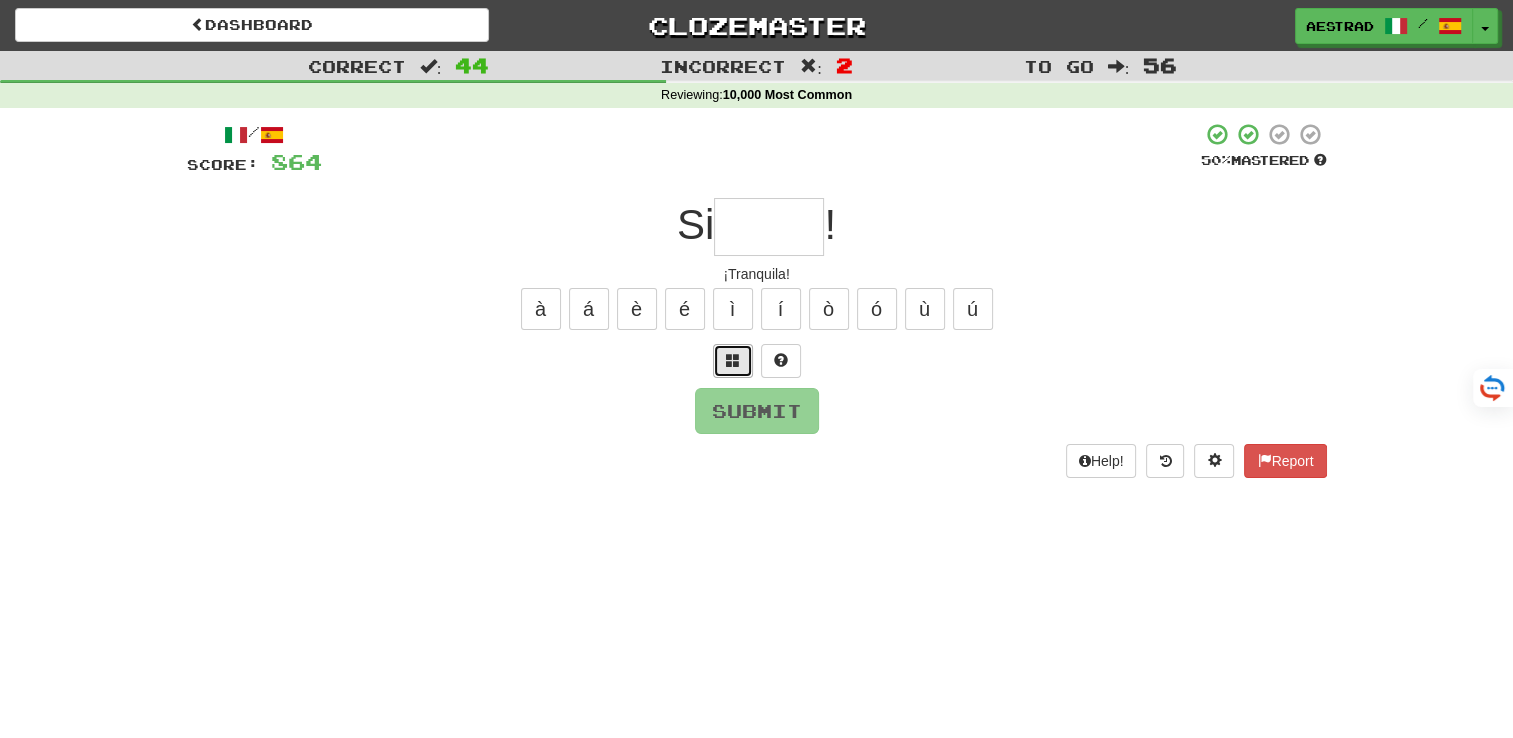 click at bounding box center [733, 360] 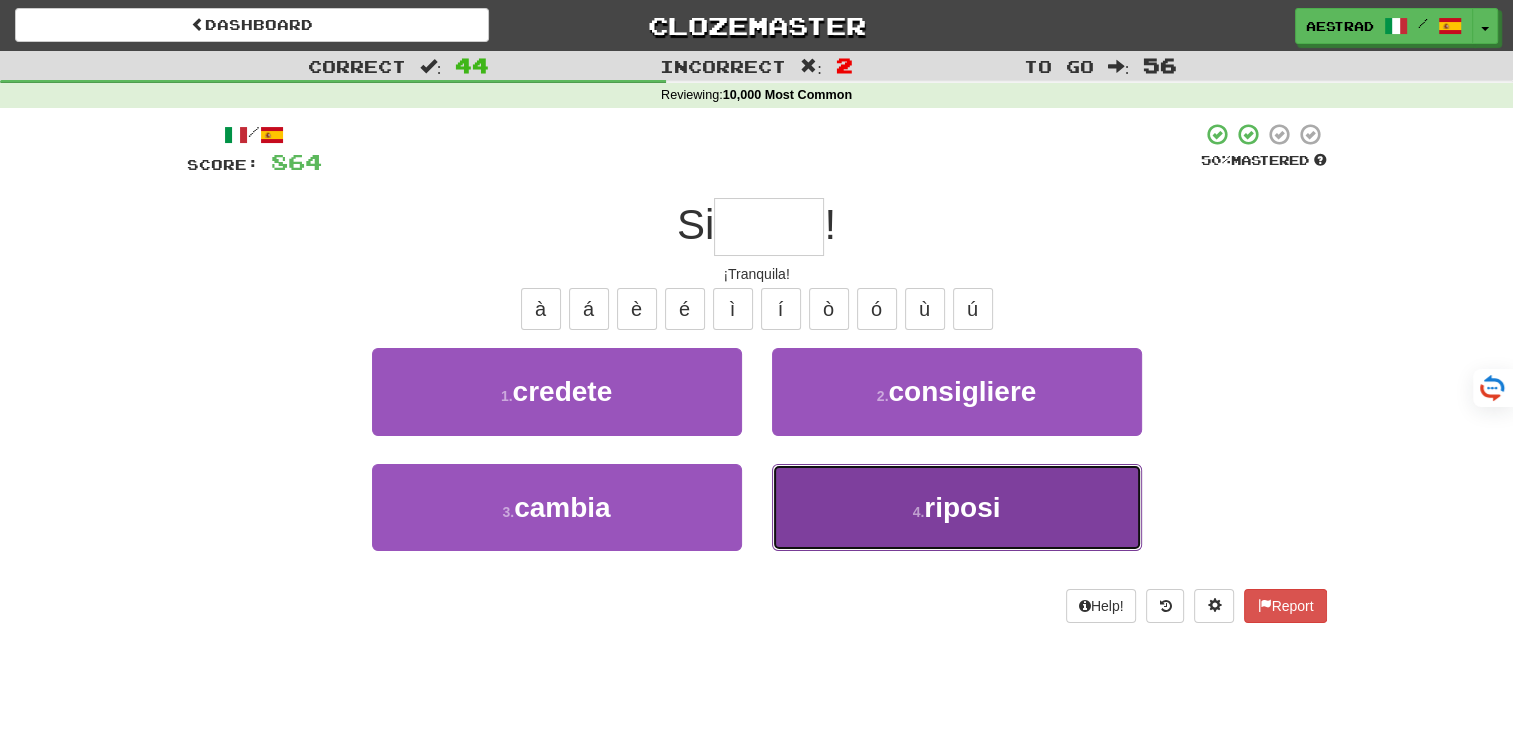 click on "4 .  riposi" at bounding box center (957, 507) 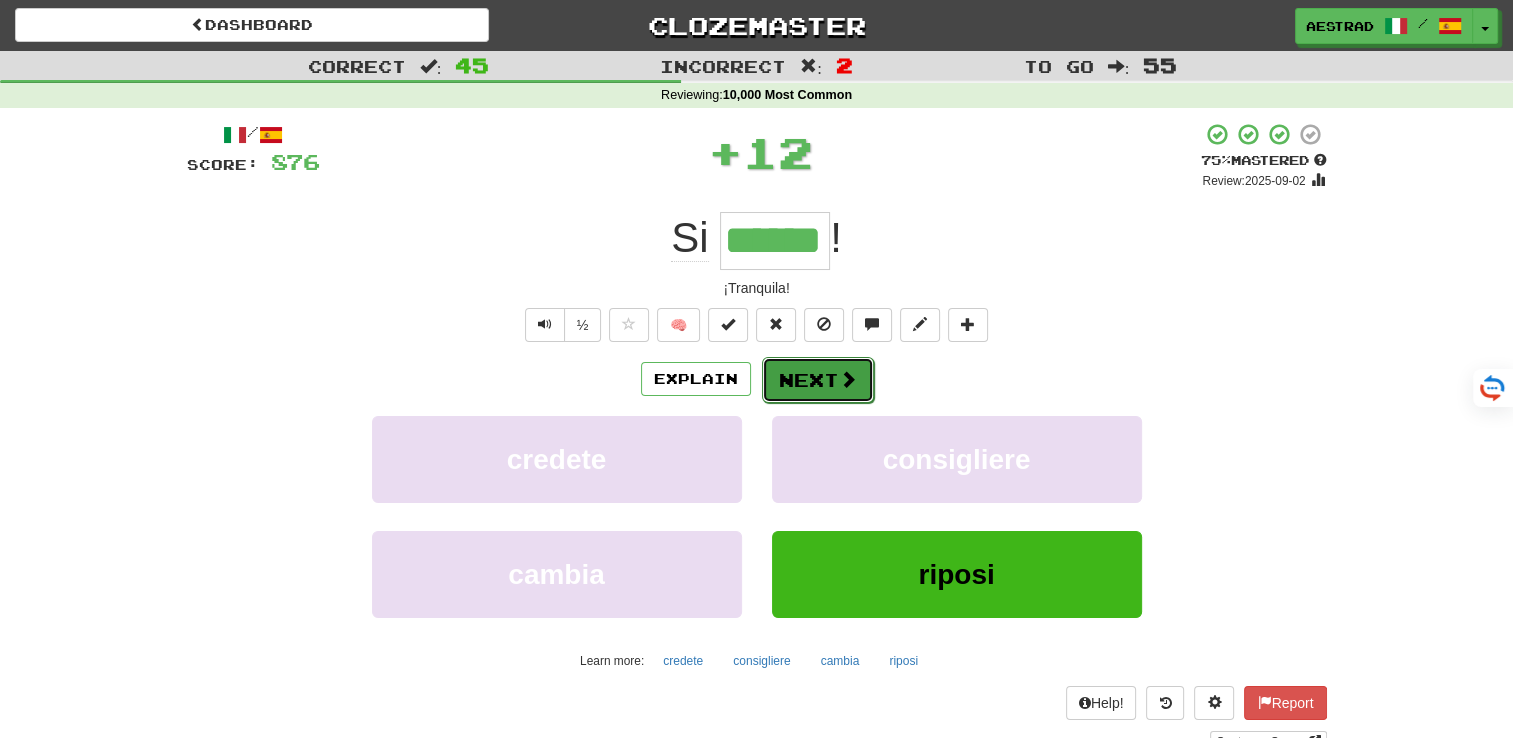 click on "Next" at bounding box center (818, 380) 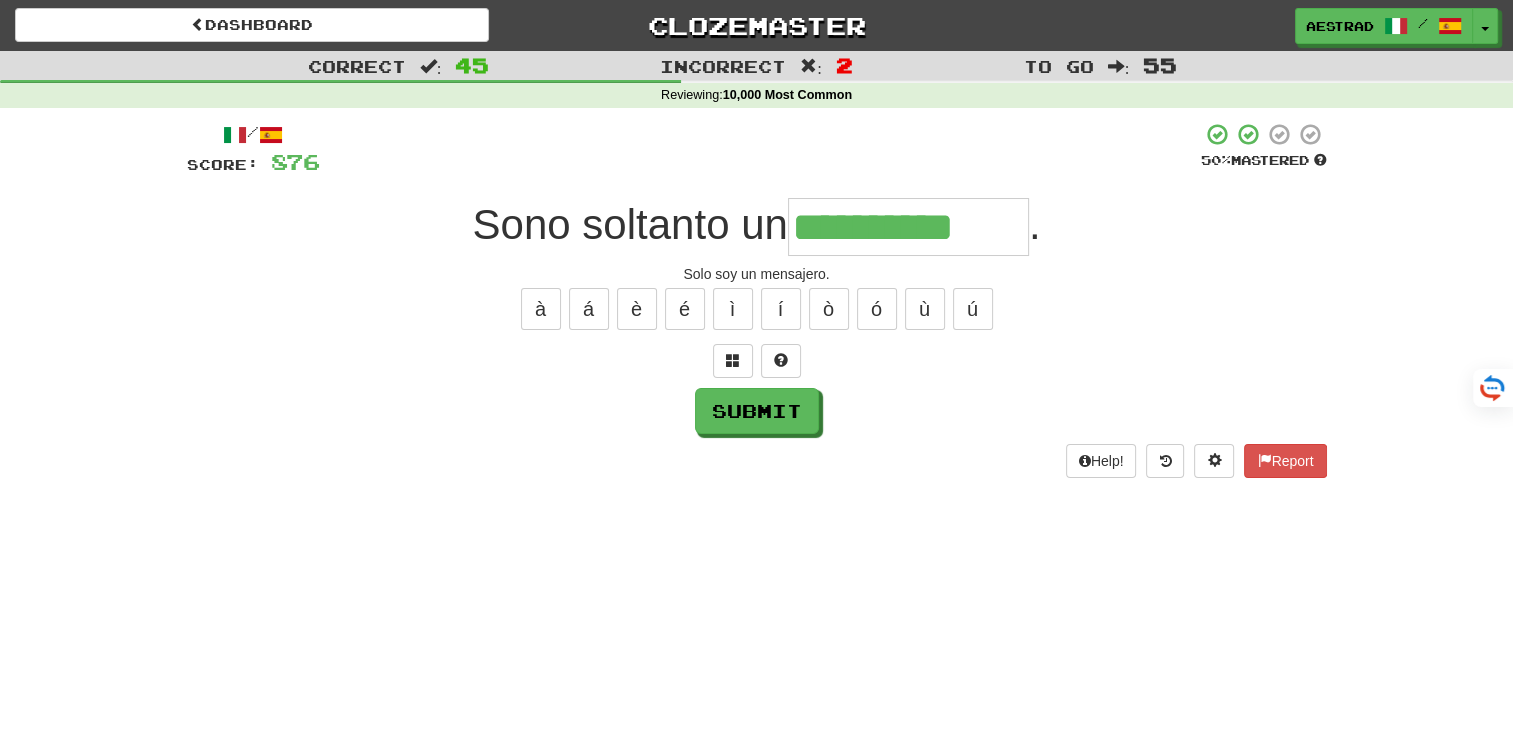 type on "**********" 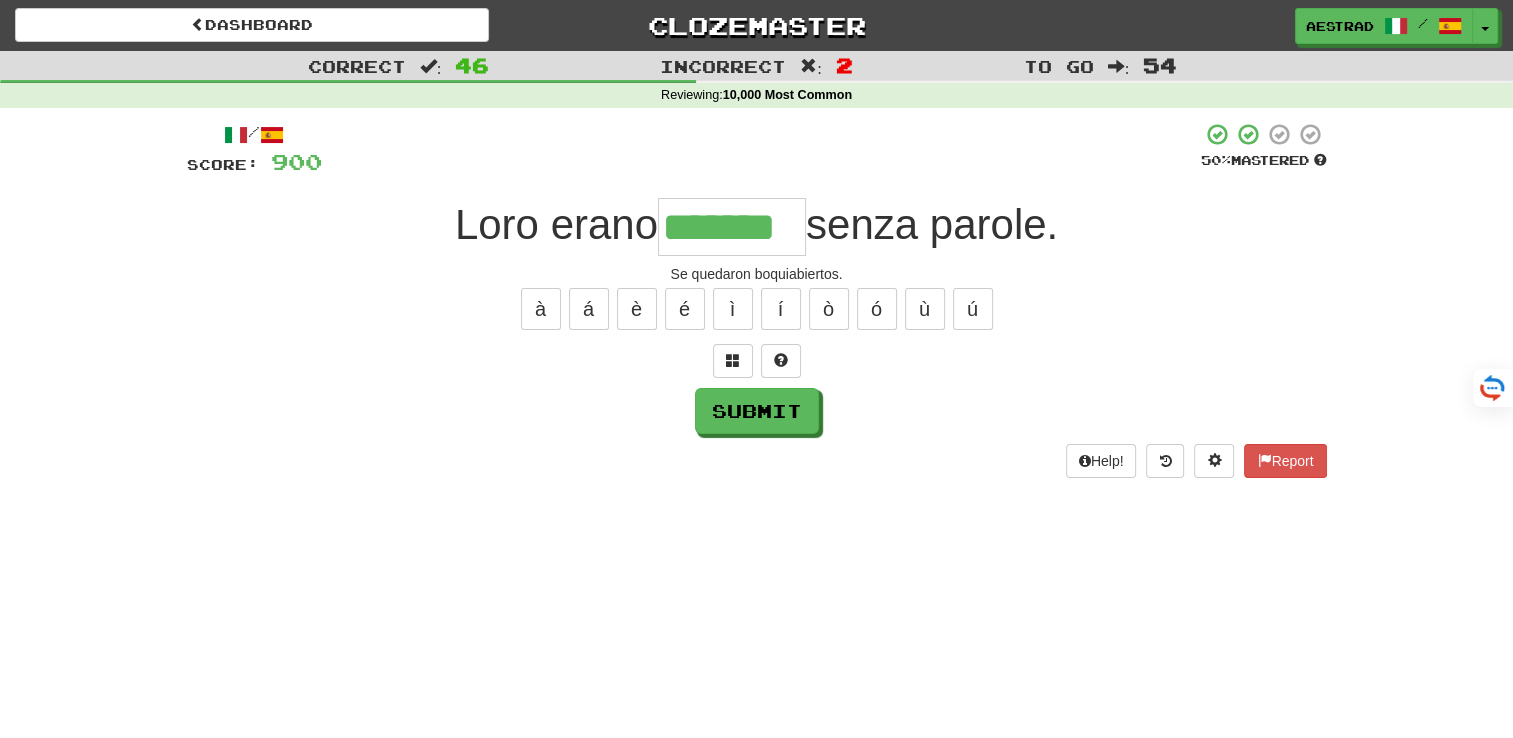 type on "*******" 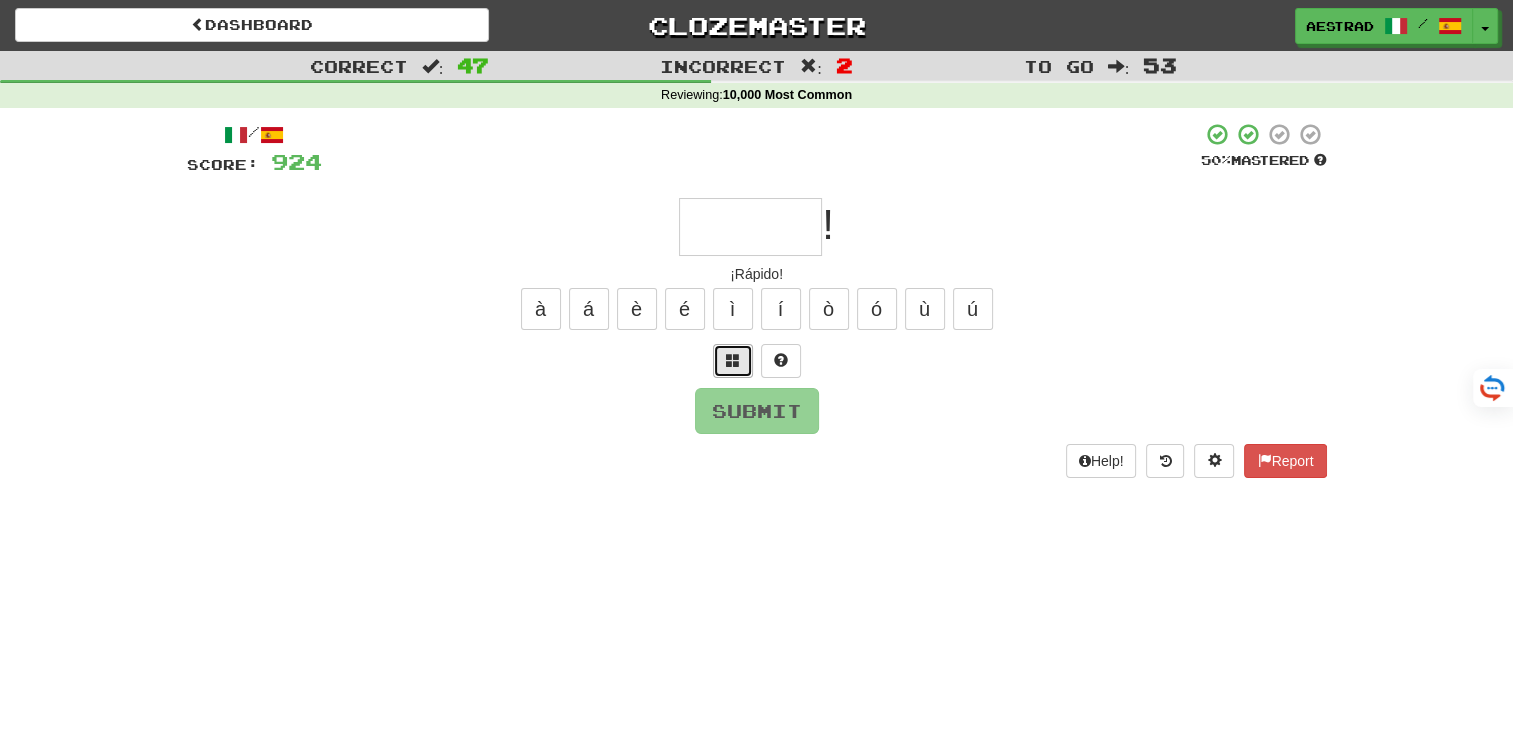 click at bounding box center (733, 360) 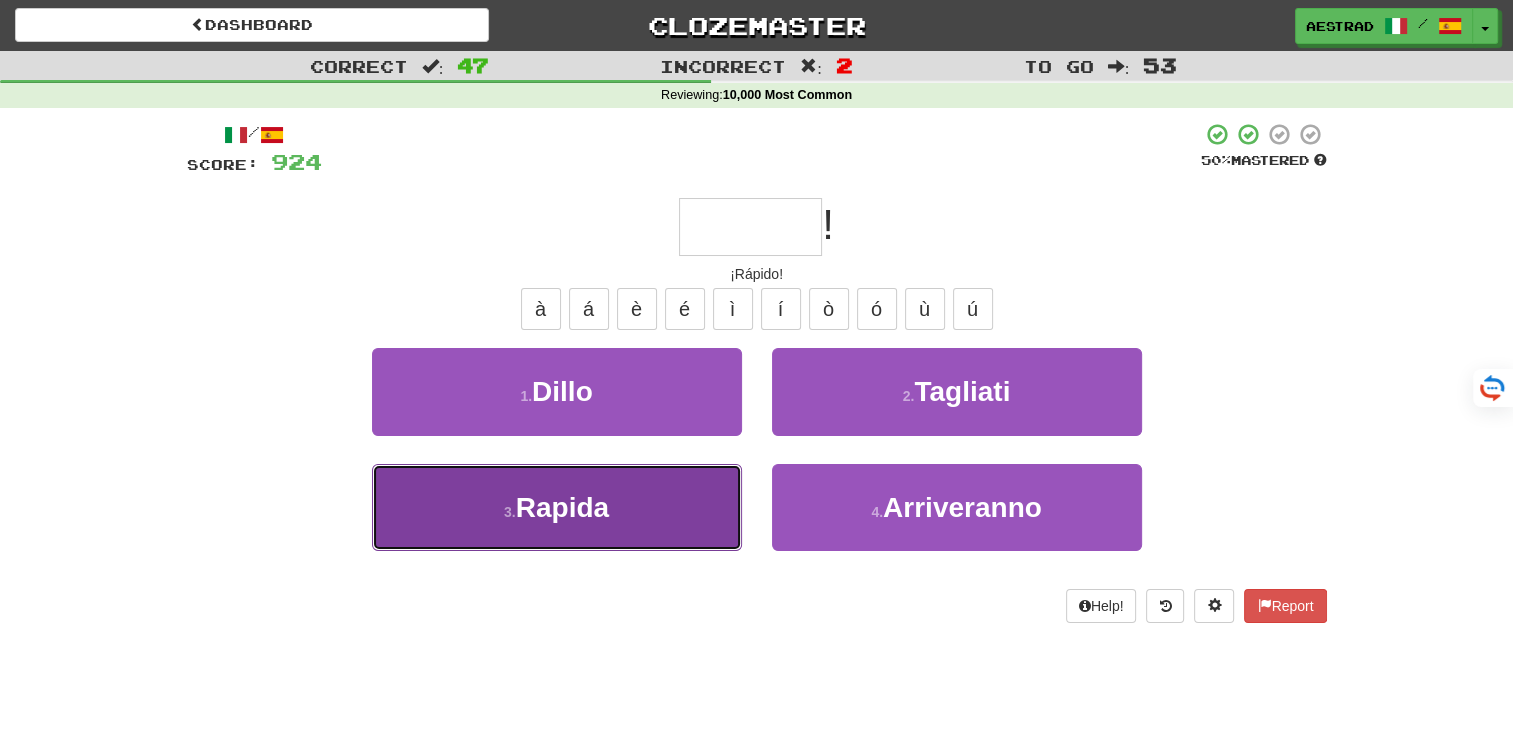 click on "3 .  Rapida" at bounding box center (557, 507) 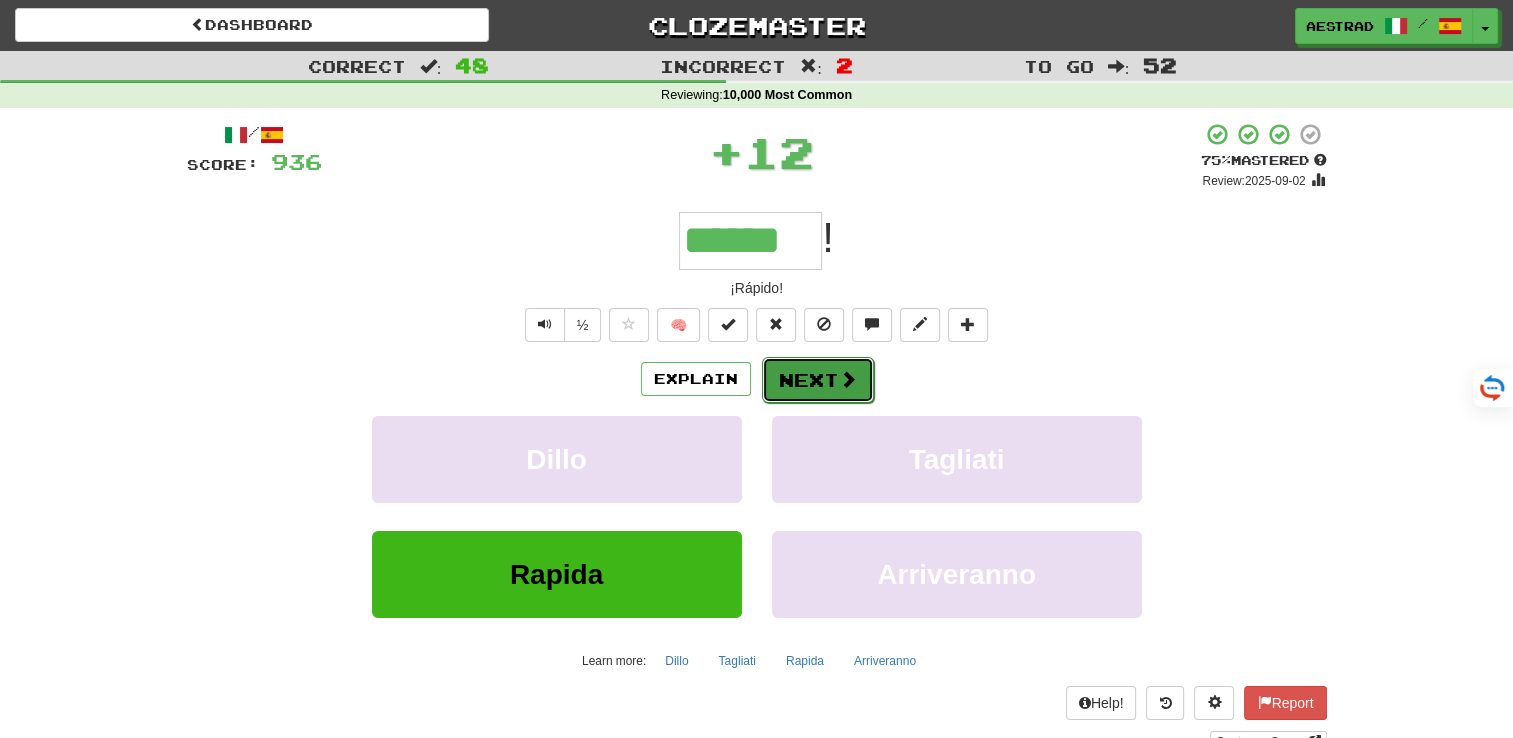 click on "Next" at bounding box center (818, 380) 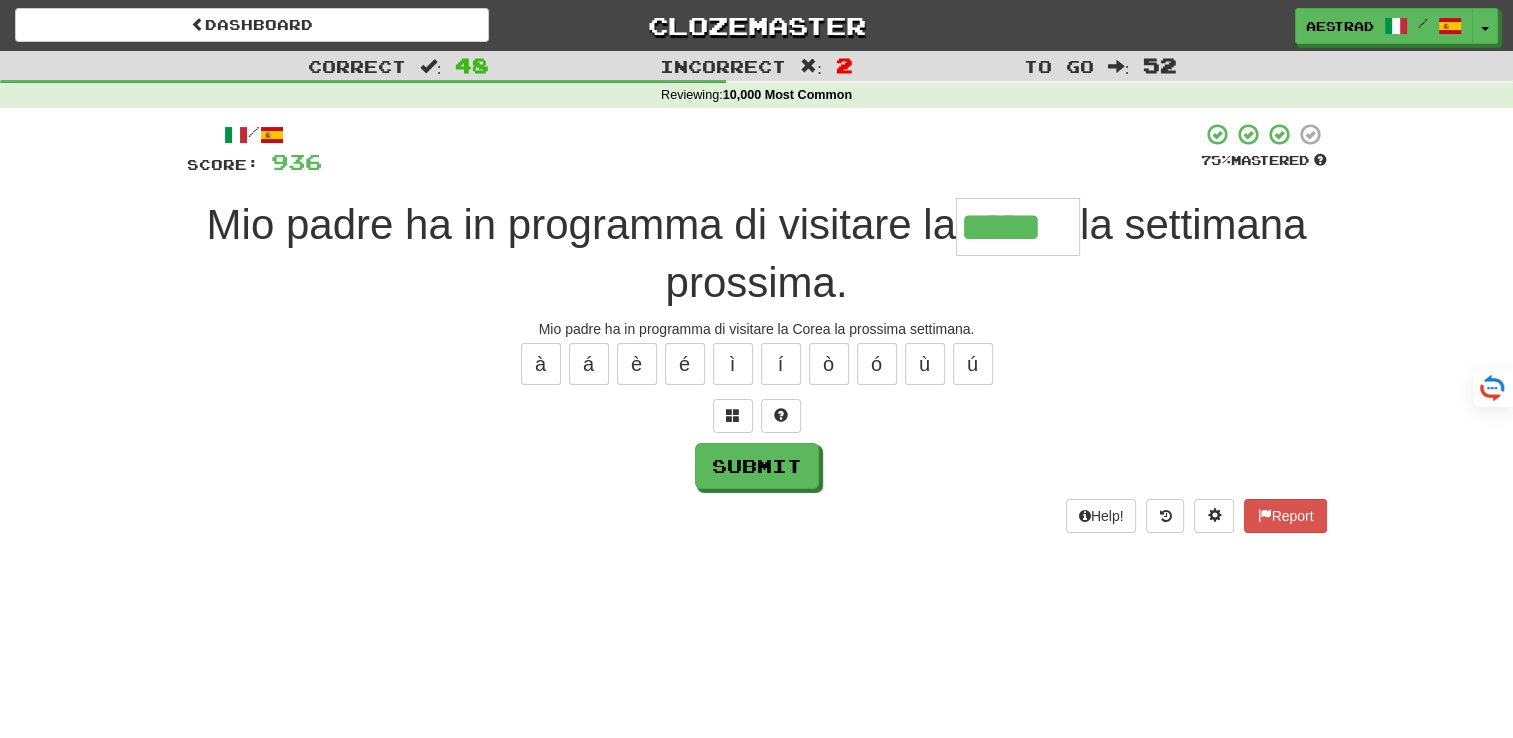 type on "*****" 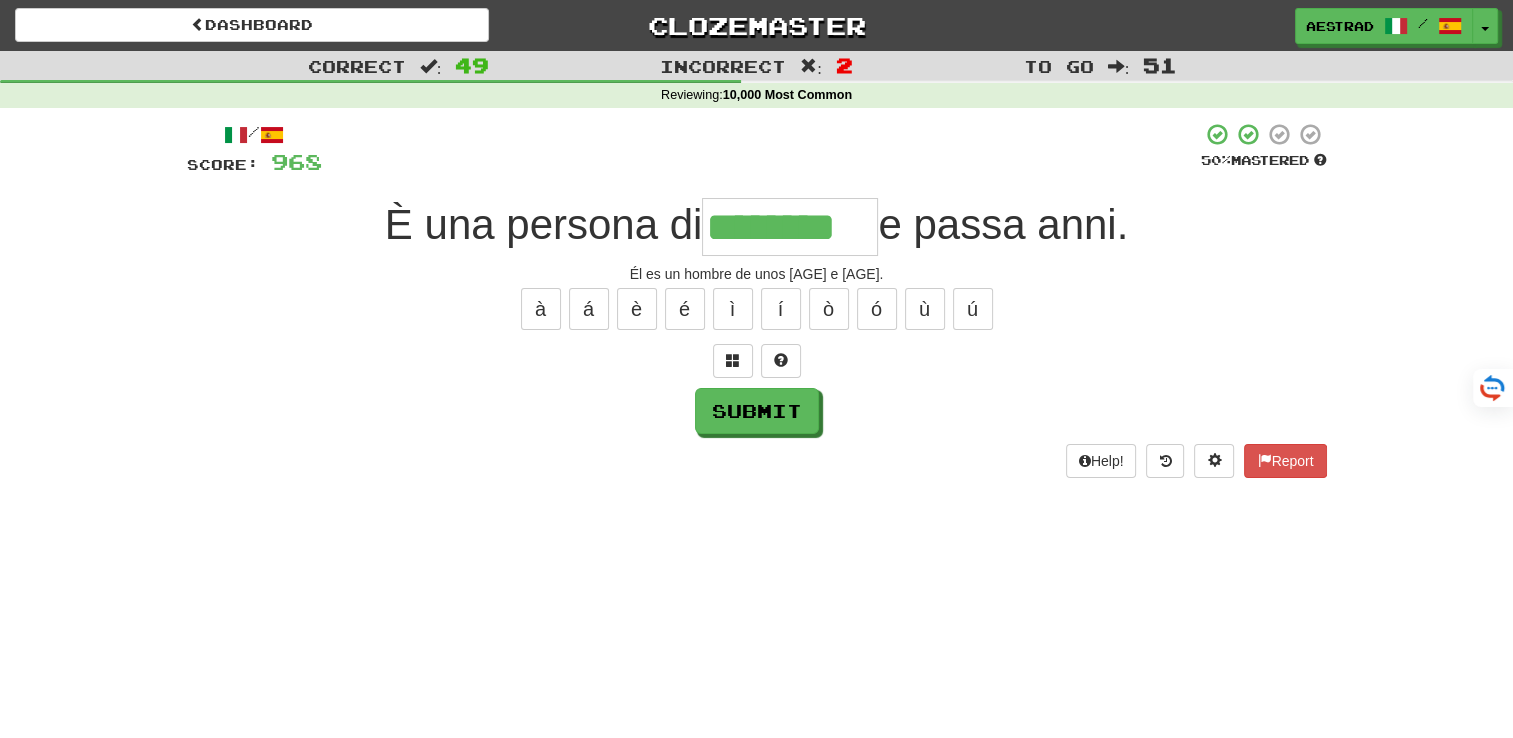 type on "********" 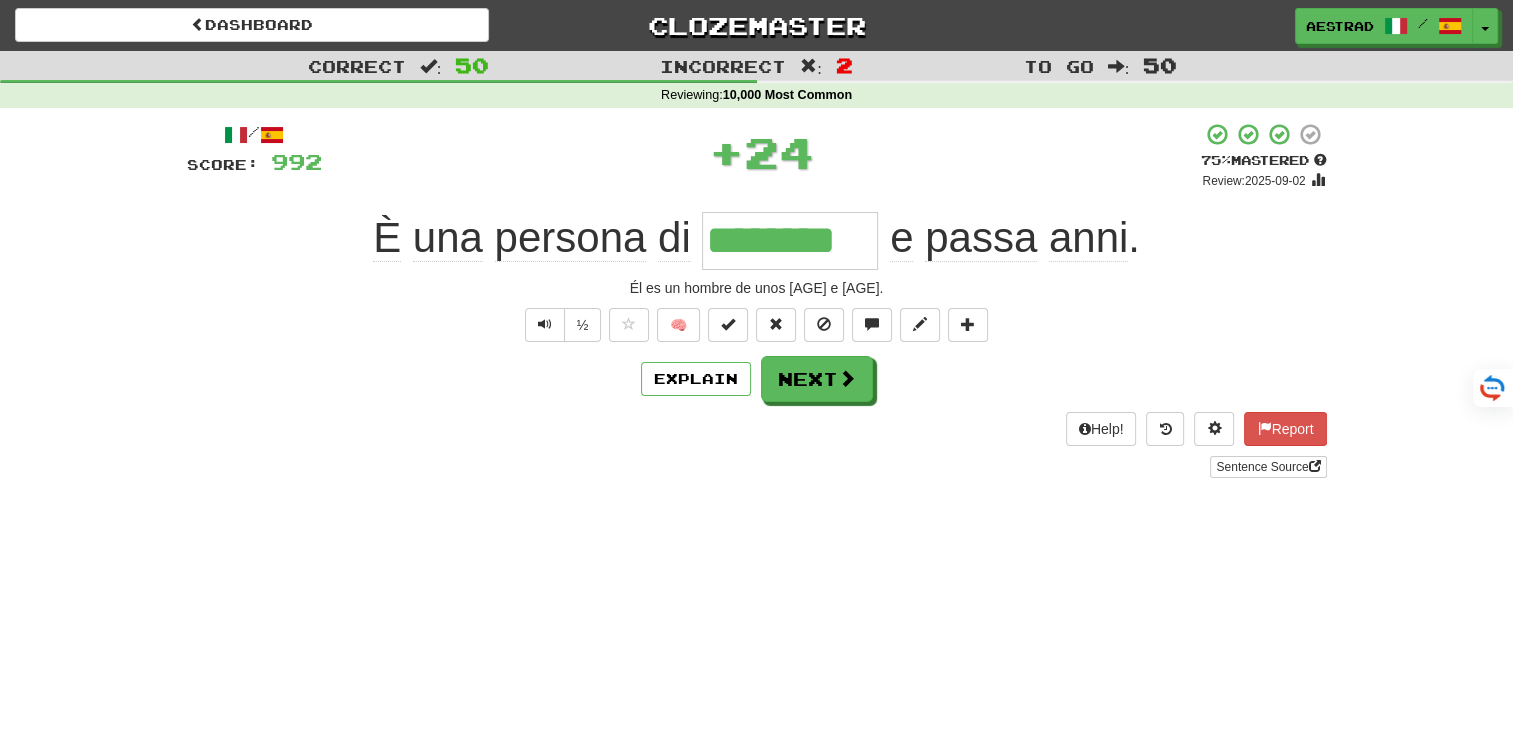 type 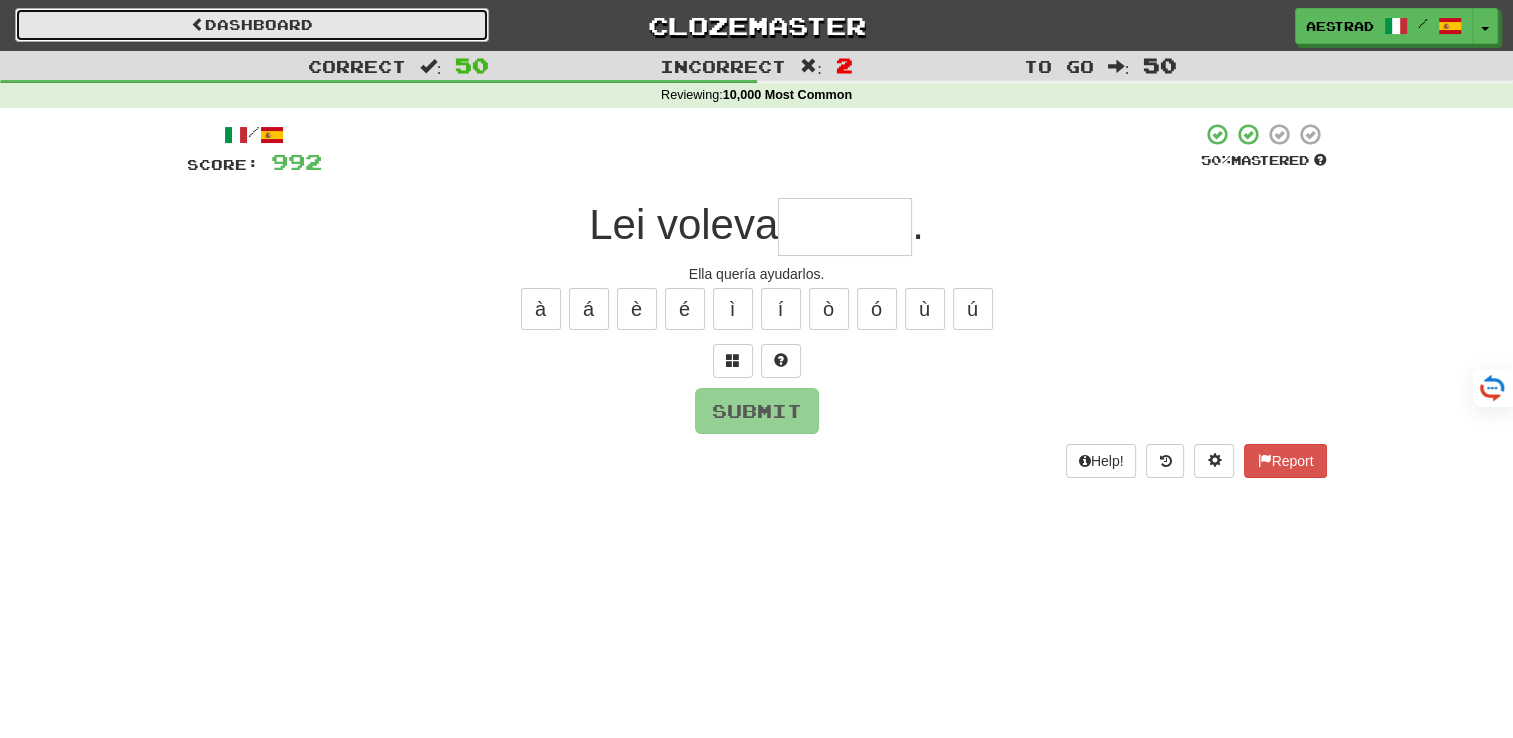 click on "Dashboard" at bounding box center [252, 25] 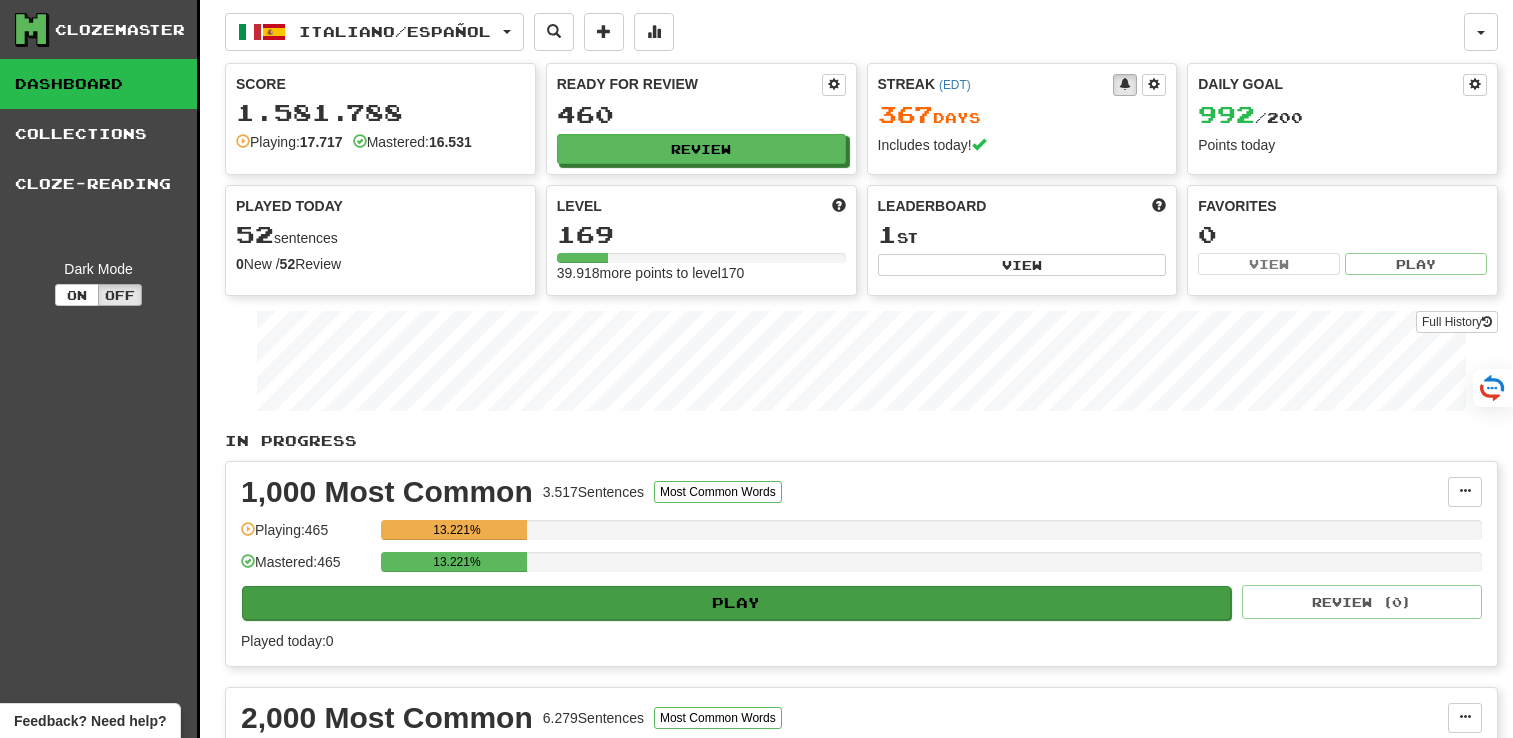 scroll, scrollTop: 0, scrollLeft: 0, axis: both 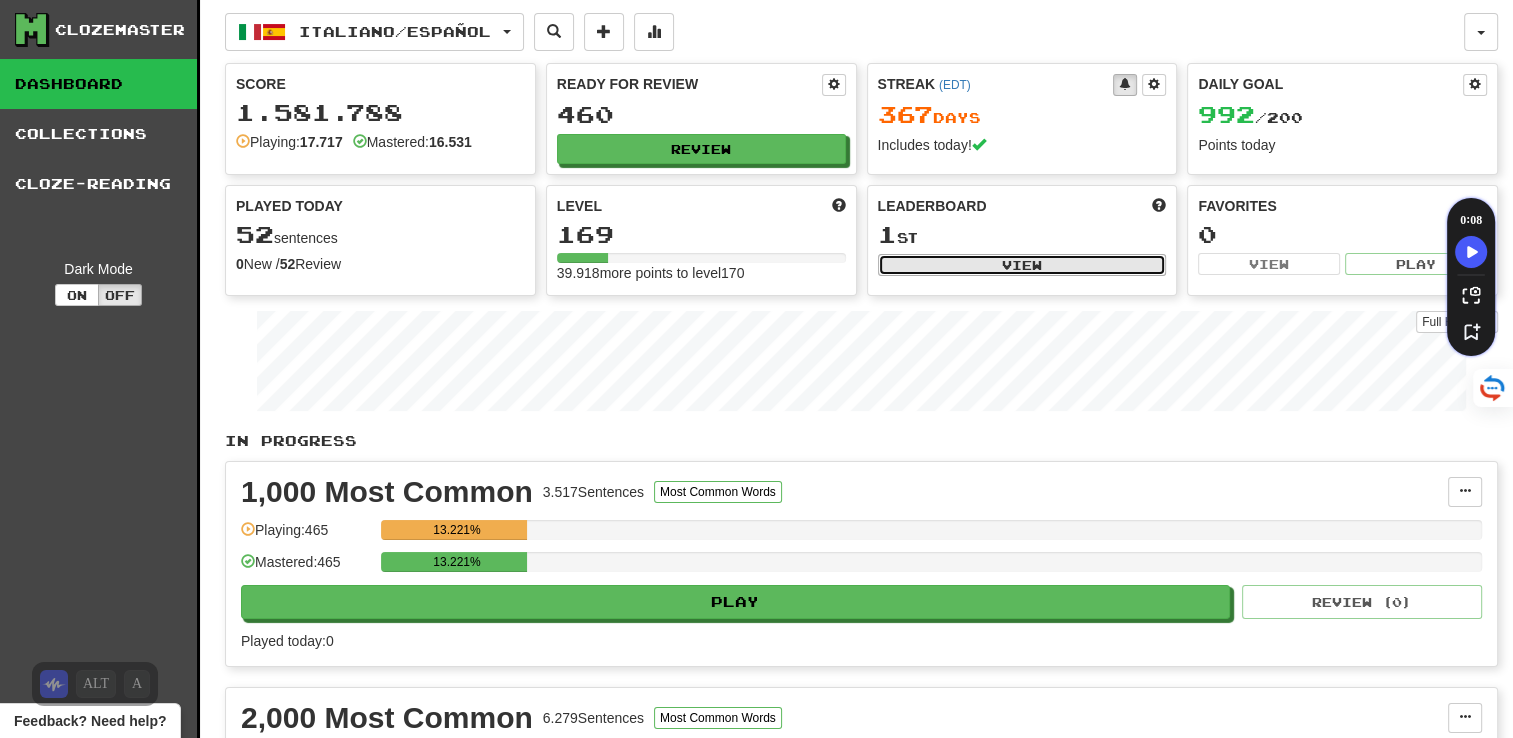 click on "View" at bounding box center (1022, 265) 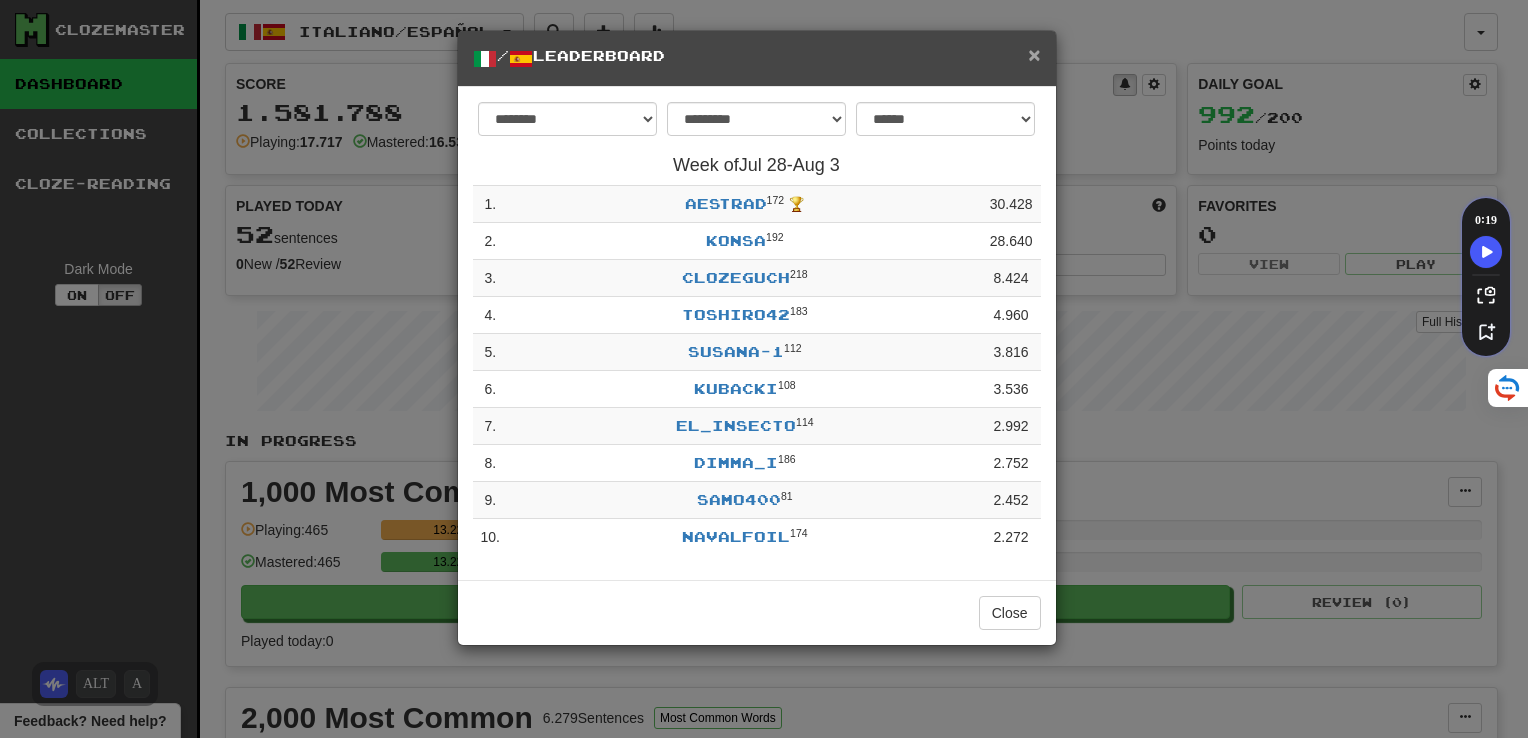 click on "×" at bounding box center [1034, 54] 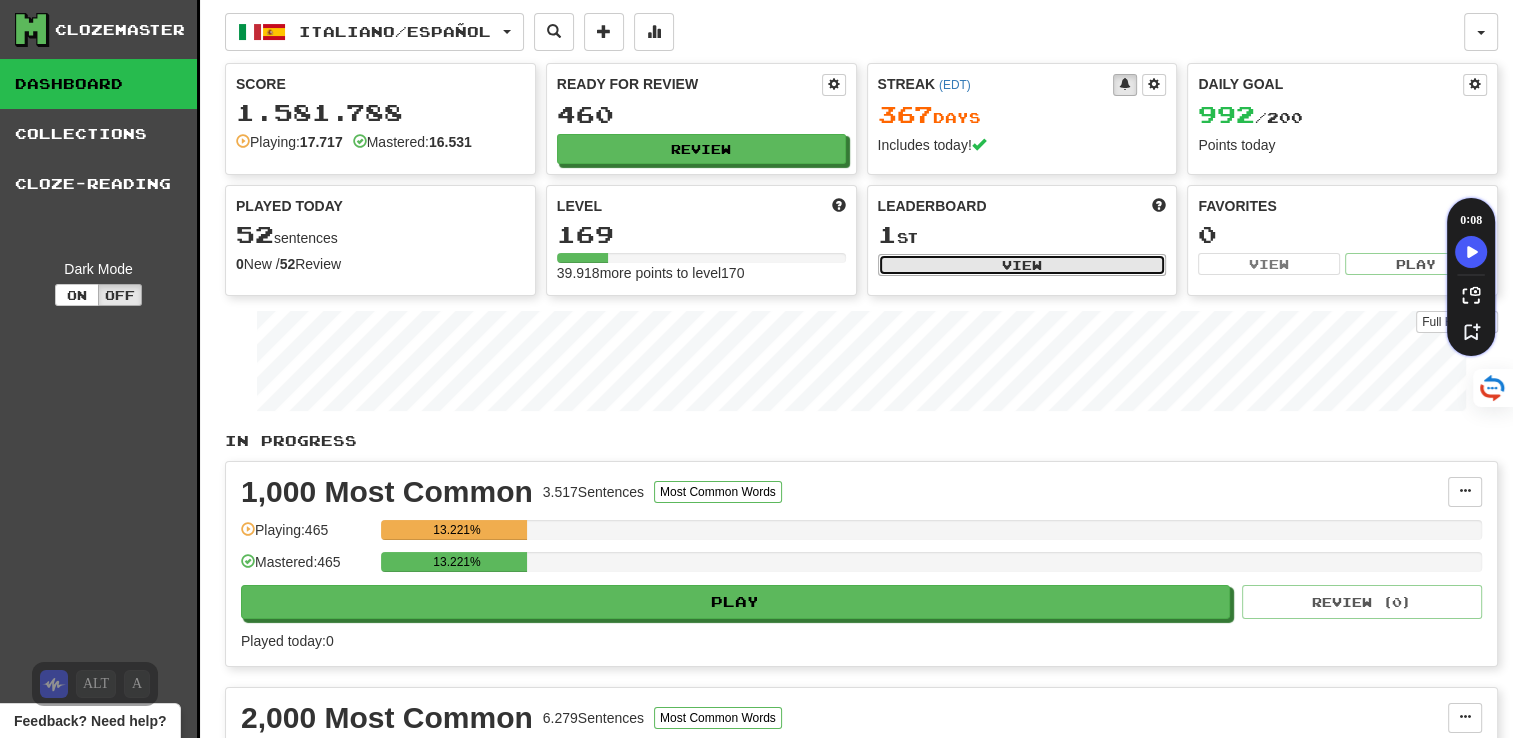 click on "View" at bounding box center [1022, 265] 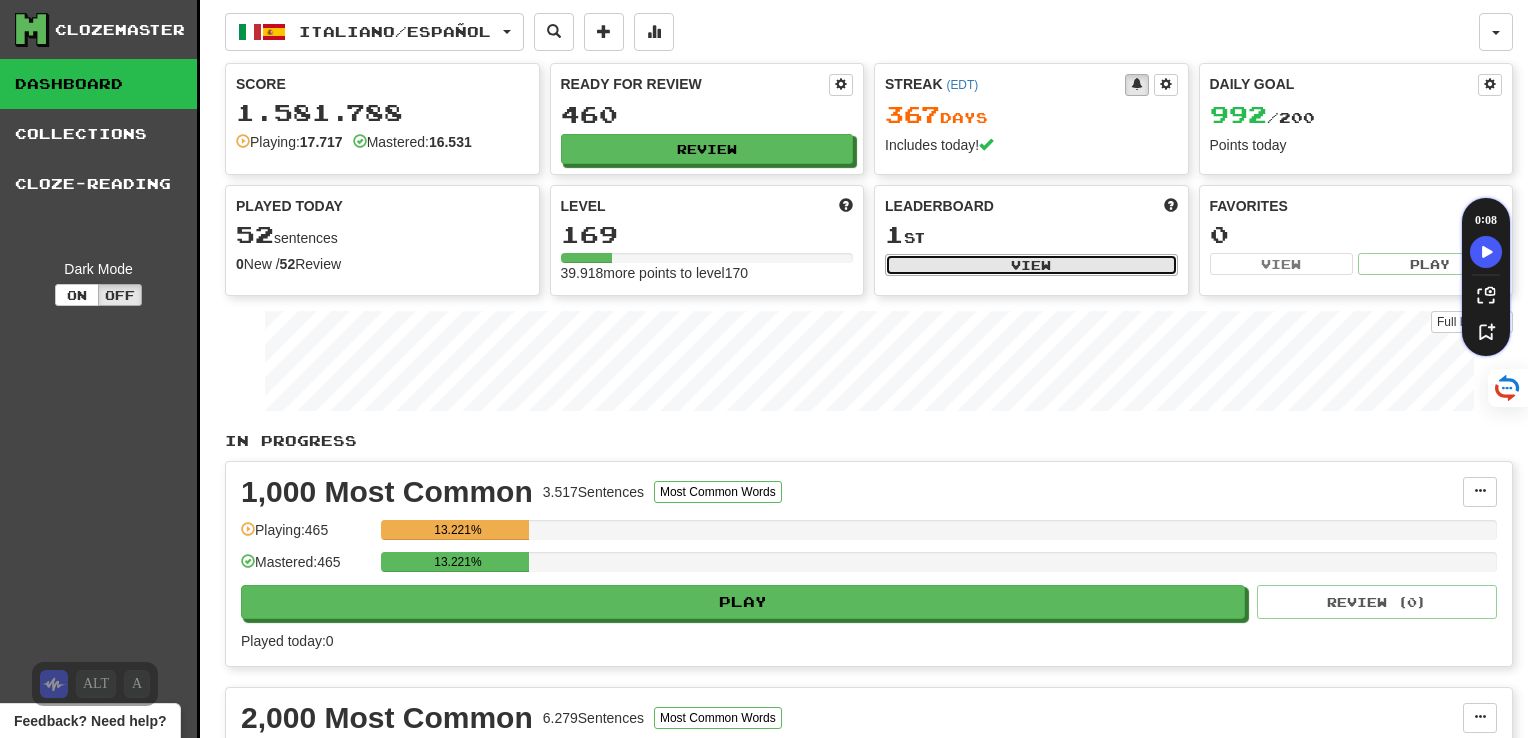 select on "**********" 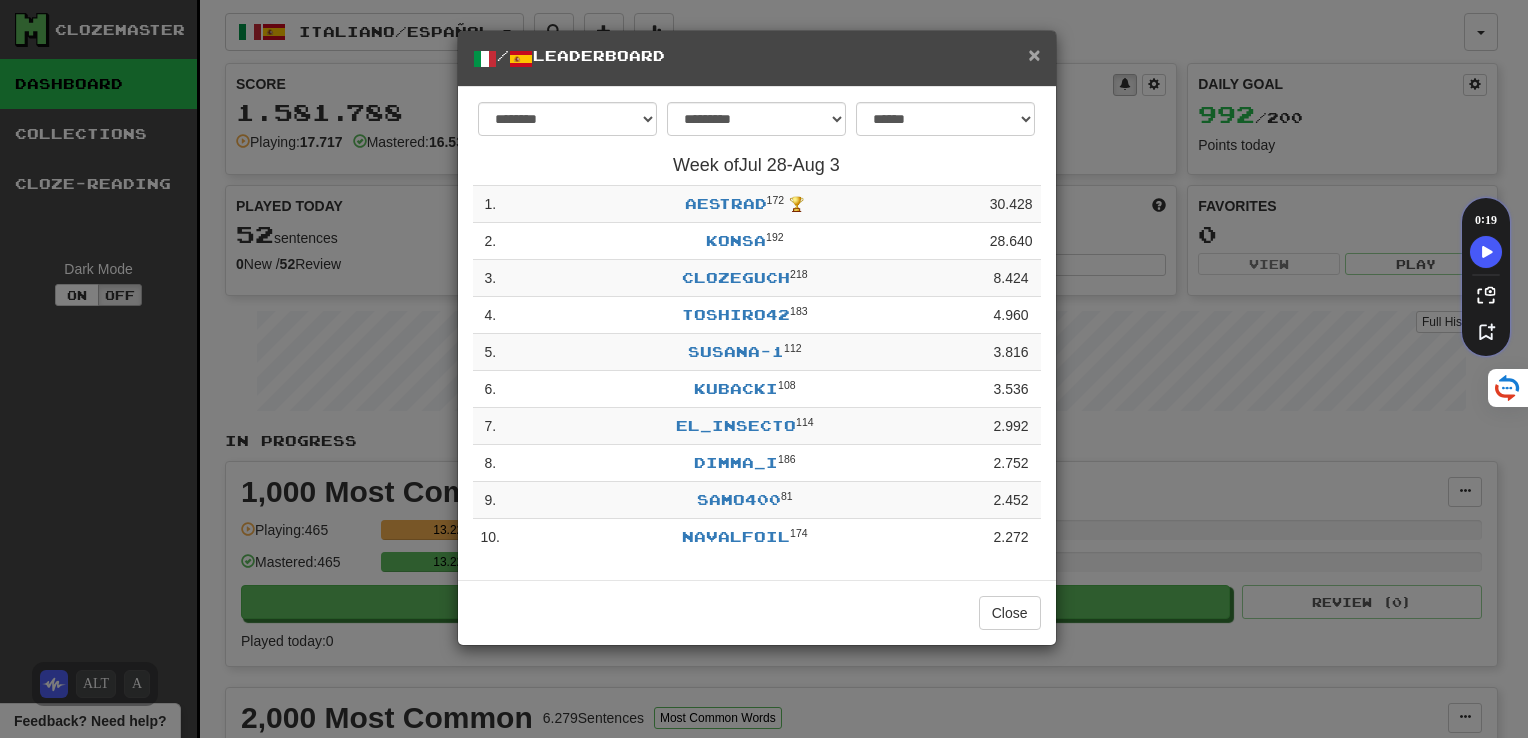 click on "×" at bounding box center (1034, 54) 